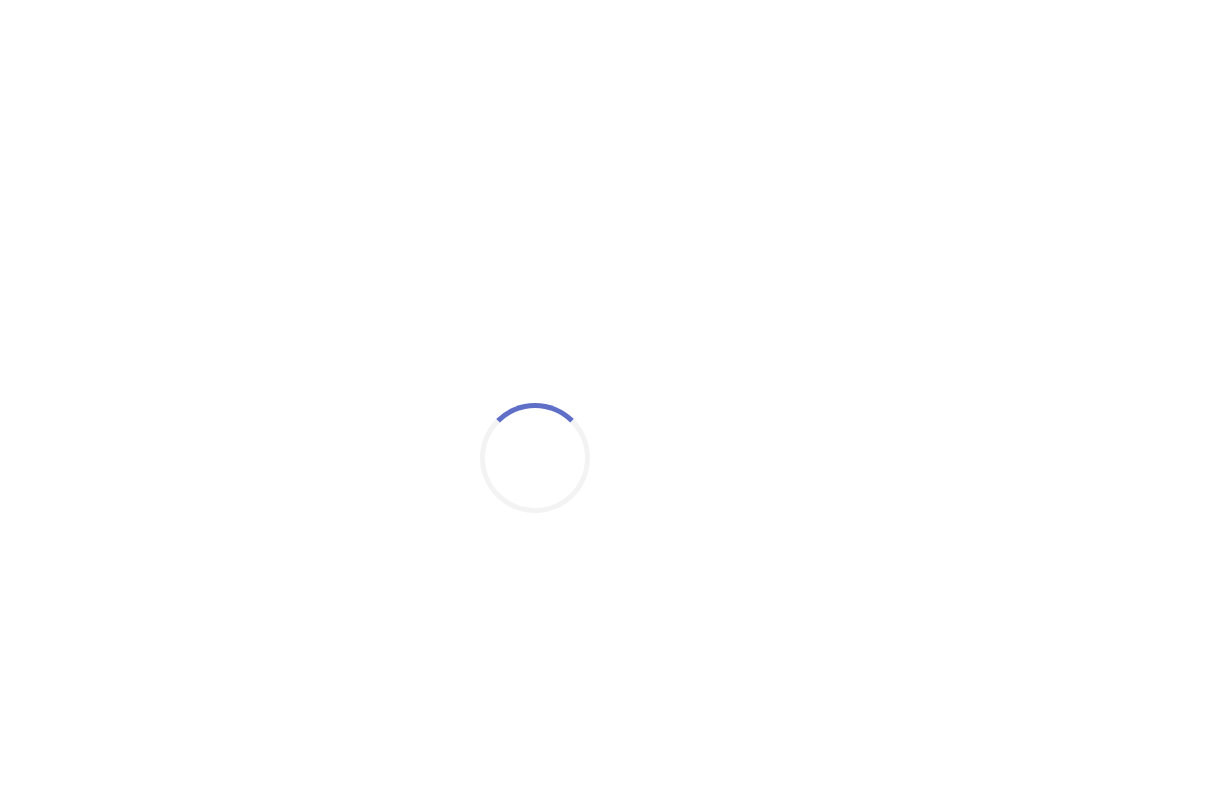 scroll, scrollTop: 0, scrollLeft: 0, axis: both 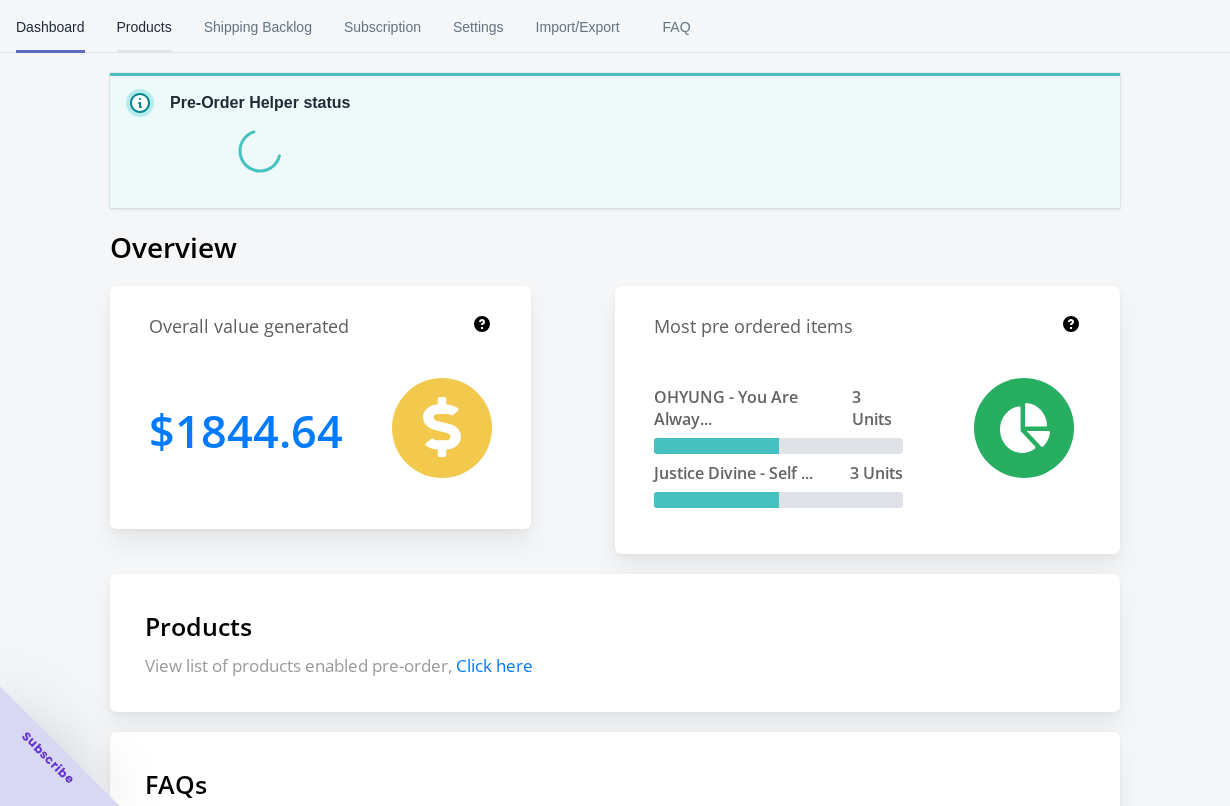 click on "Products" at bounding box center (144, 27) 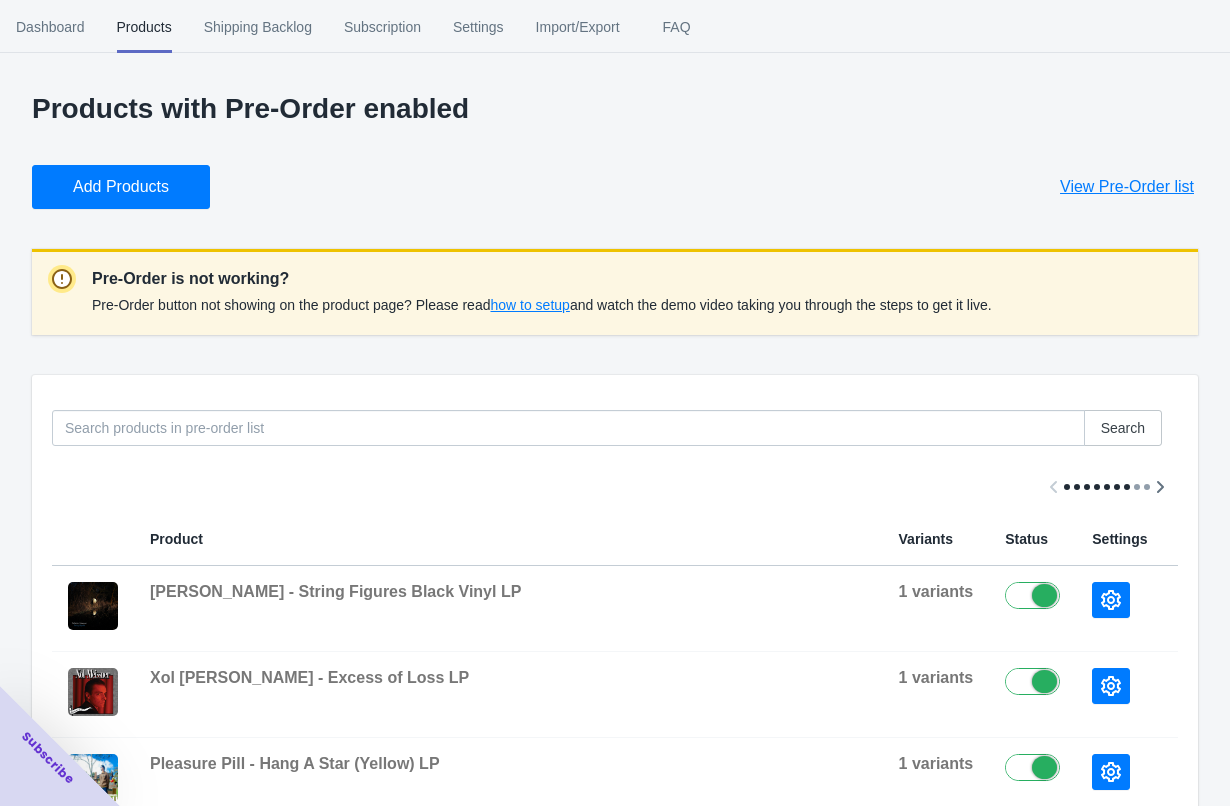 click on "Add Products" at bounding box center [121, 187] 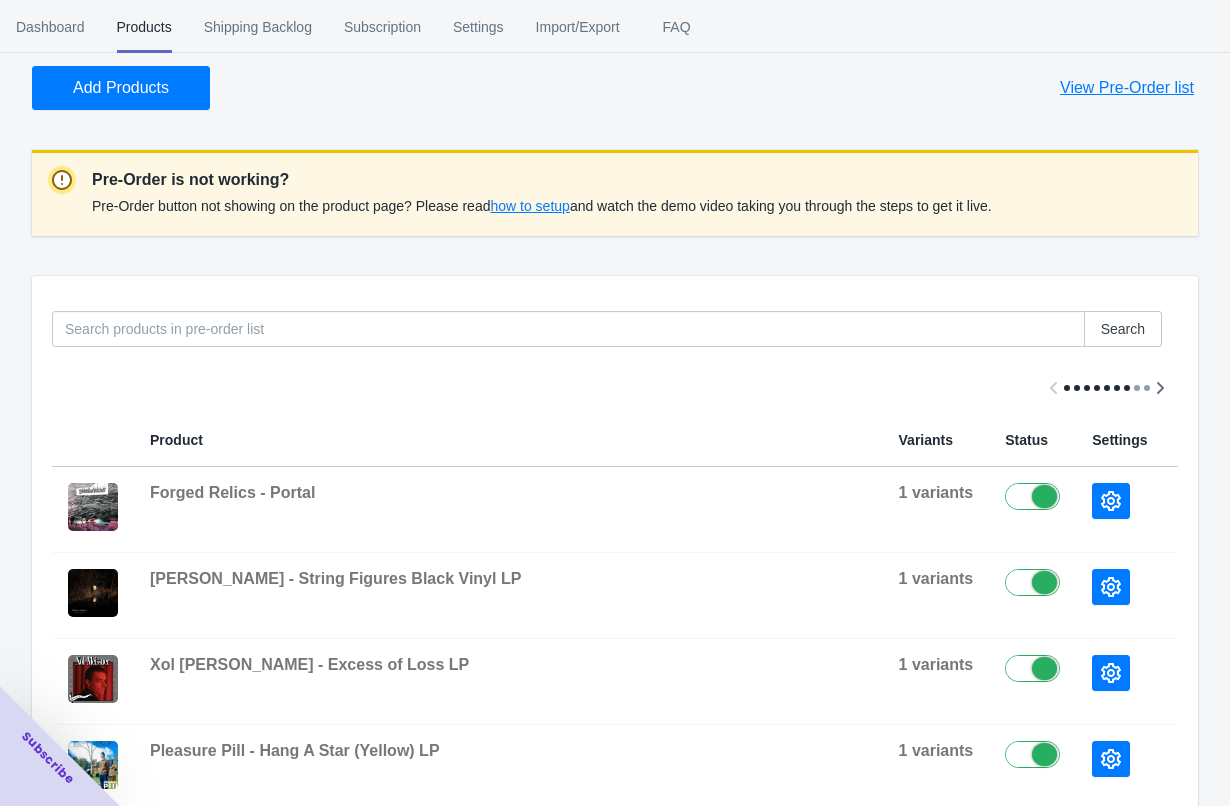 scroll, scrollTop: 124, scrollLeft: 0, axis: vertical 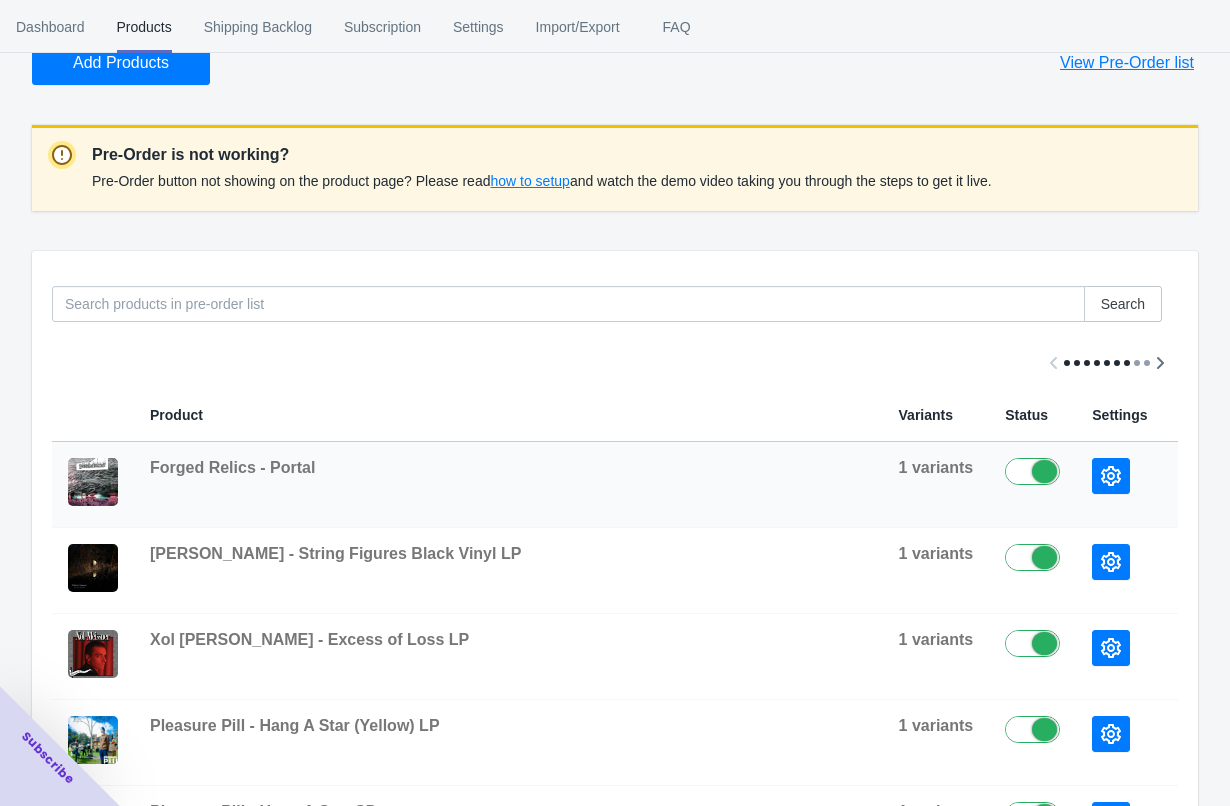 click 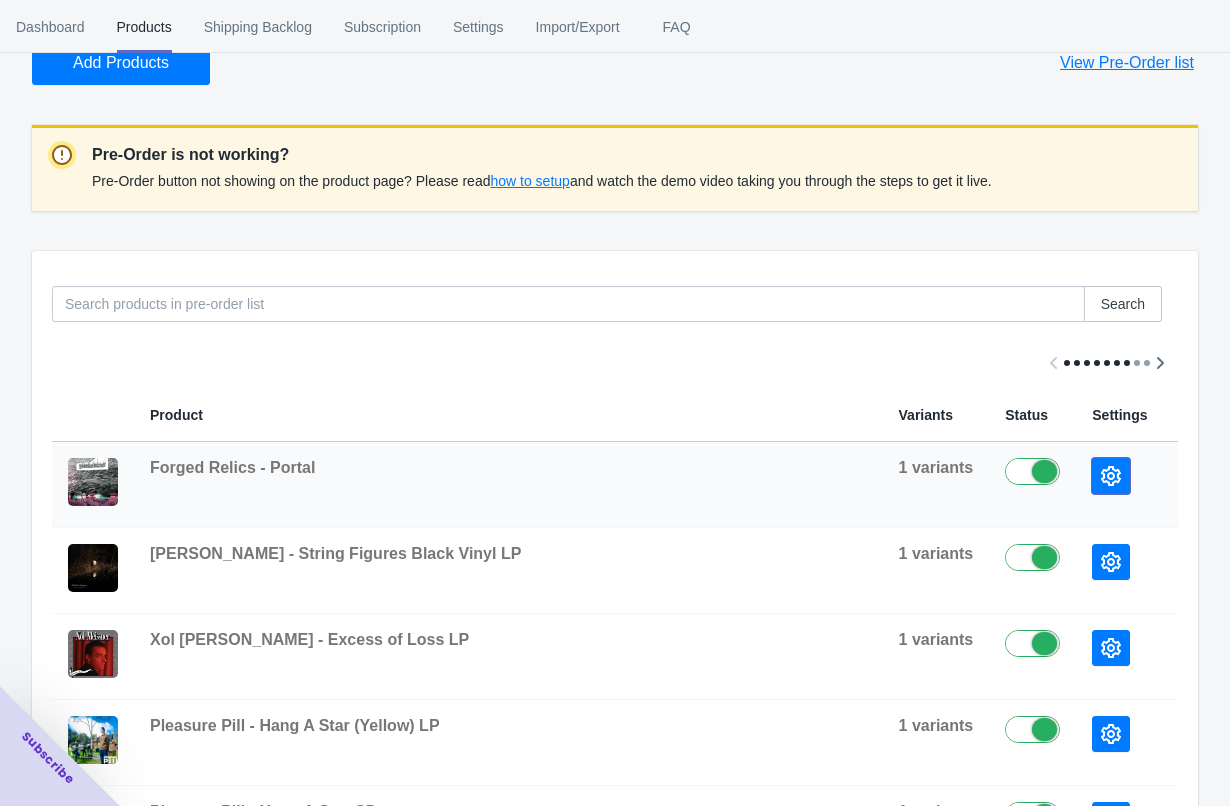 click at bounding box center [1111, 476] 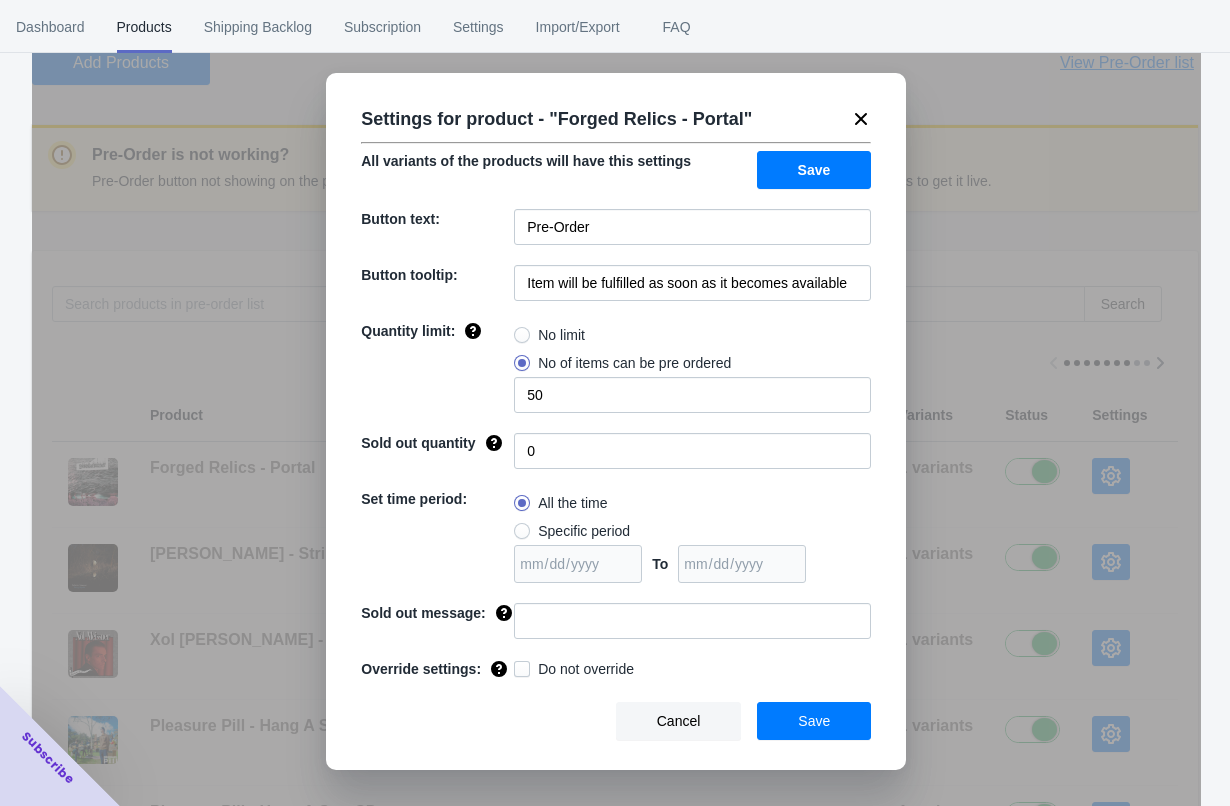 click on "Settings for product - " Forged Relics	- Portal " All variants of the products will have this settings Save Button text: Pre-Order Button tooltip: Item will be fulfilled as soon as it becomes available Quantity limit: No limit No of items can be pre ordered 50 Sold out quantity 0 Set time period: All the time Specific period To Sold out message: Override settings: Do not override Cancel Save" at bounding box center [616, 421] 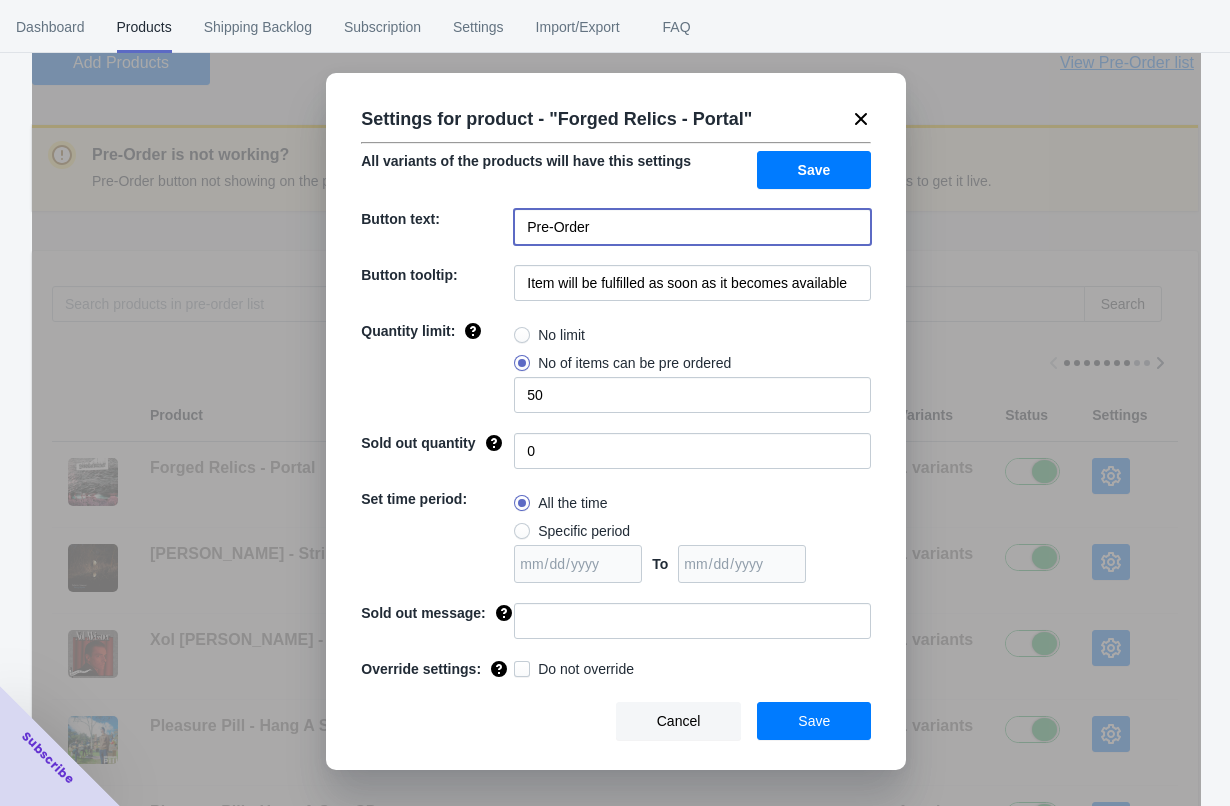 click on "Pre-Order" at bounding box center [692, 227] 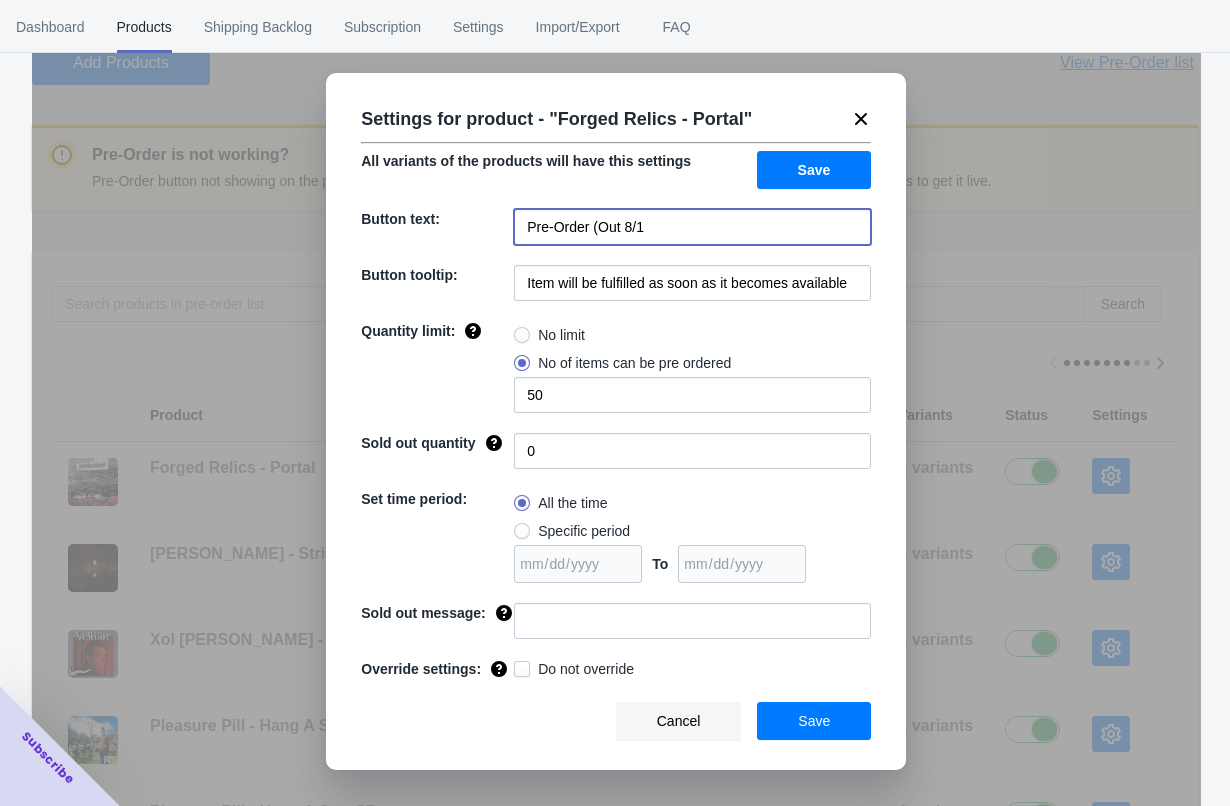type on "Pre-Order (Out [DATE])" 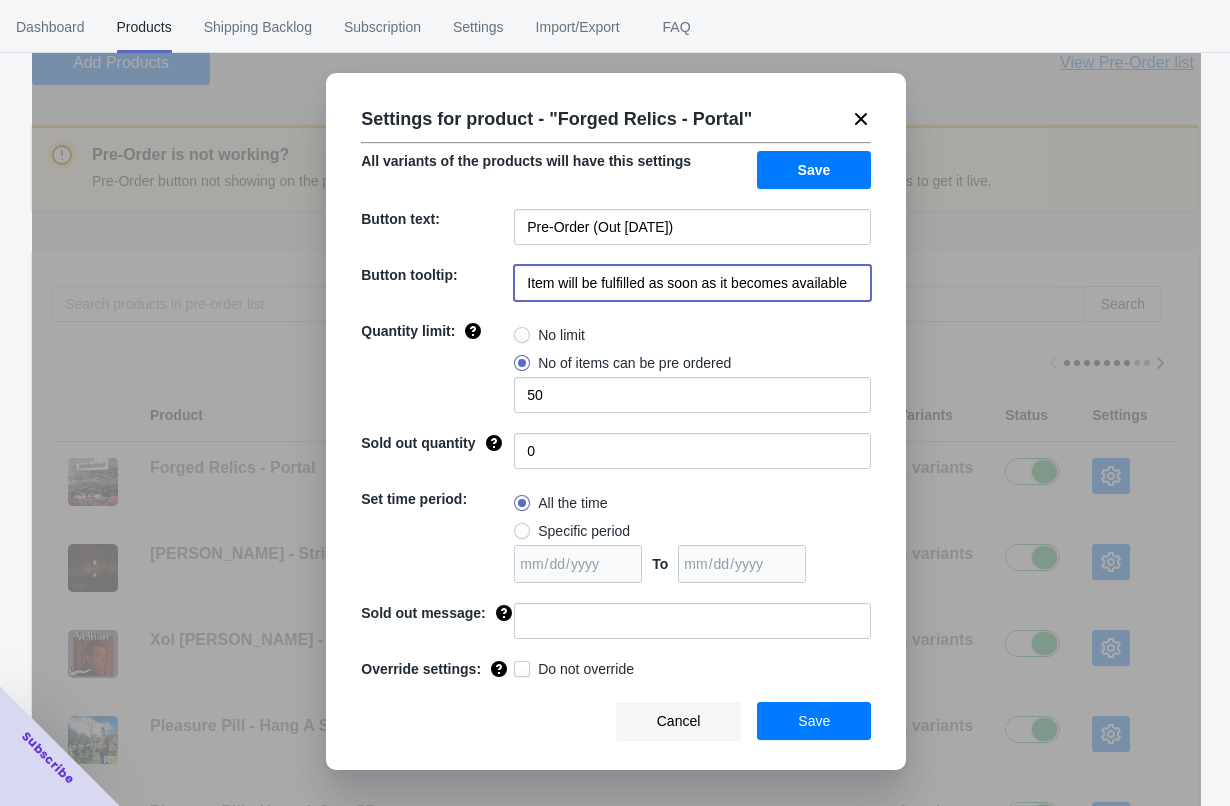 click on "Item will be fulfilled as soon as it becomes available" at bounding box center [692, 283] 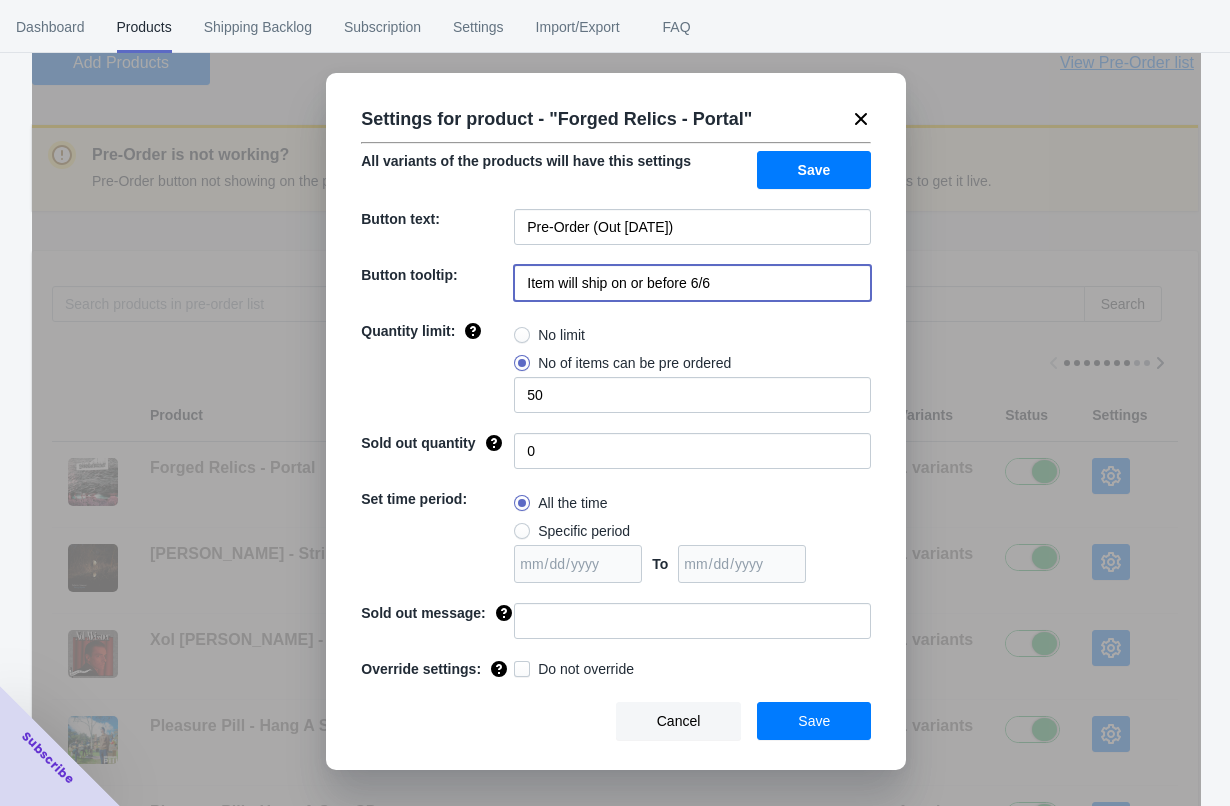 drag, startPoint x: 764, startPoint y: 283, endPoint x: 698, endPoint y: 282, distance: 66.007576 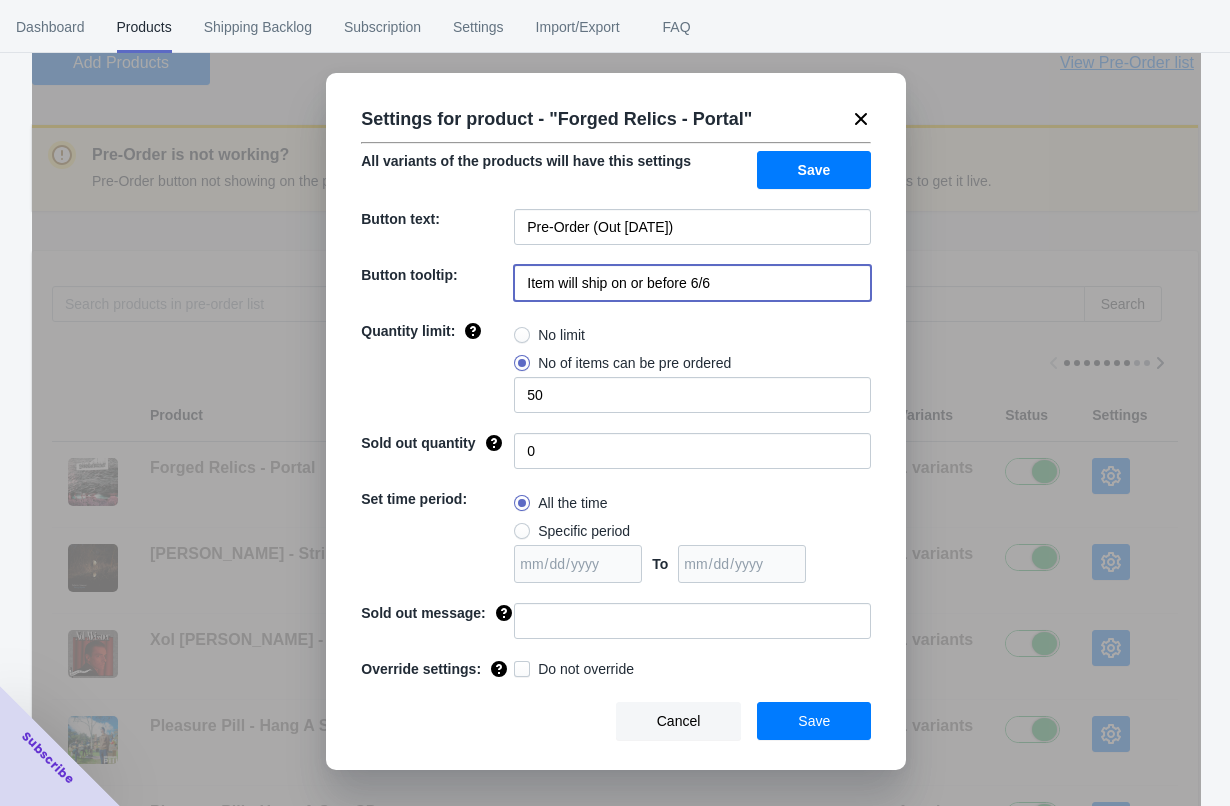 click on "Item will ship on or before 6/6" at bounding box center [692, 283] 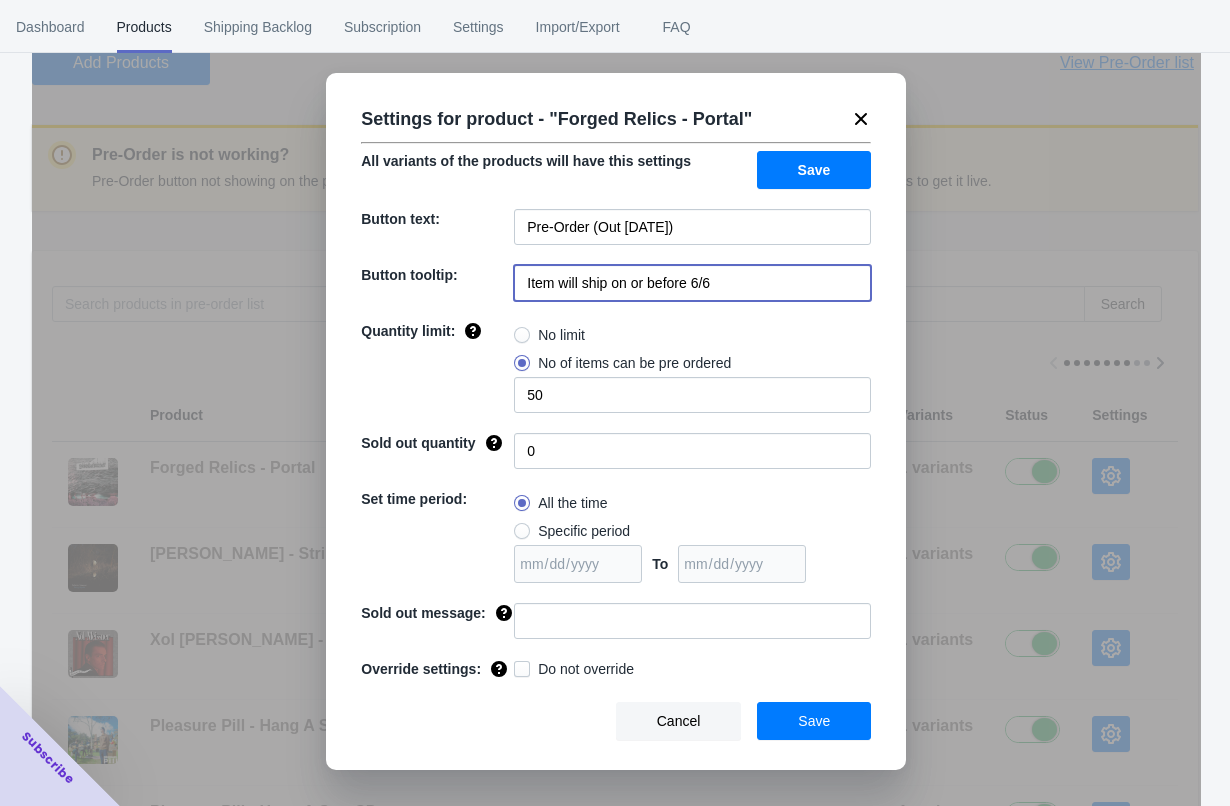 click on "Item will ship on or before 6/6" at bounding box center (692, 283) 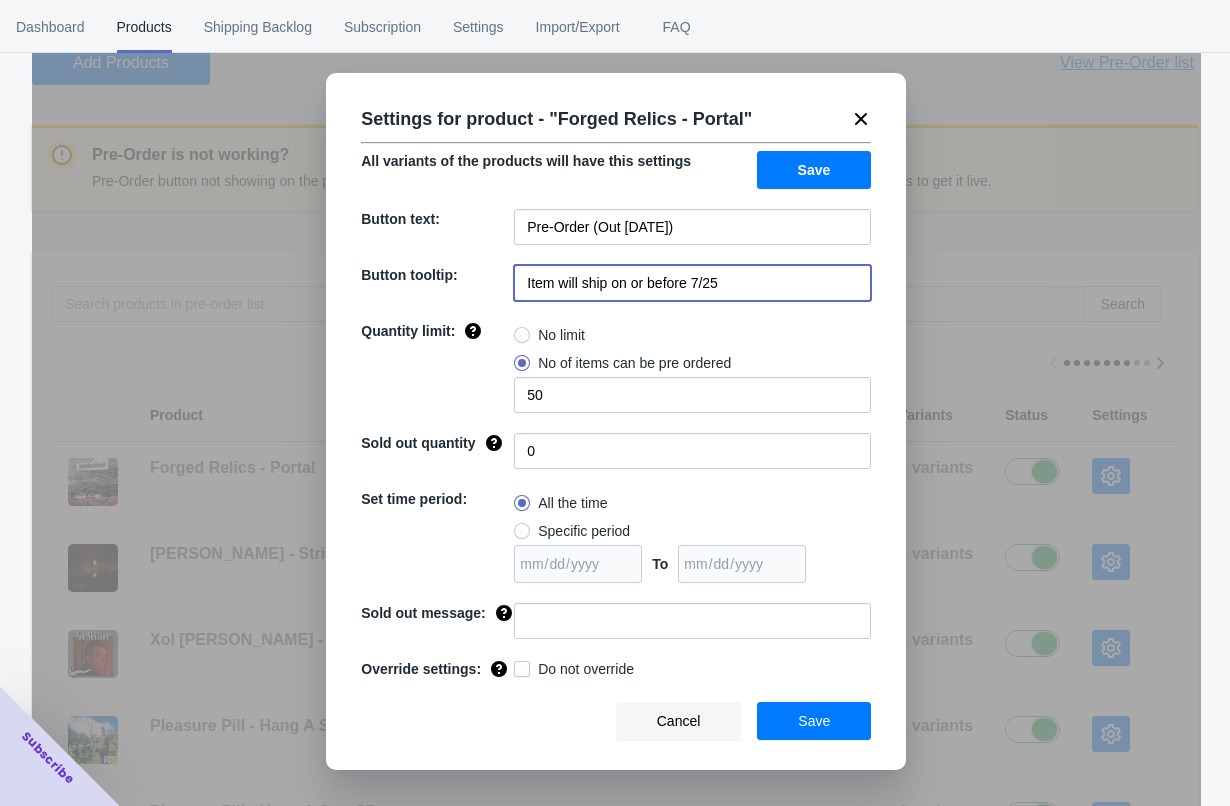 type on "Item will ship on or before 7/25" 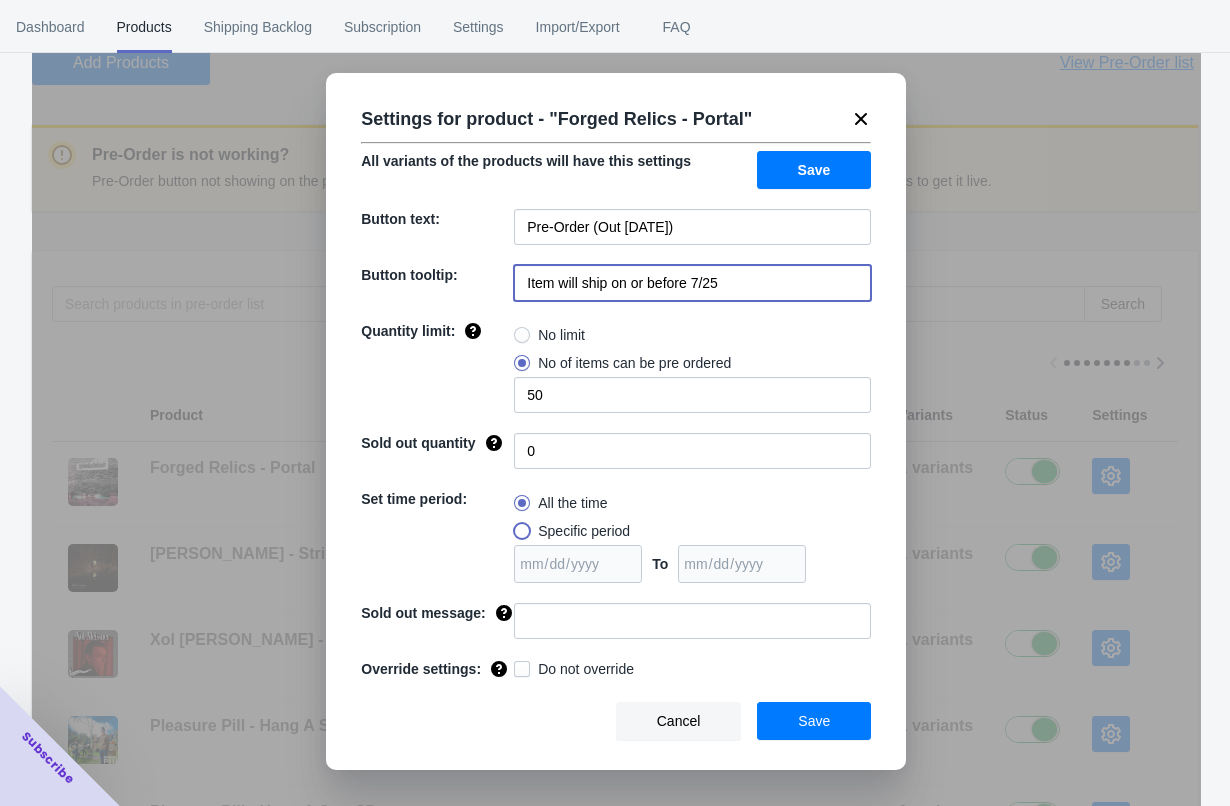 click on "Specific period" at bounding box center [519, 526] 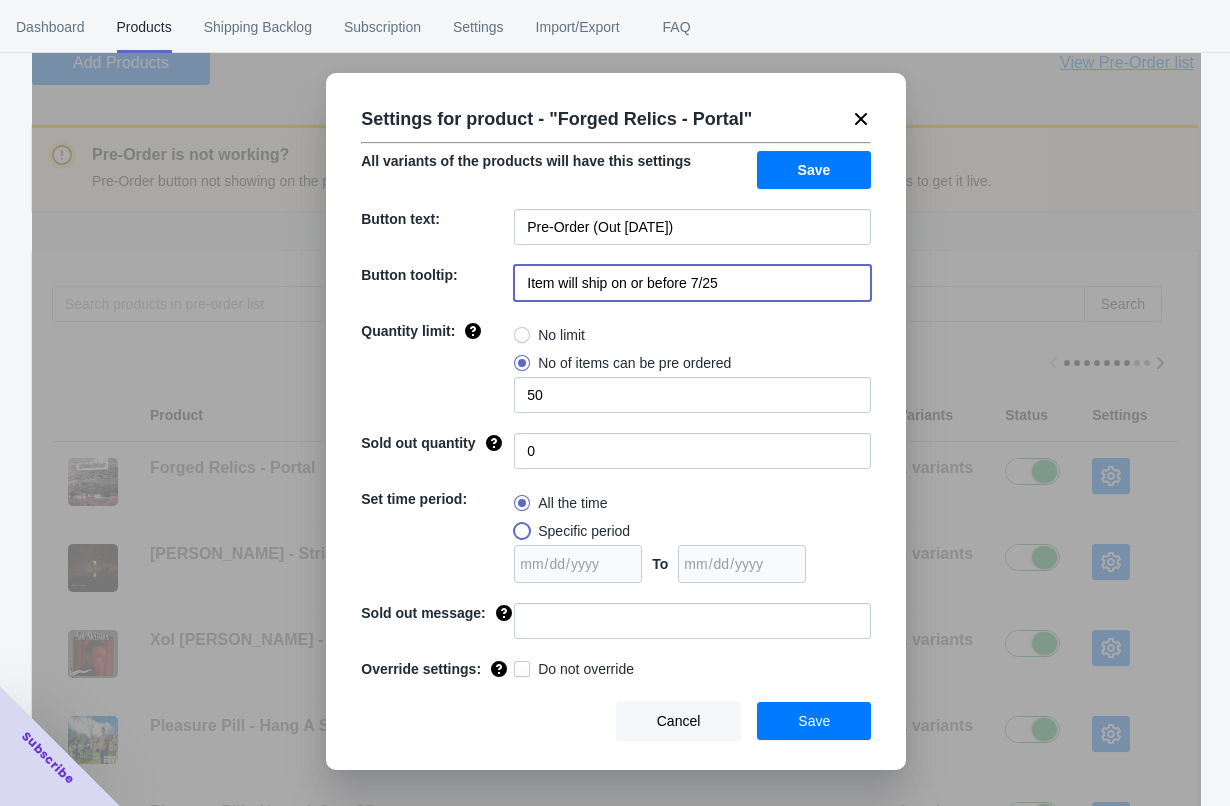 radio on "true" 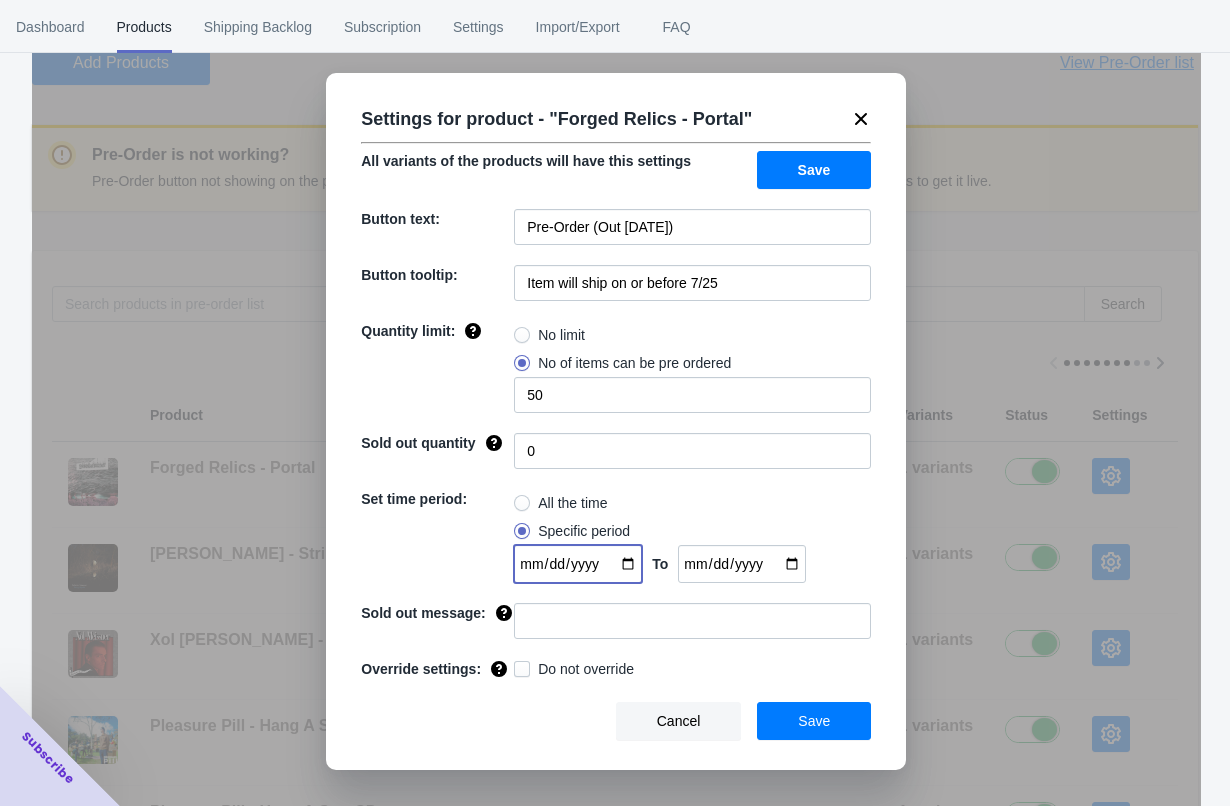 click at bounding box center (578, 564) 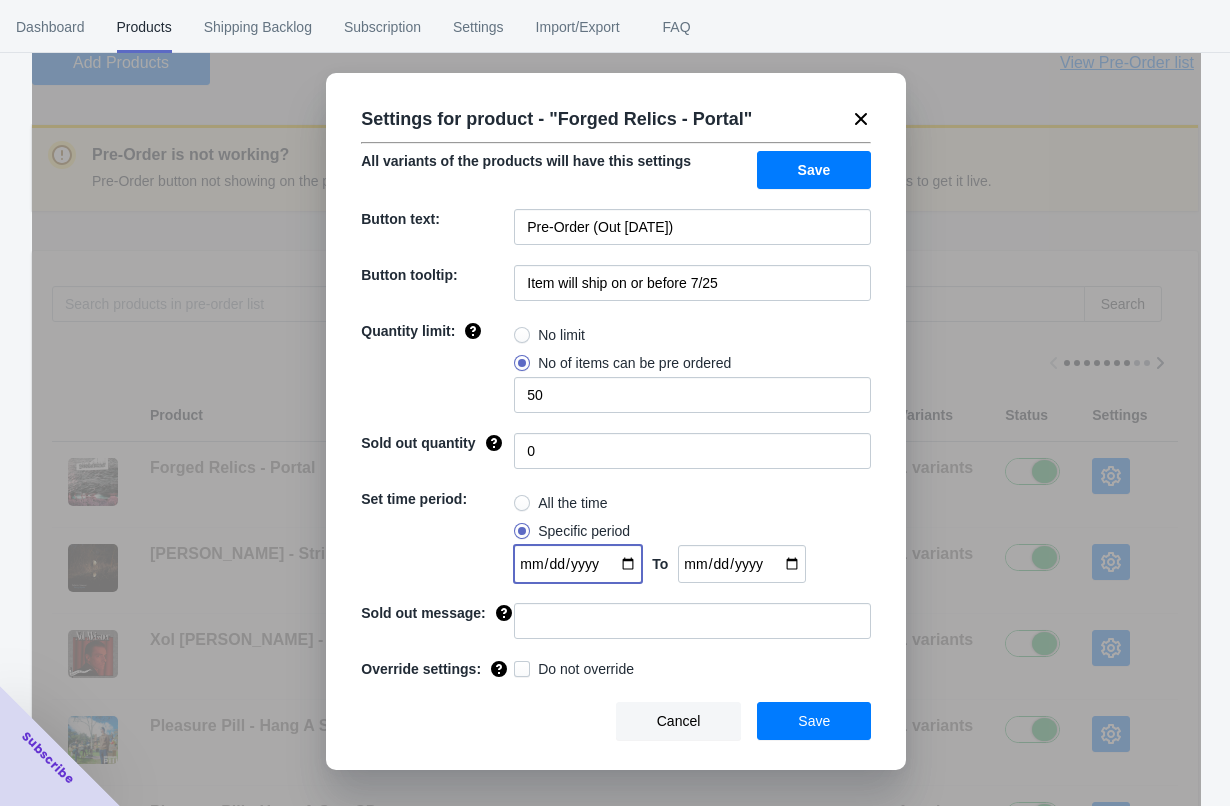 click at bounding box center [578, 564] 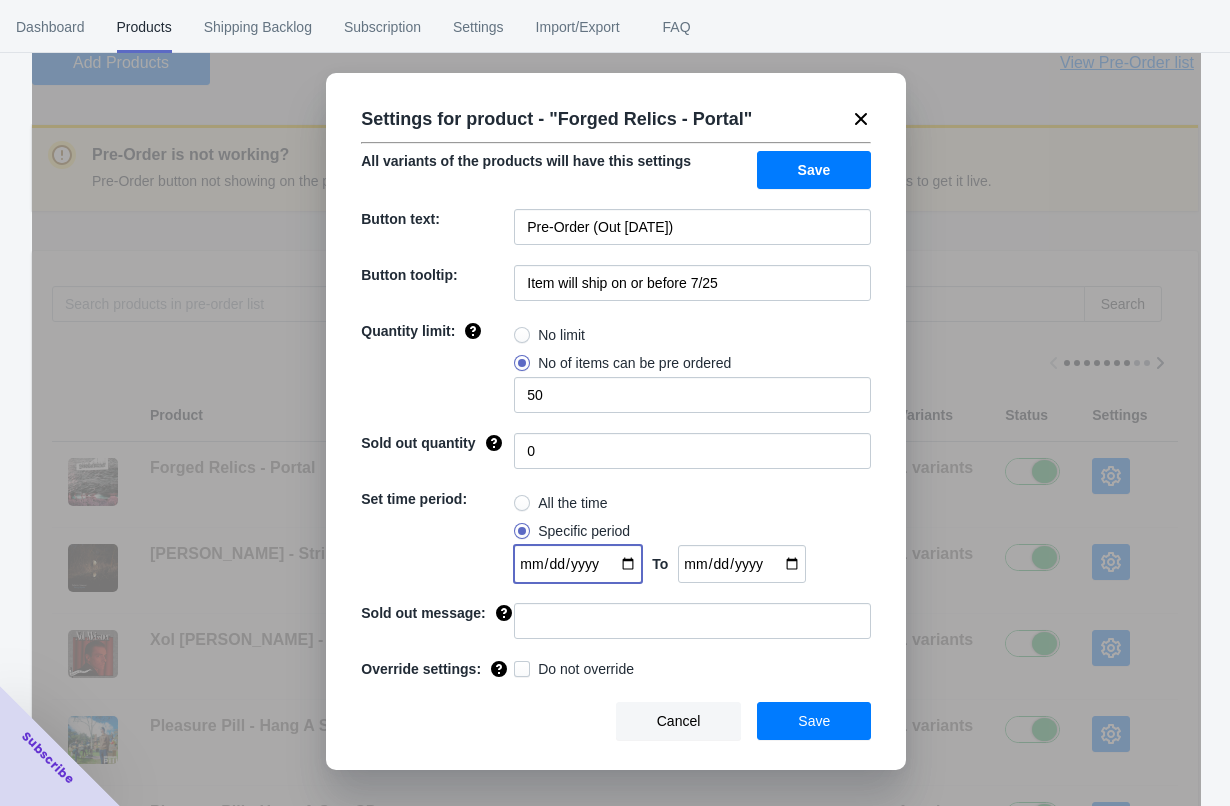 type on "[DATE]" 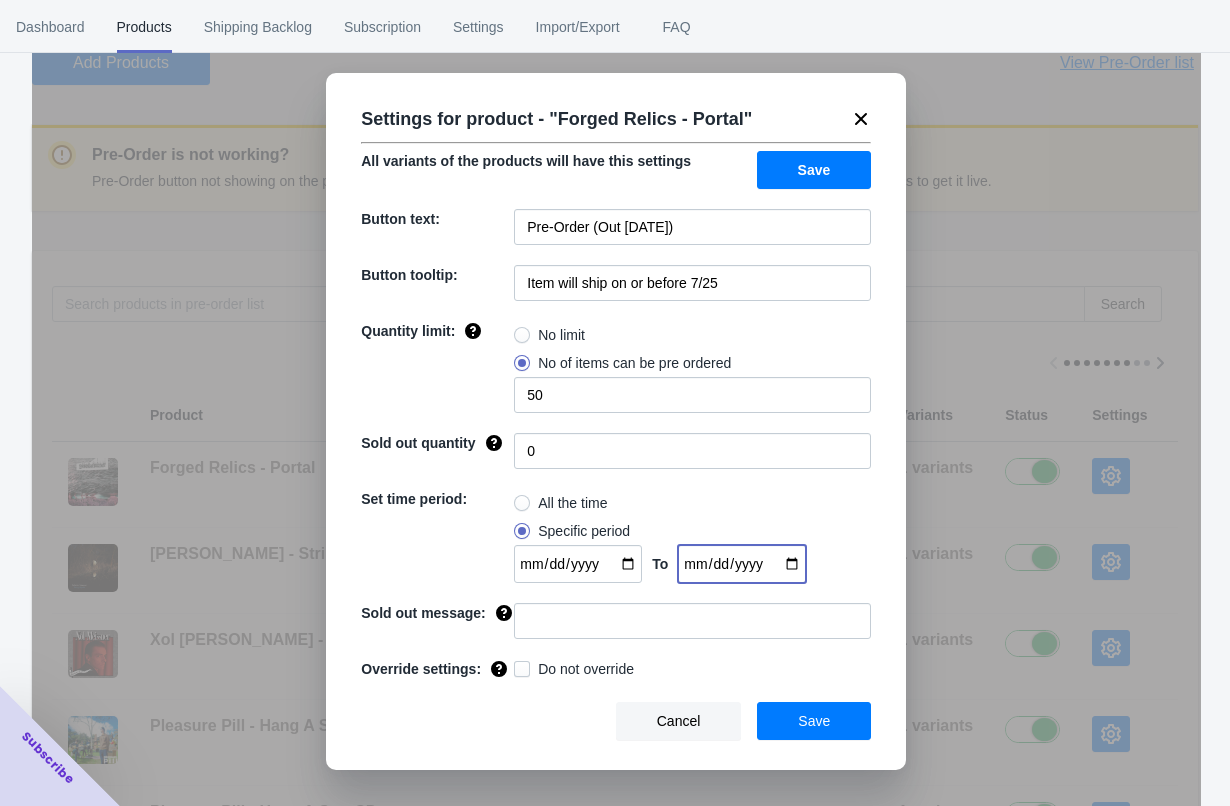 click at bounding box center (742, 564) 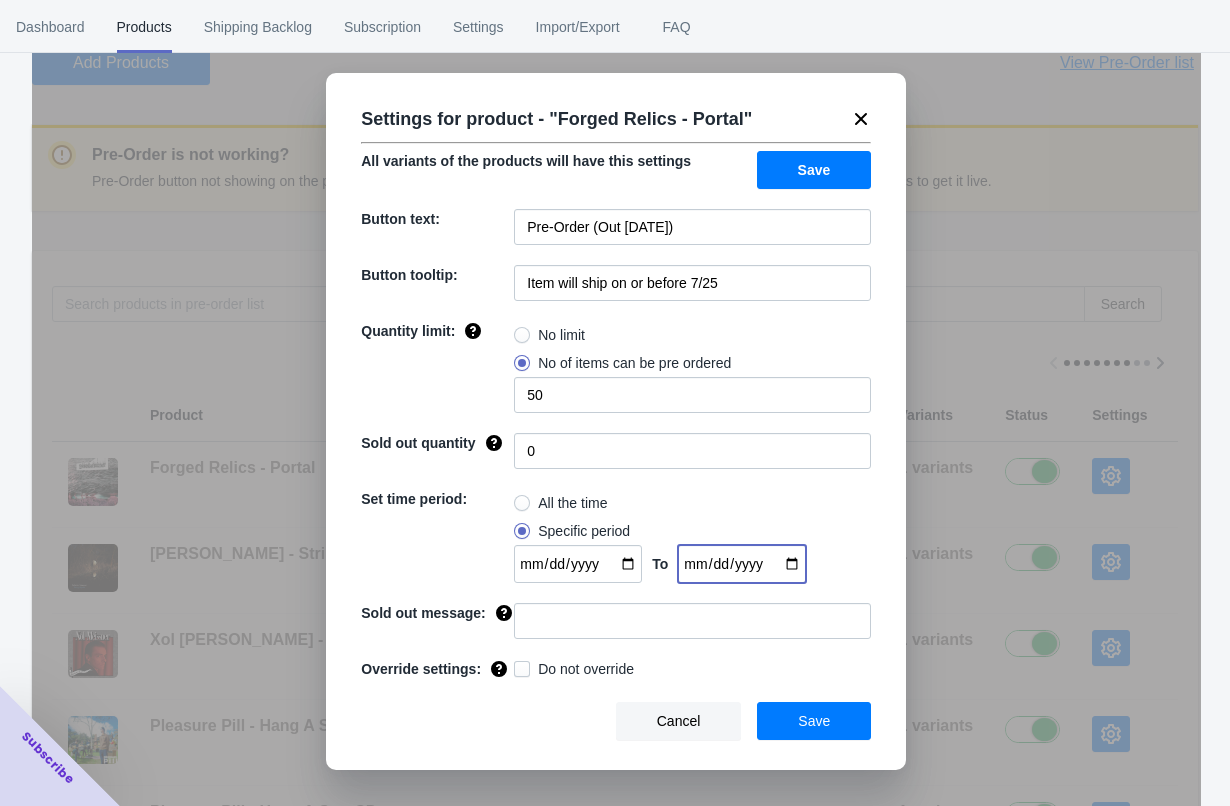 type on "[DATE]" 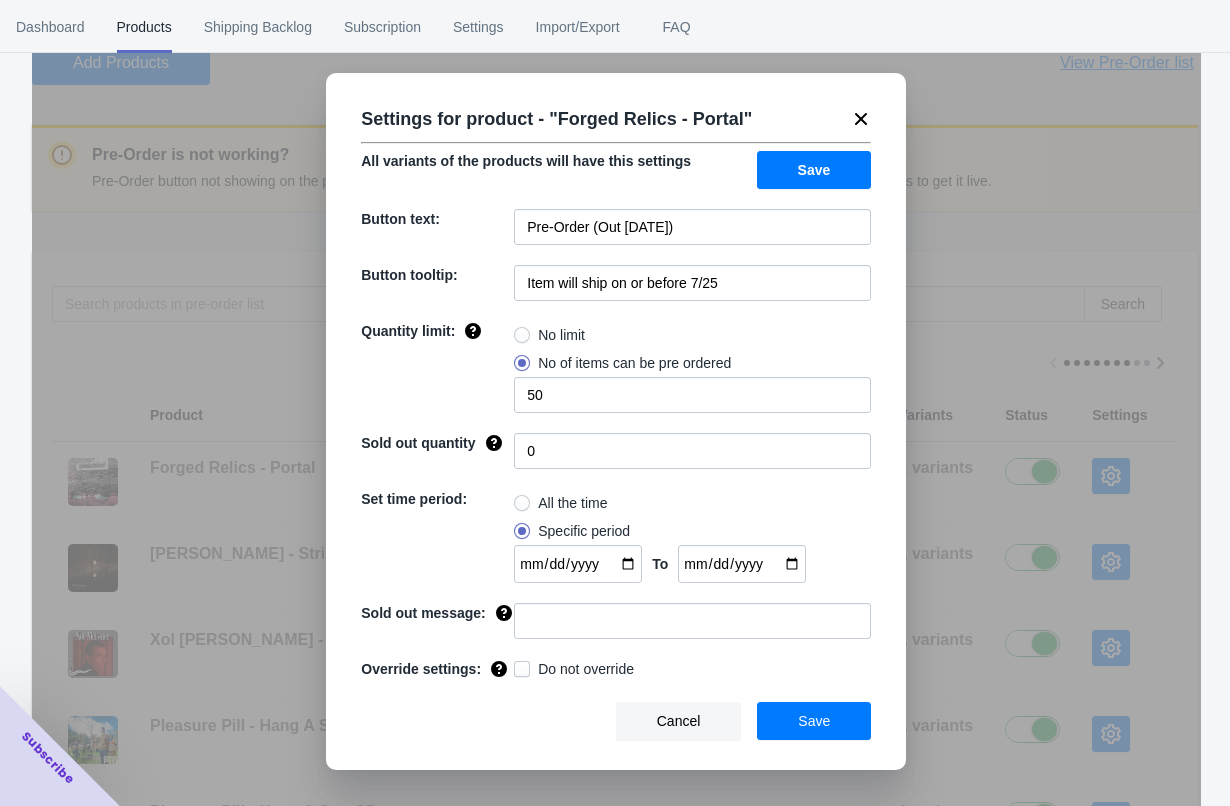 click on "Cancel Save" 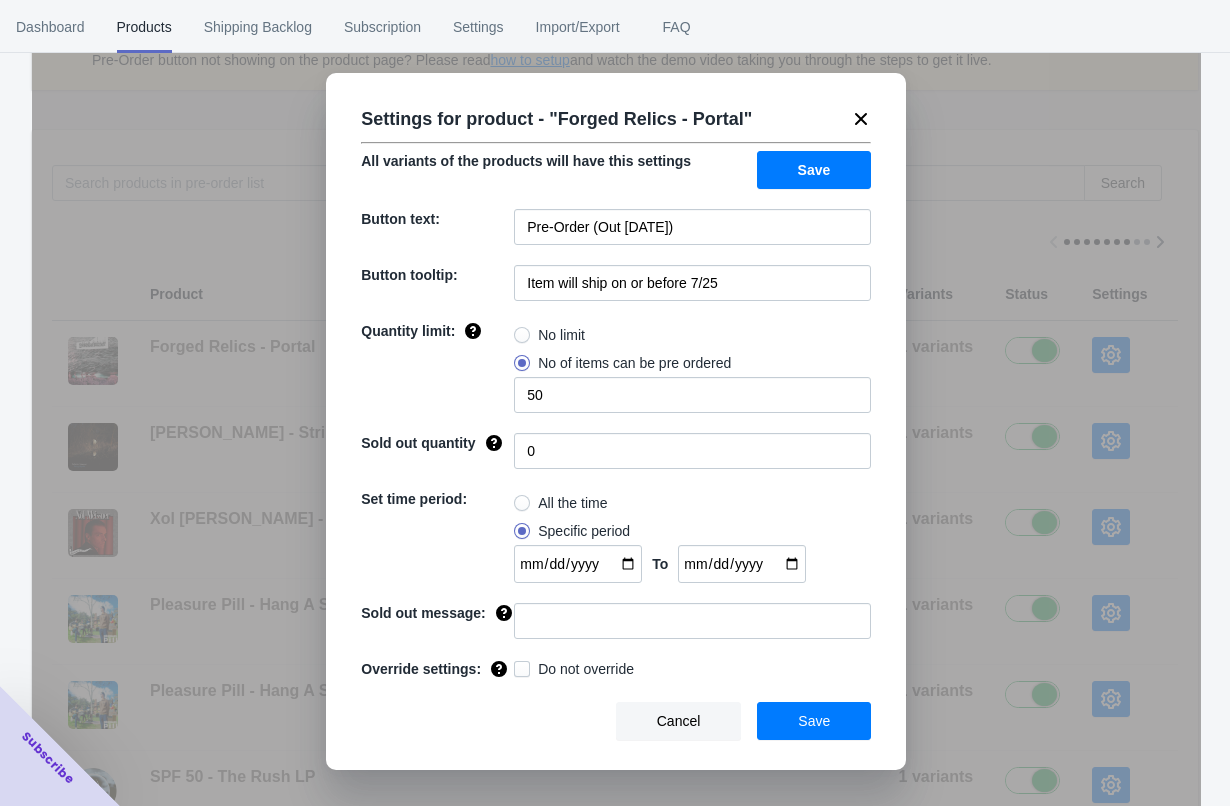 scroll, scrollTop: 268, scrollLeft: 0, axis: vertical 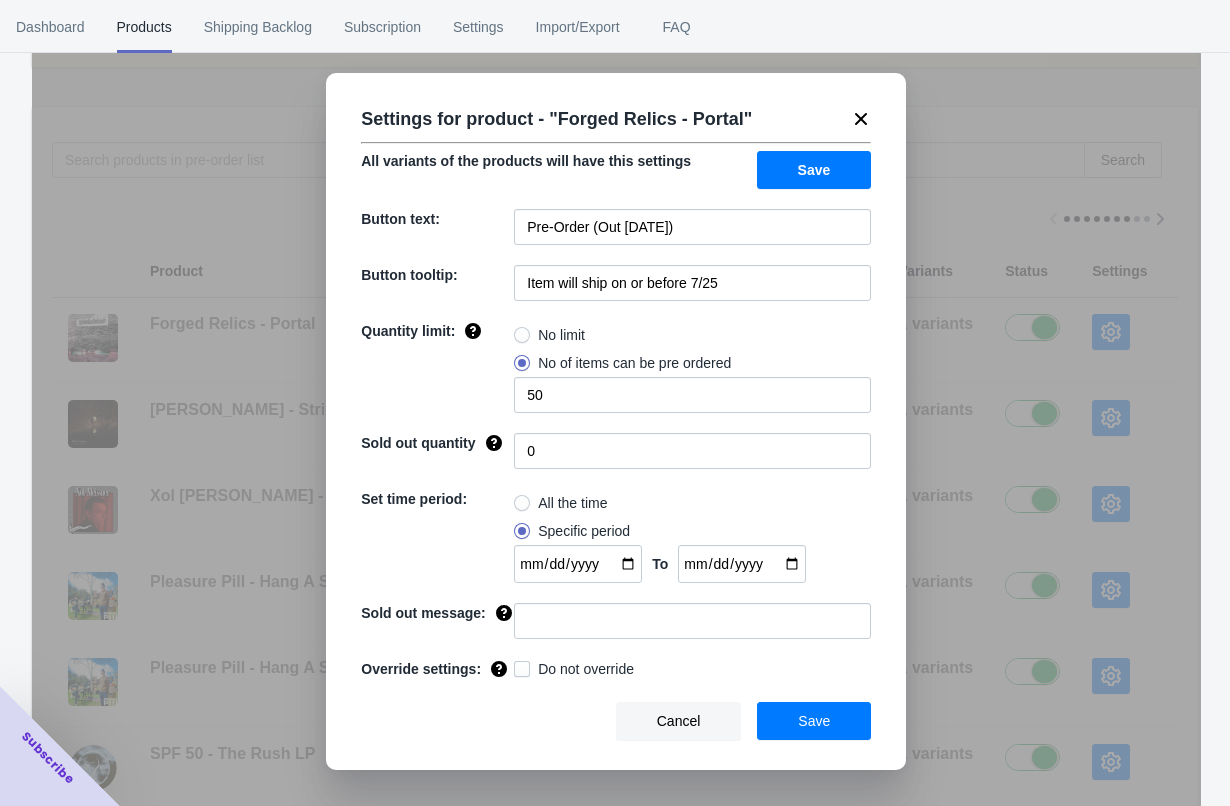 click on "Cancel Save" 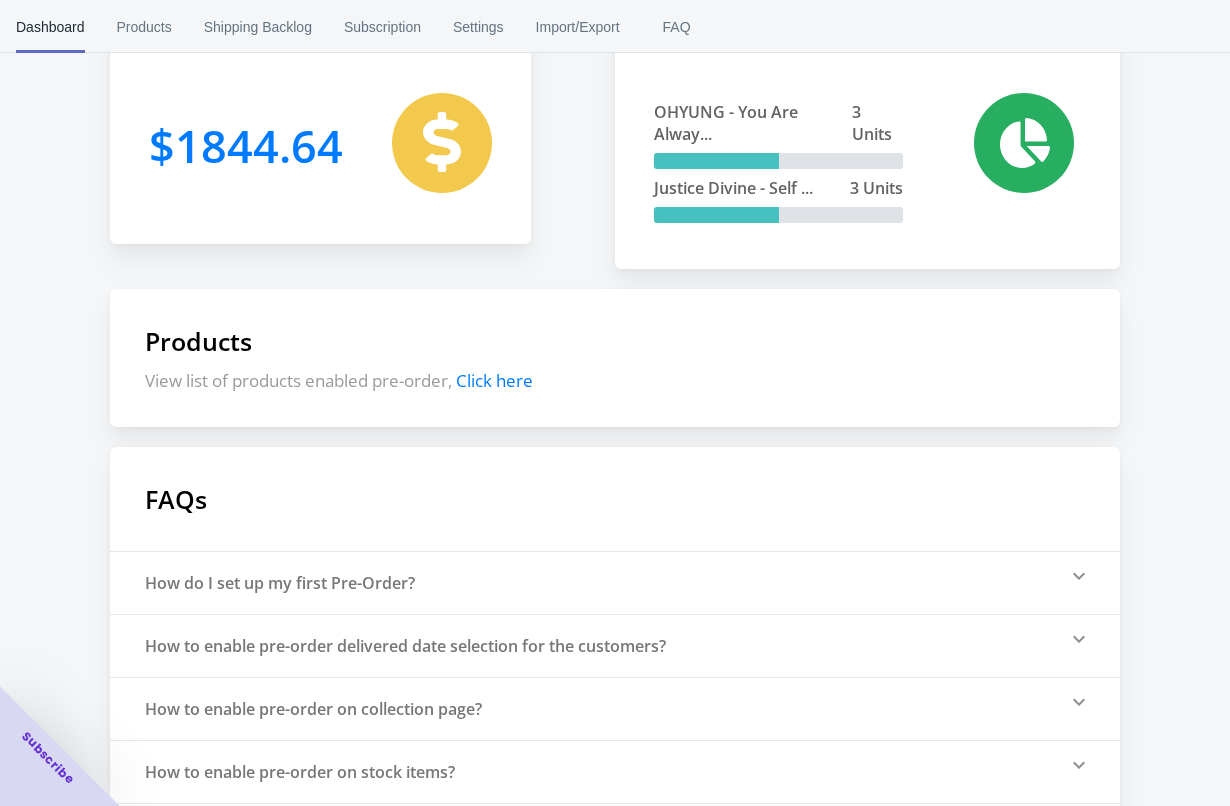 scroll, scrollTop: 0, scrollLeft: 0, axis: both 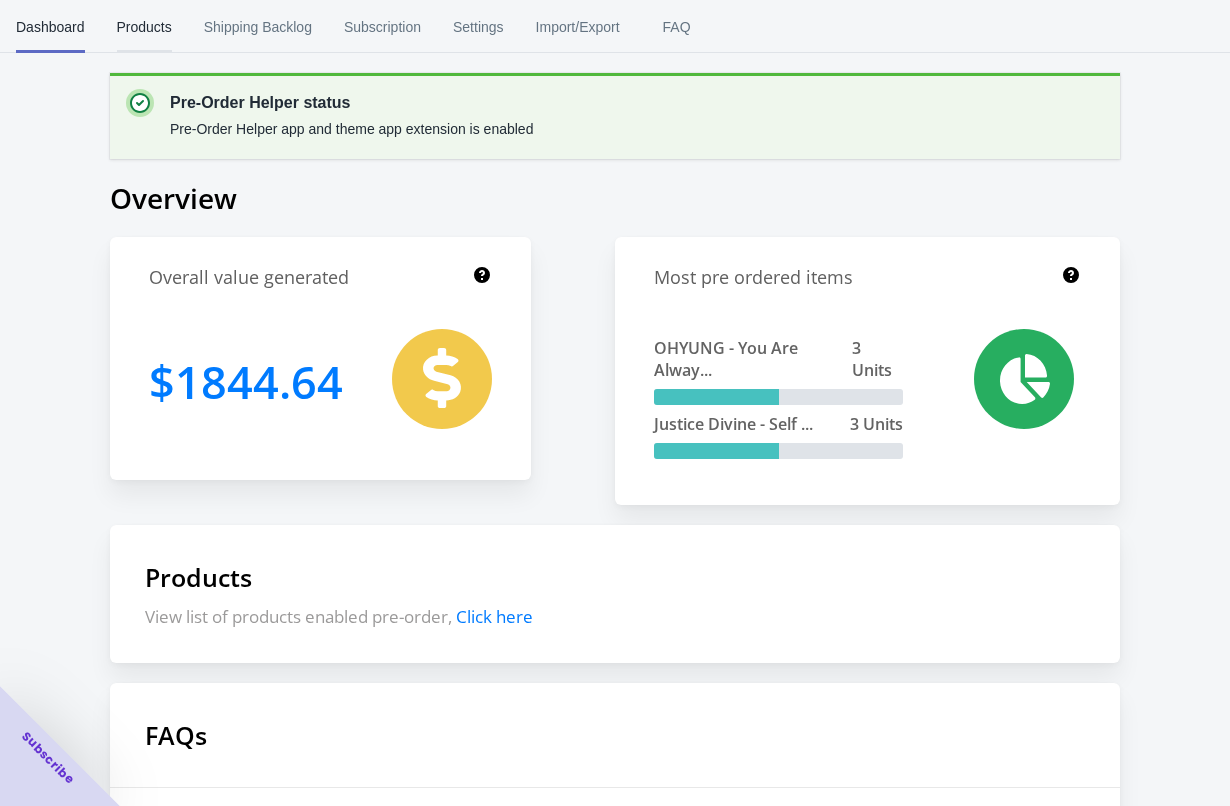 click on "Products" at bounding box center [144, 27] 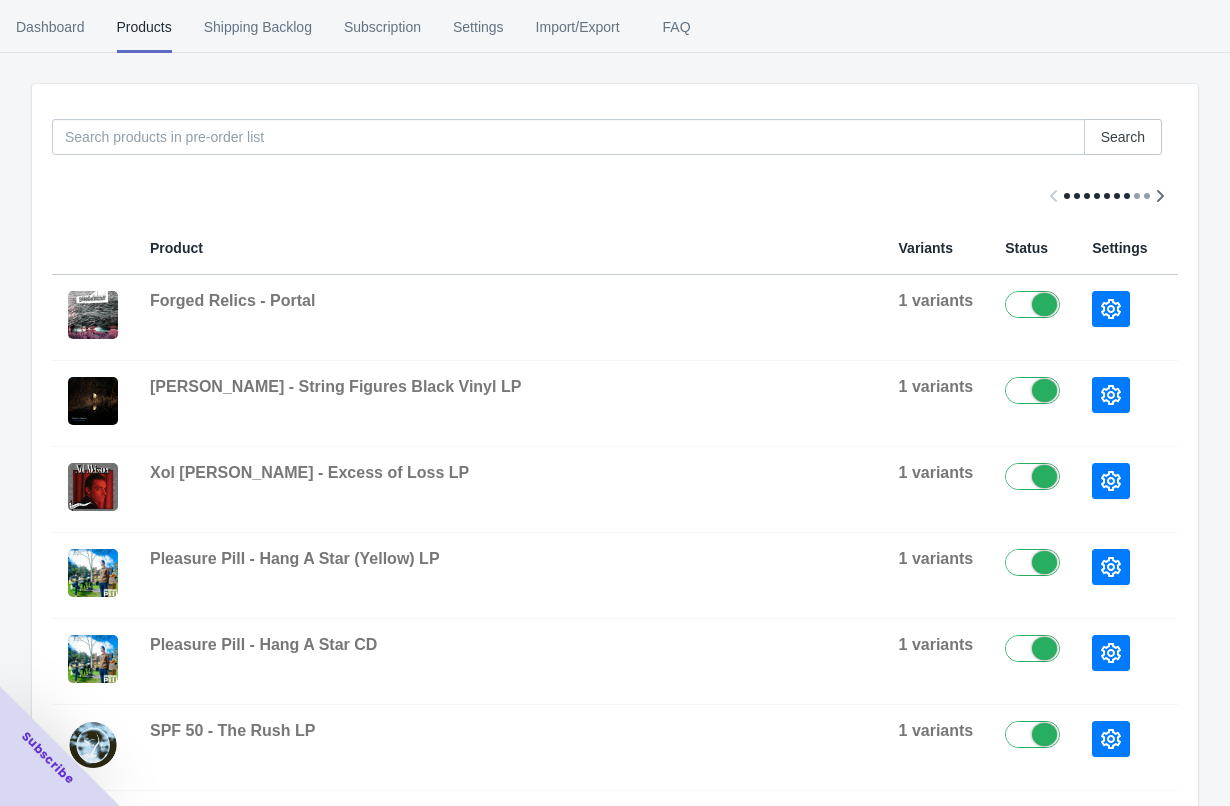 scroll, scrollTop: 306, scrollLeft: 0, axis: vertical 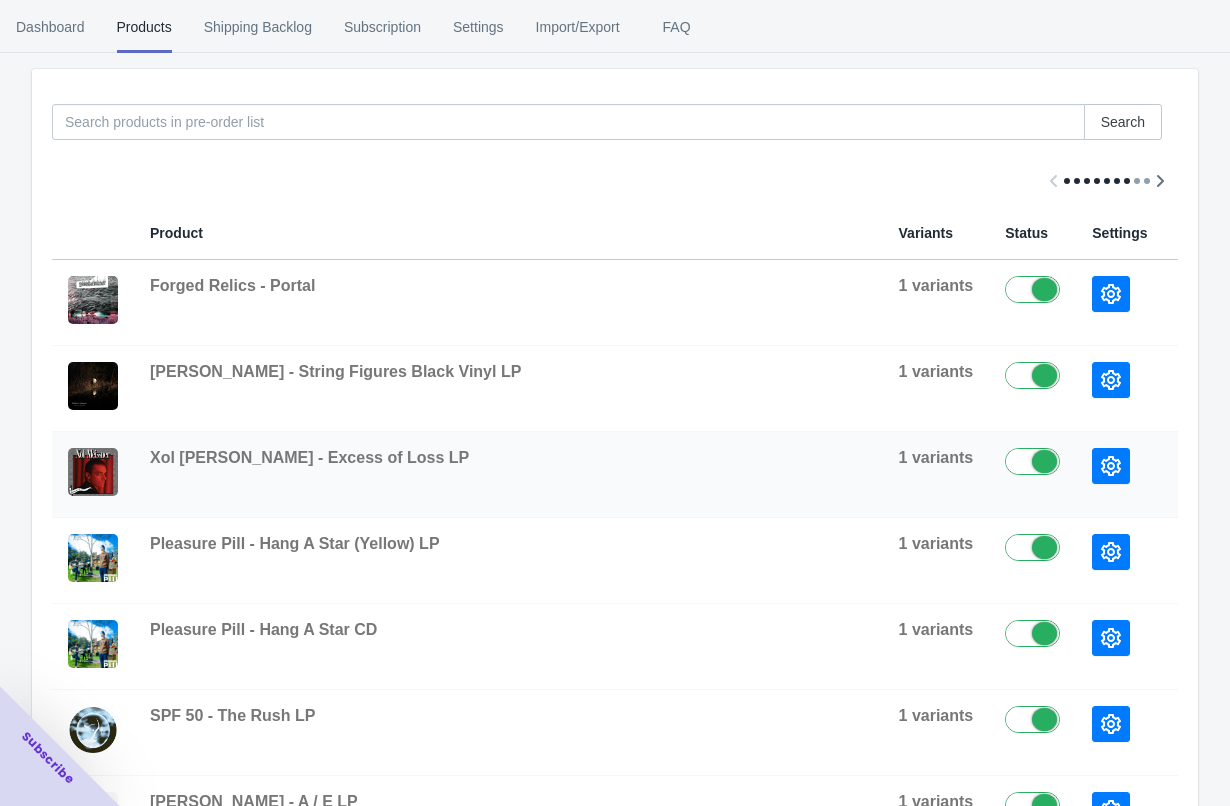 click 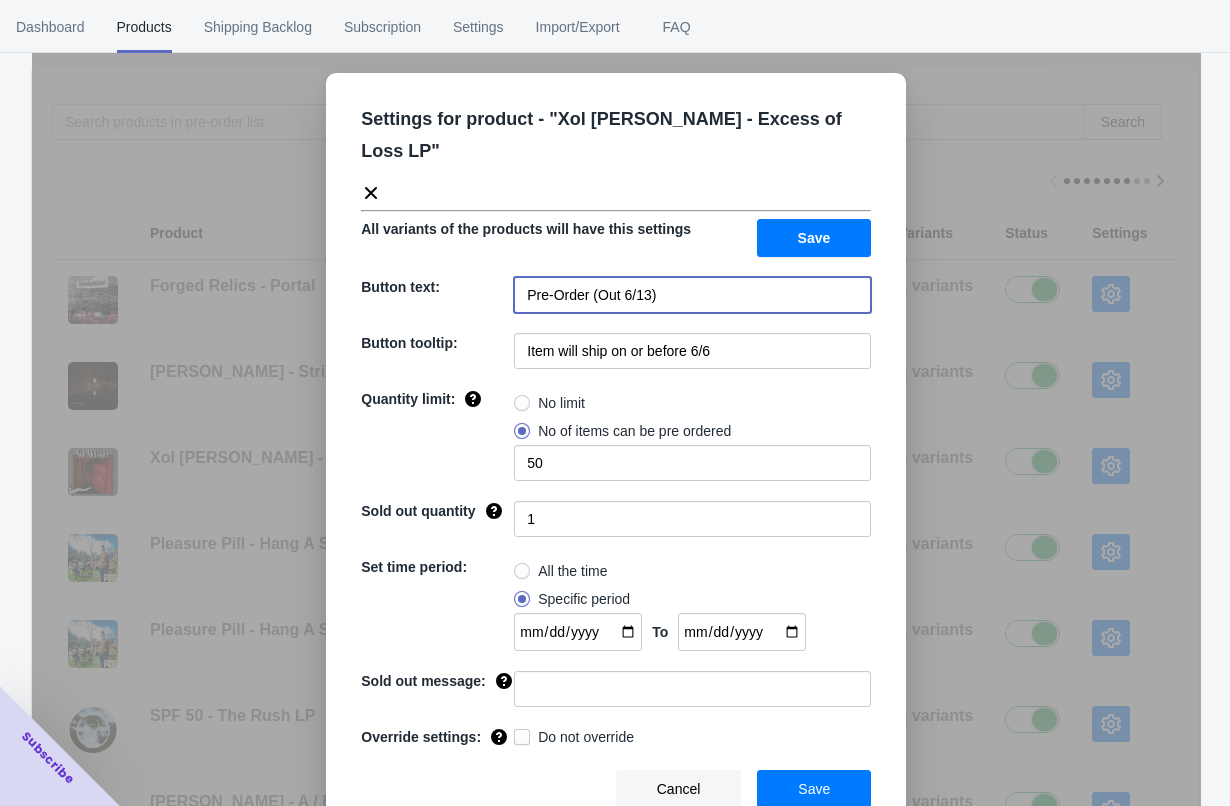 drag, startPoint x: 712, startPoint y: 272, endPoint x: 629, endPoint y: 274, distance: 83.02409 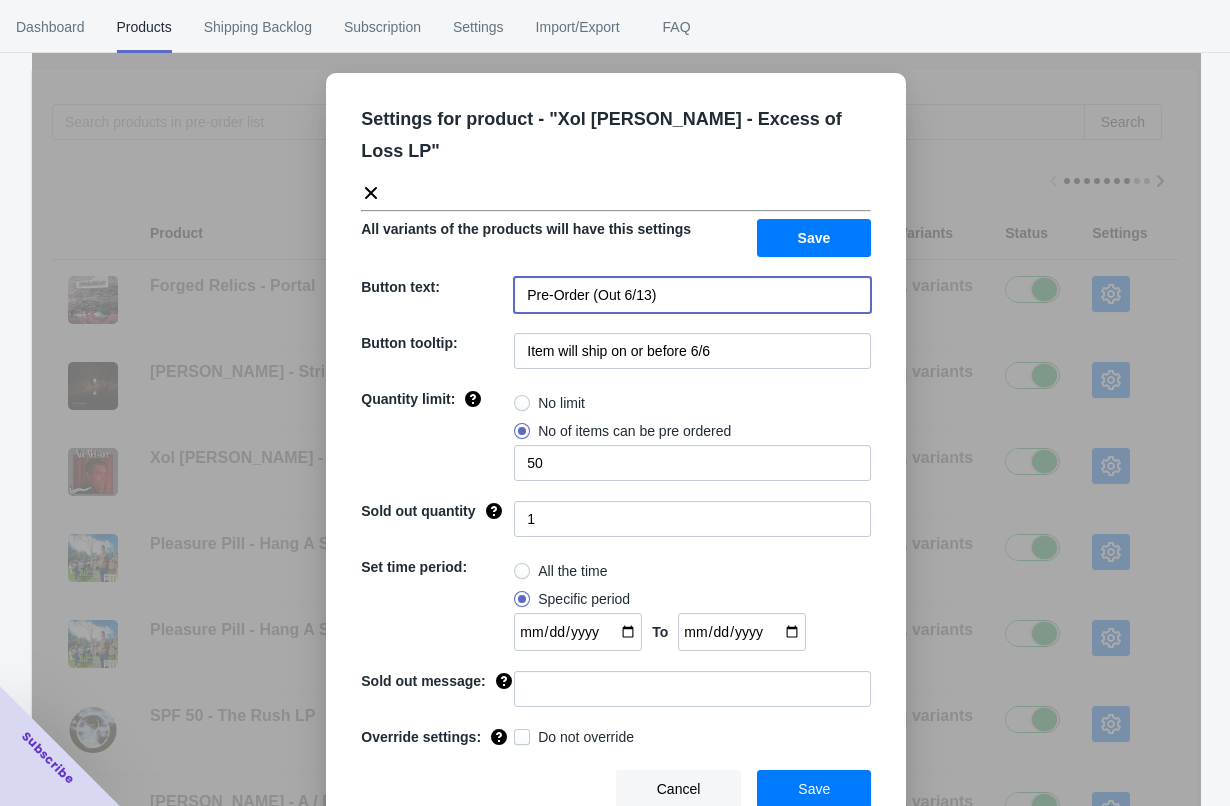click on "Pre-Order (Out 6/13)" at bounding box center [692, 295] 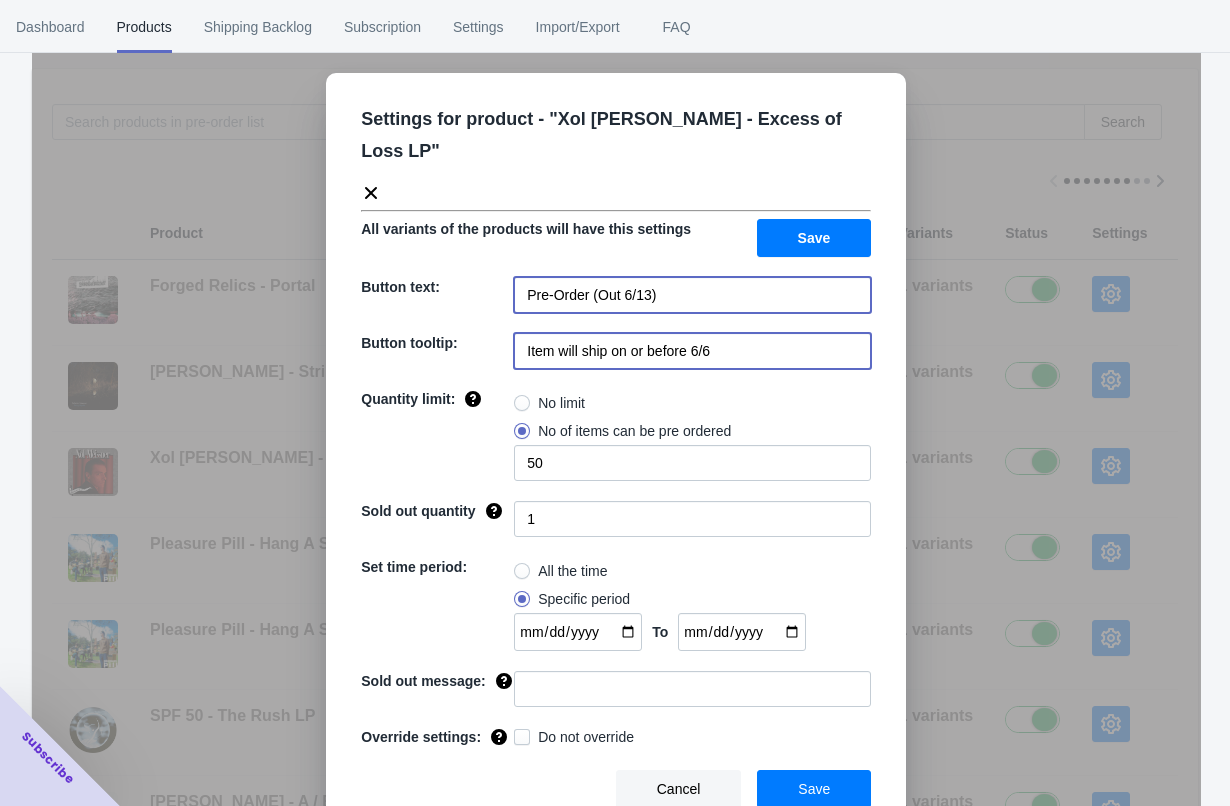 click on "Item will ship on or before 6/6" at bounding box center [692, 351] 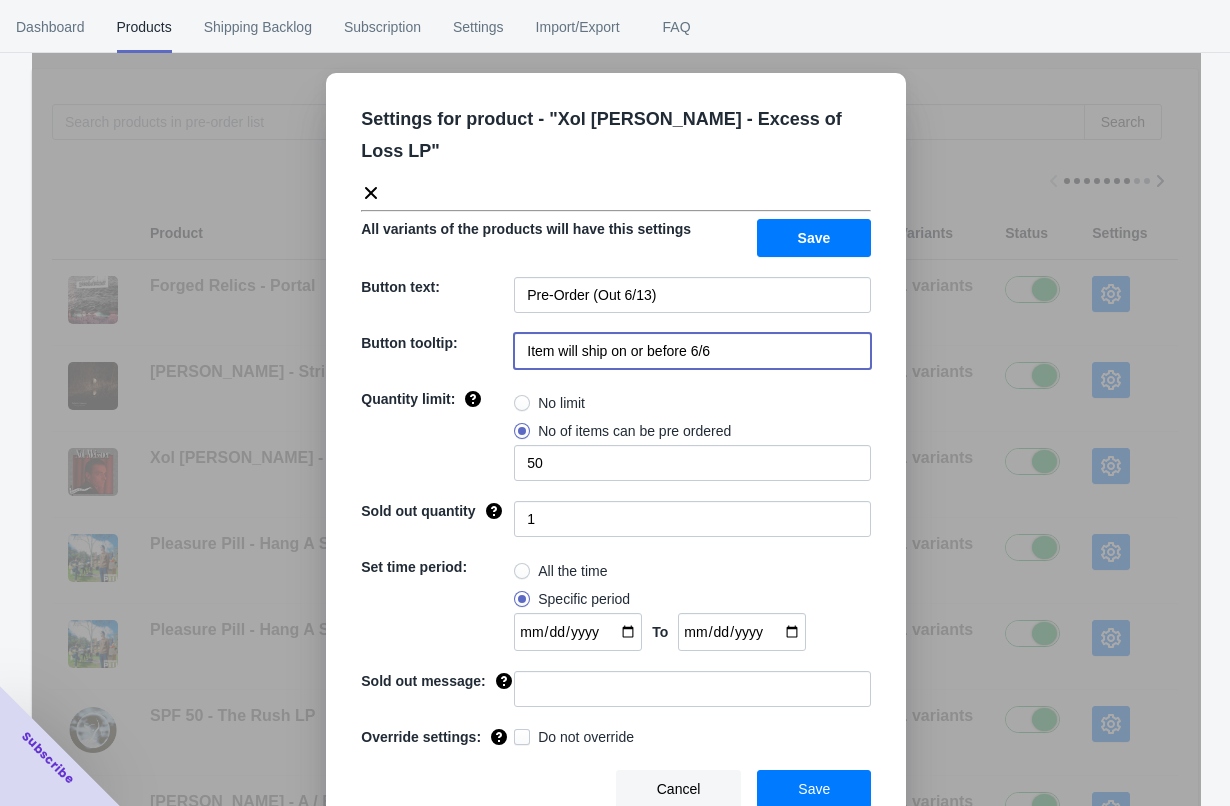 click on "Item will ship on or before 6/6" at bounding box center [692, 351] 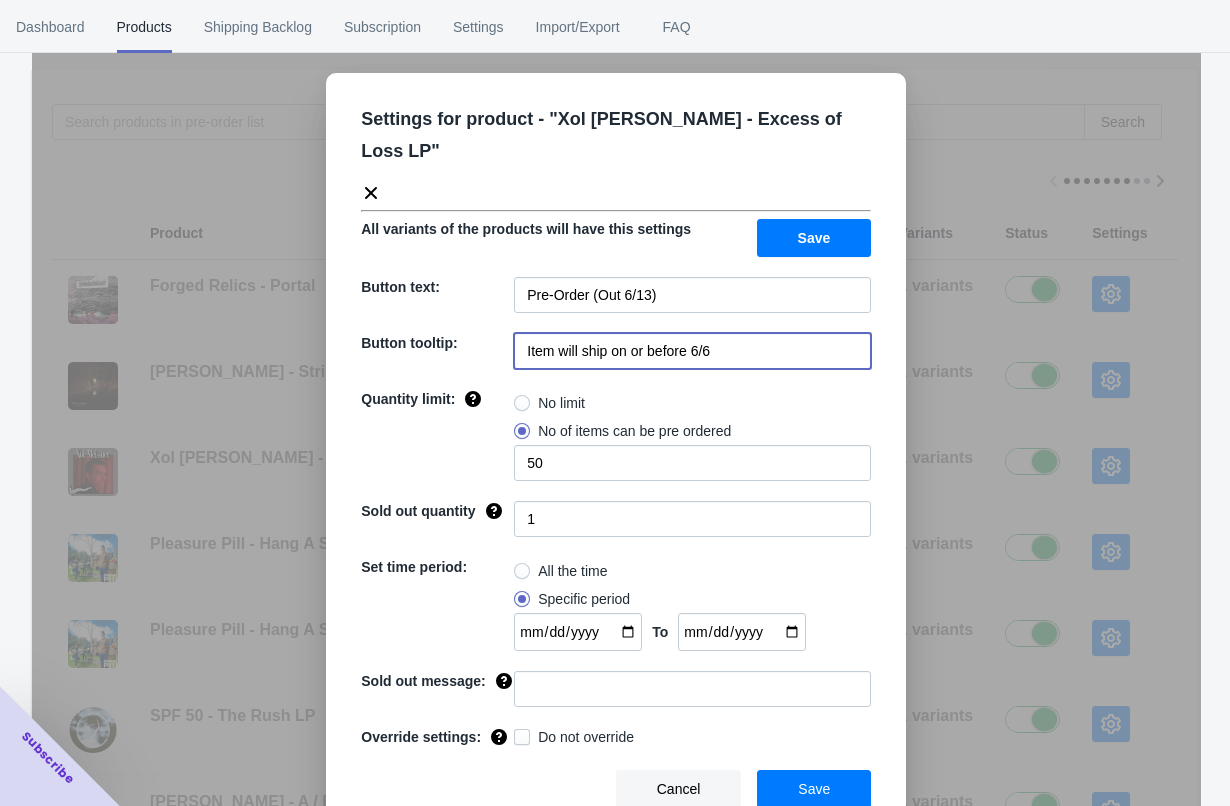 click on "Item will ship on or before 6/6" at bounding box center [692, 351] 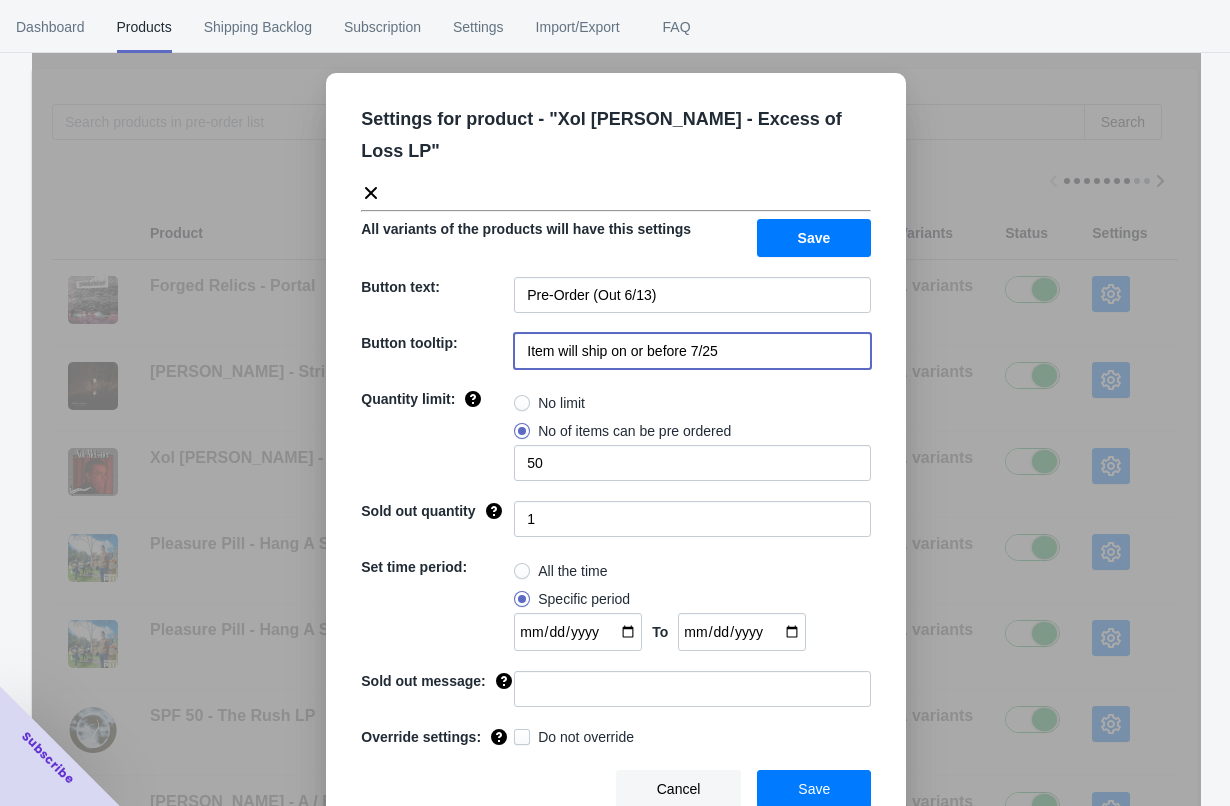 type on "Item will ship on or before 7/25" 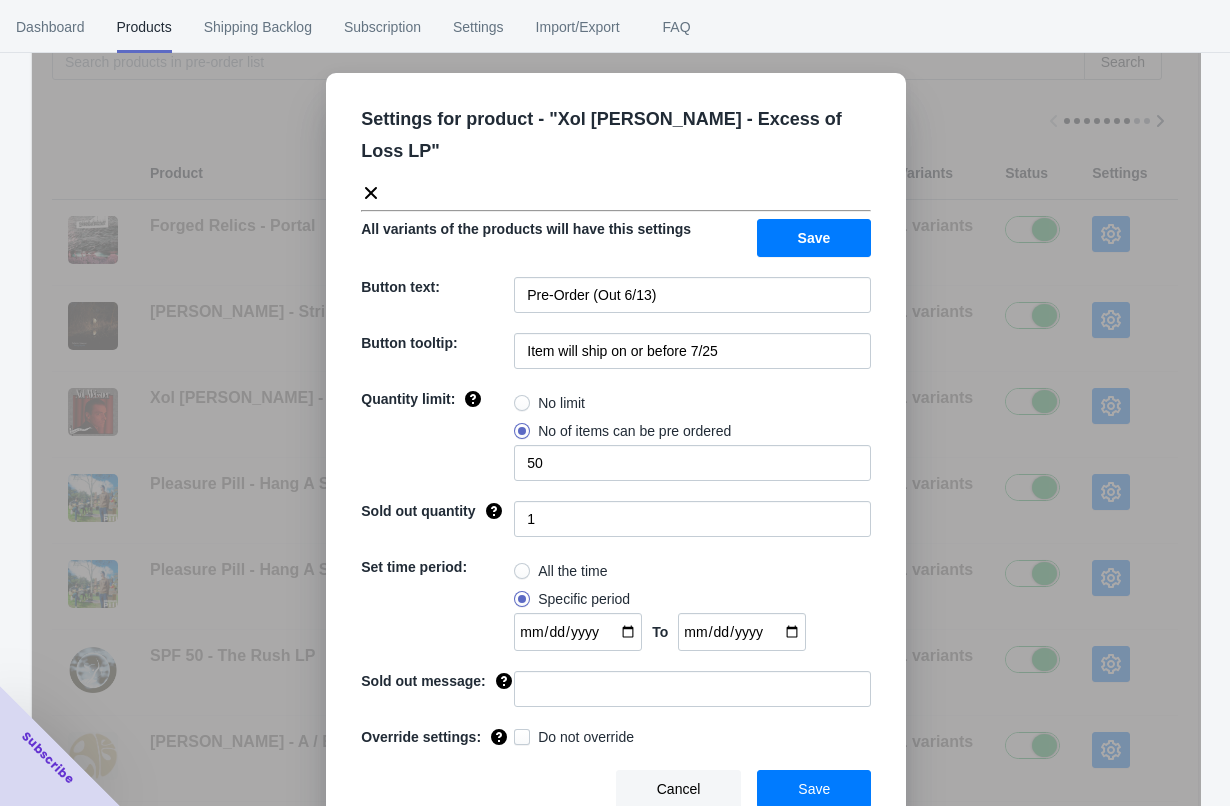 scroll, scrollTop: 367, scrollLeft: 0, axis: vertical 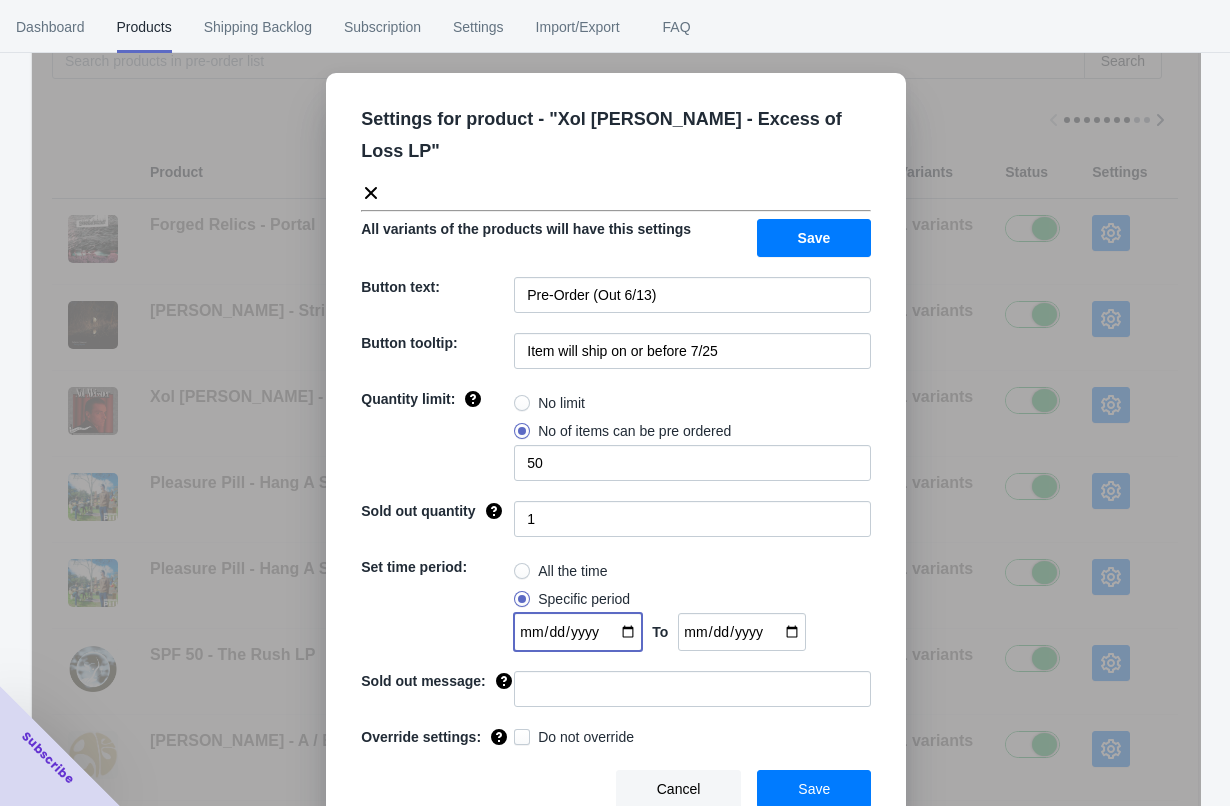 click on "2025-06-10" at bounding box center [578, 632] 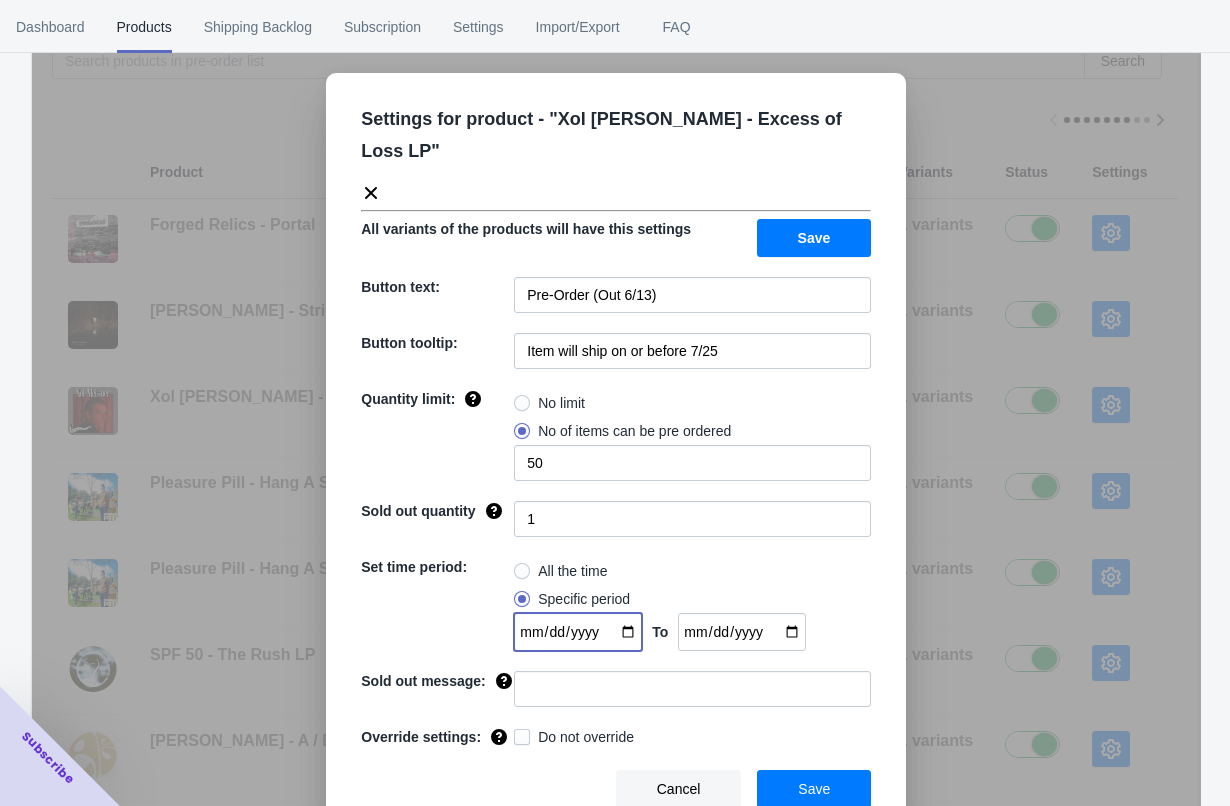 click on "2025-06-10" at bounding box center [578, 632] 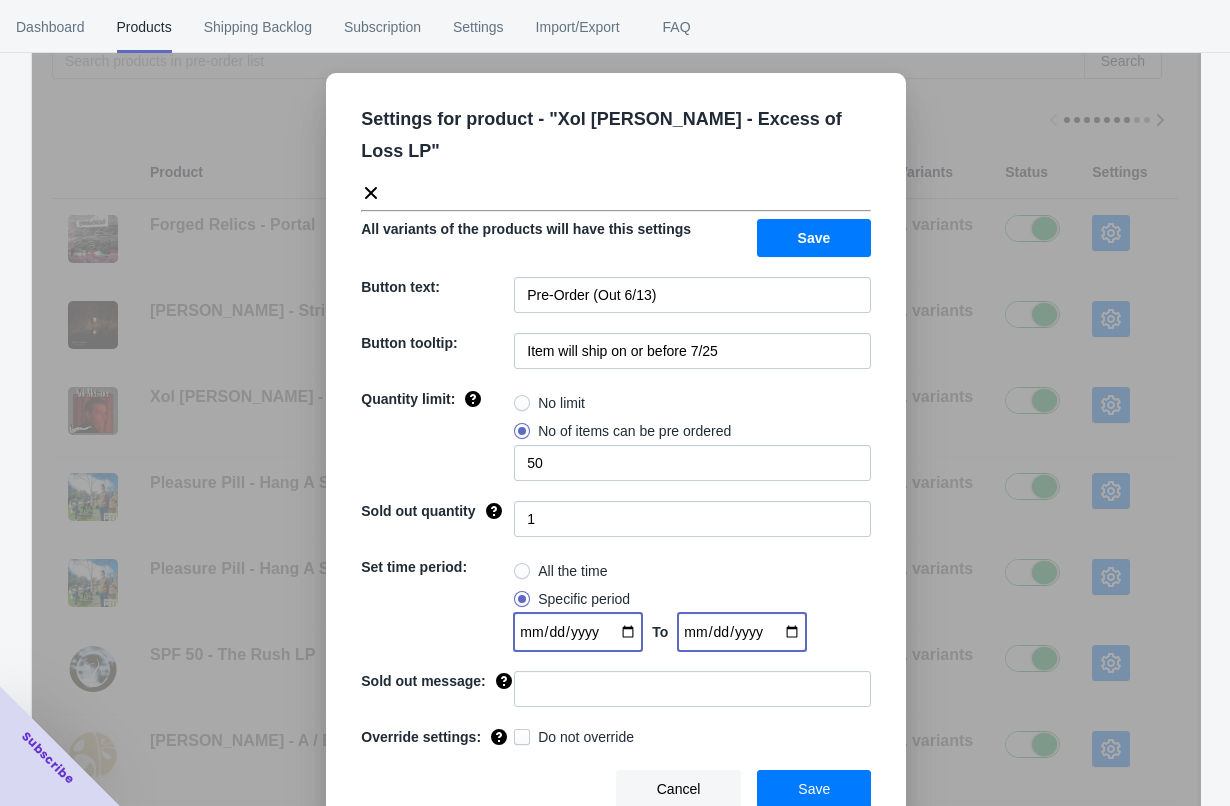 click on "2025-06-13" at bounding box center [742, 632] 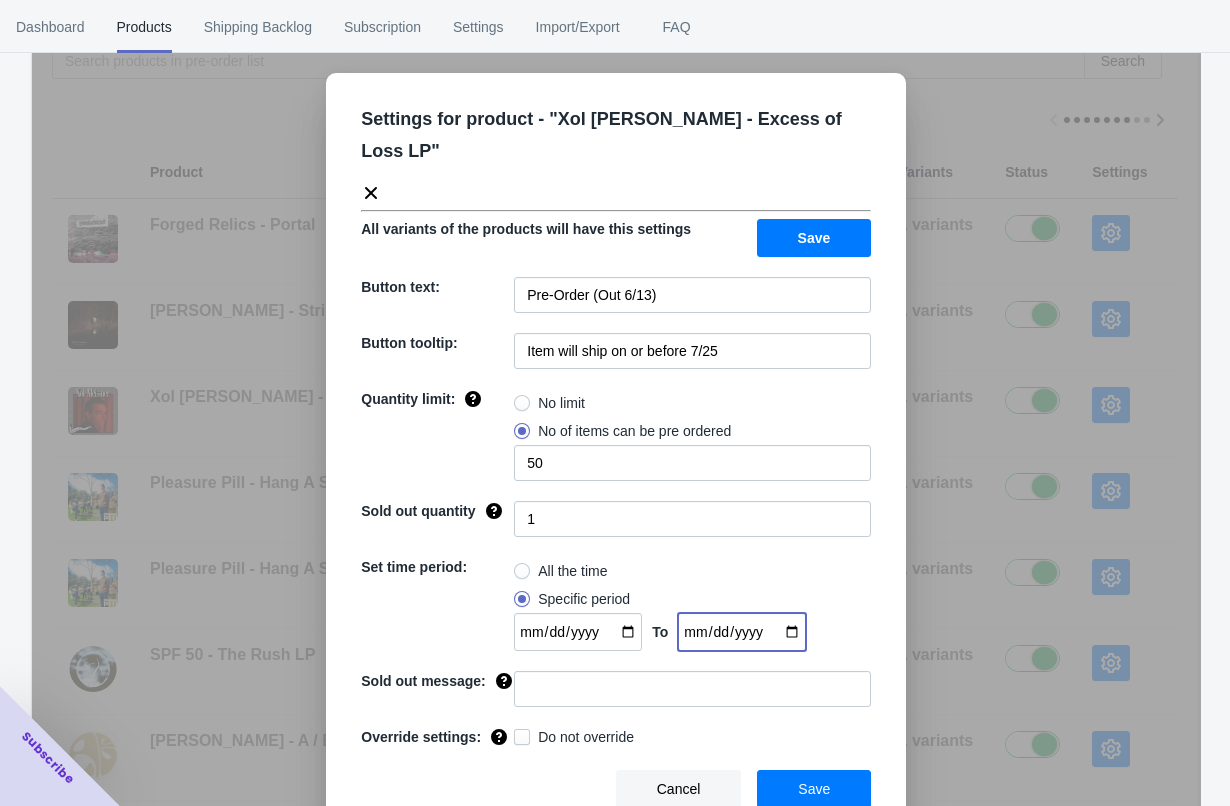 click on "2025-06-10 To 2025-07-01" at bounding box center (692, 632) 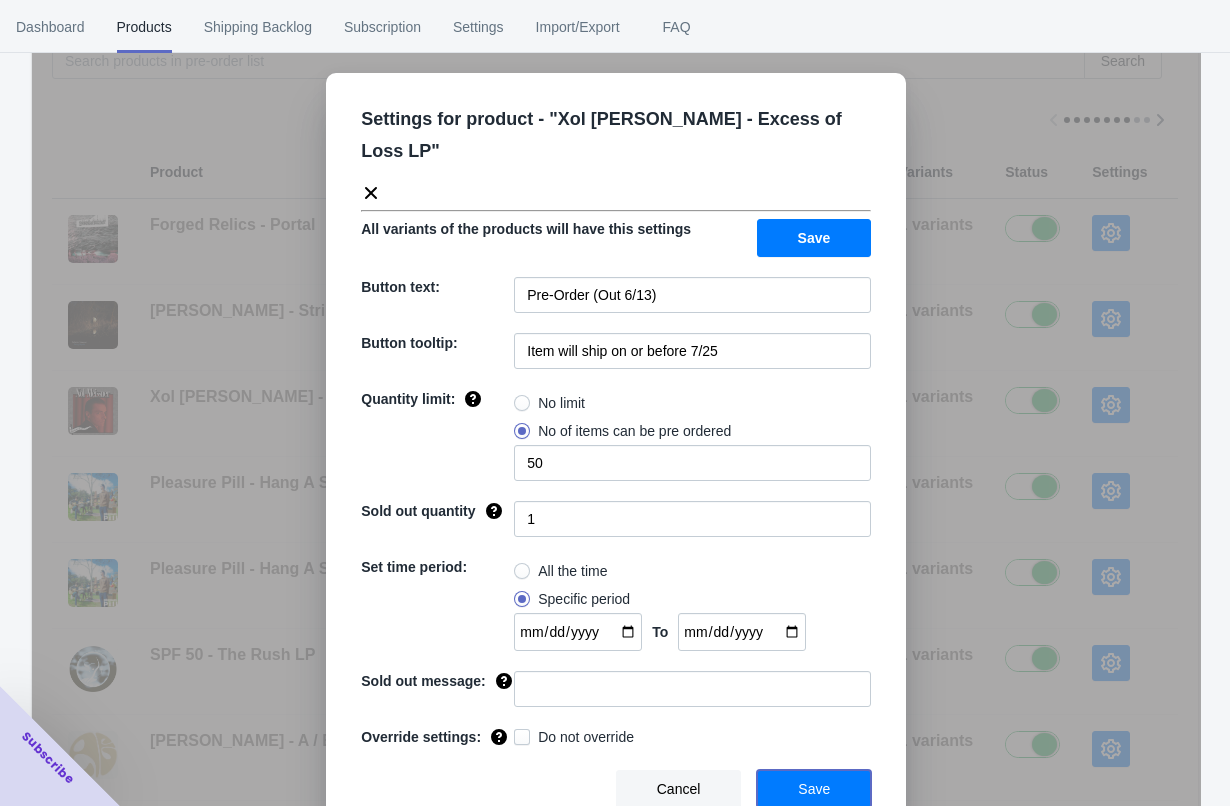 drag, startPoint x: 830, startPoint y: 773, endPoint x: 788, endPoint y: 563, distance: 214.15881 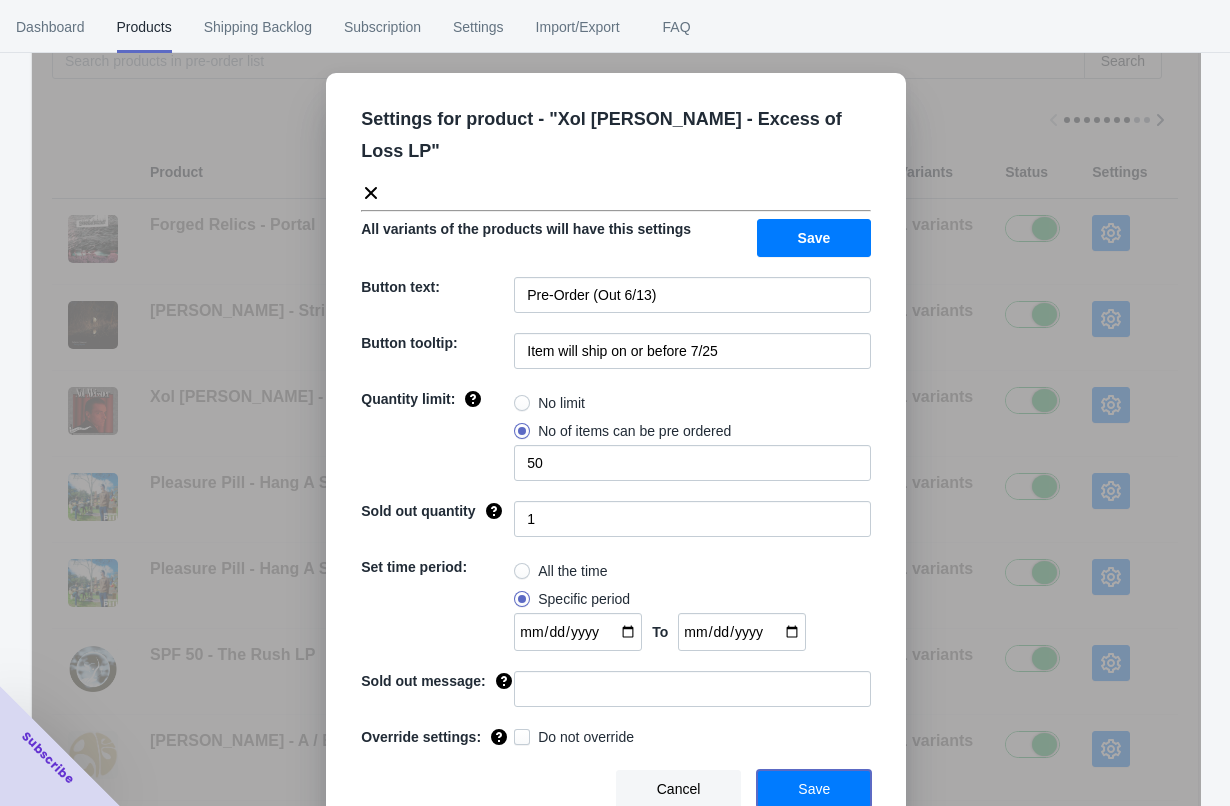 click on "Settings for product - " Xol Meissner - Excess of Loss LP " All variants of the products will have this settings Save Button text: Pre-Order (Out 6/13) Button tooltip: Item will ship on or before 7/25 Quantity limit: No limit No of items can be pre ordered 50 Sold out quantity 1 Set time period: All the time Specific period 2025-06-10 To 2025-07-01 Sold out message: Override settings: Do not override Cancel Save" at bounding box center (616, 455) 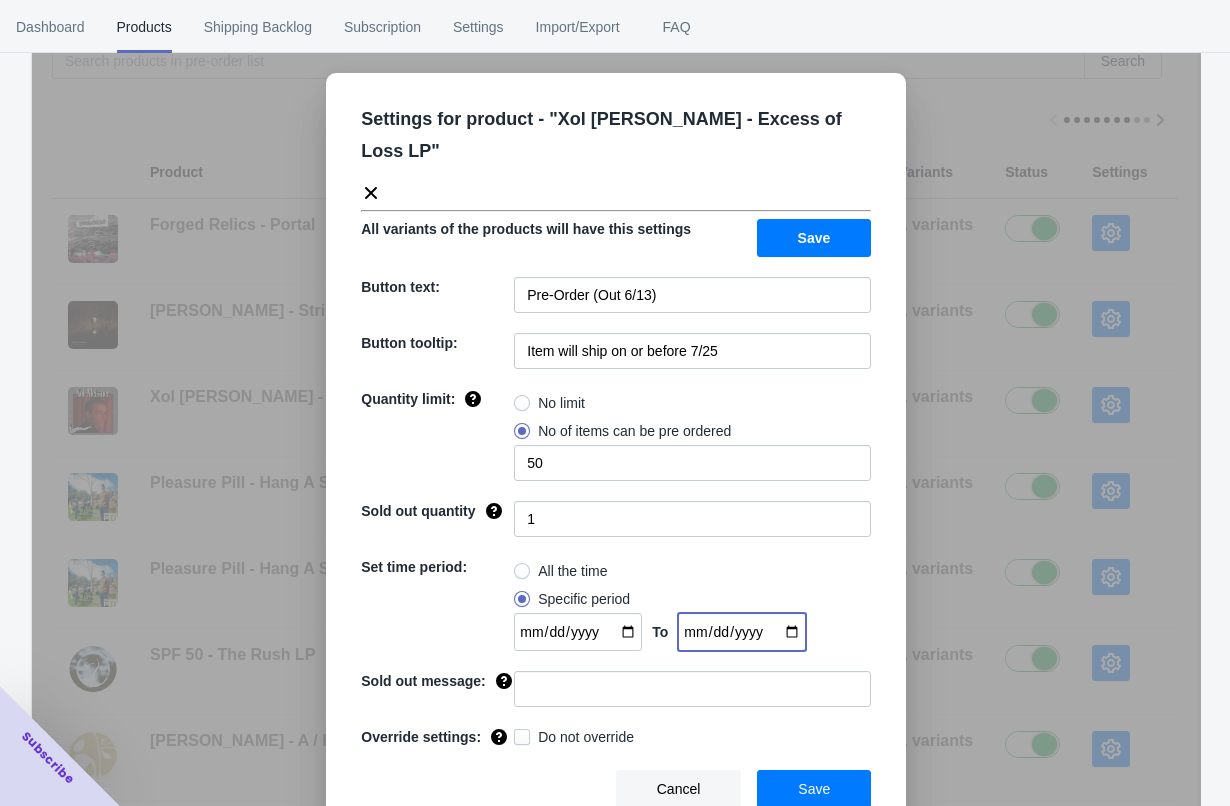 click on "[DATE]" at bounding box center (742, 632) 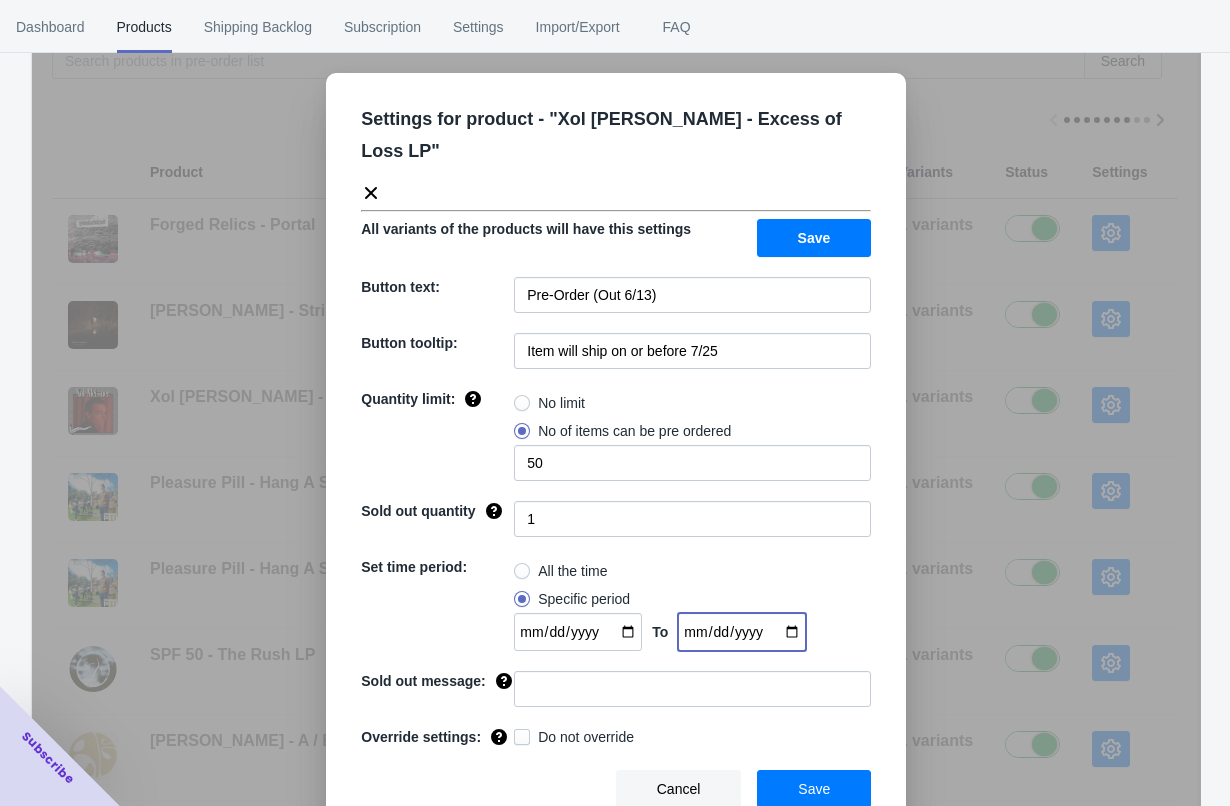 type on "[DATE]" 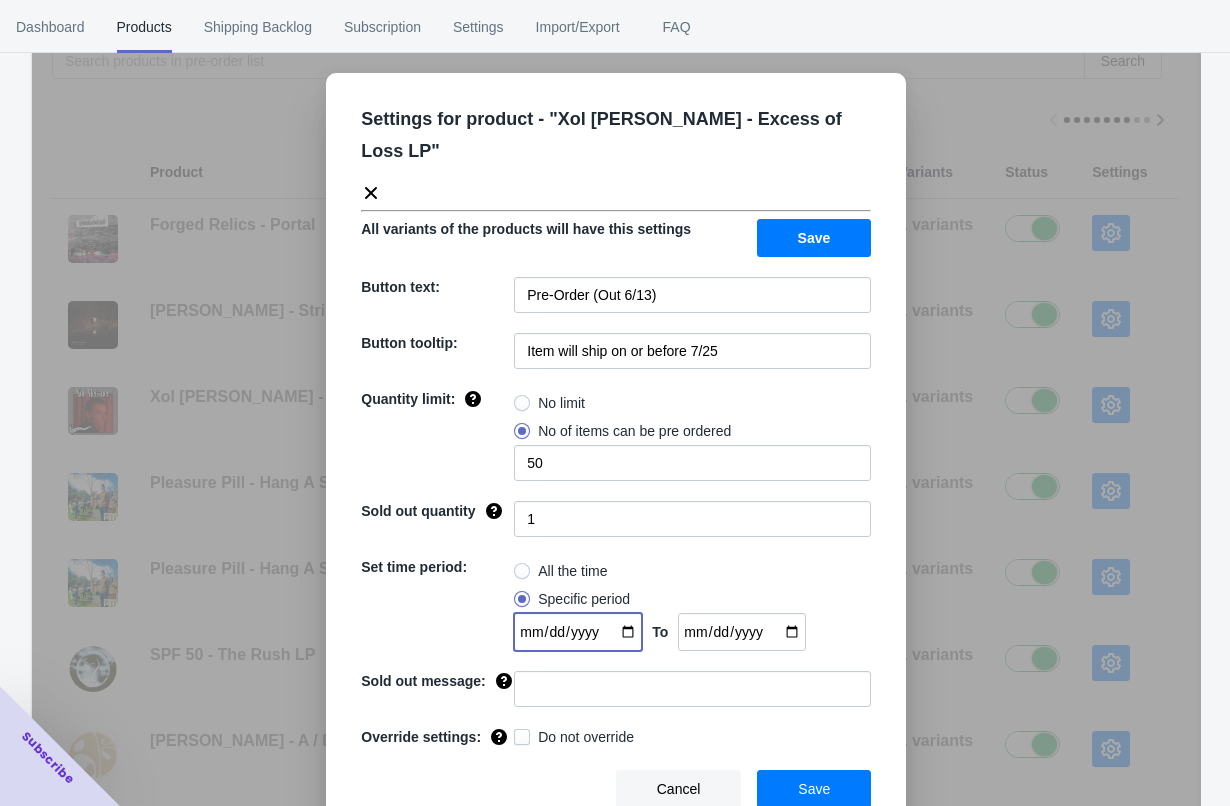 click on "2025-06-10" at bounding box center (578, 632) 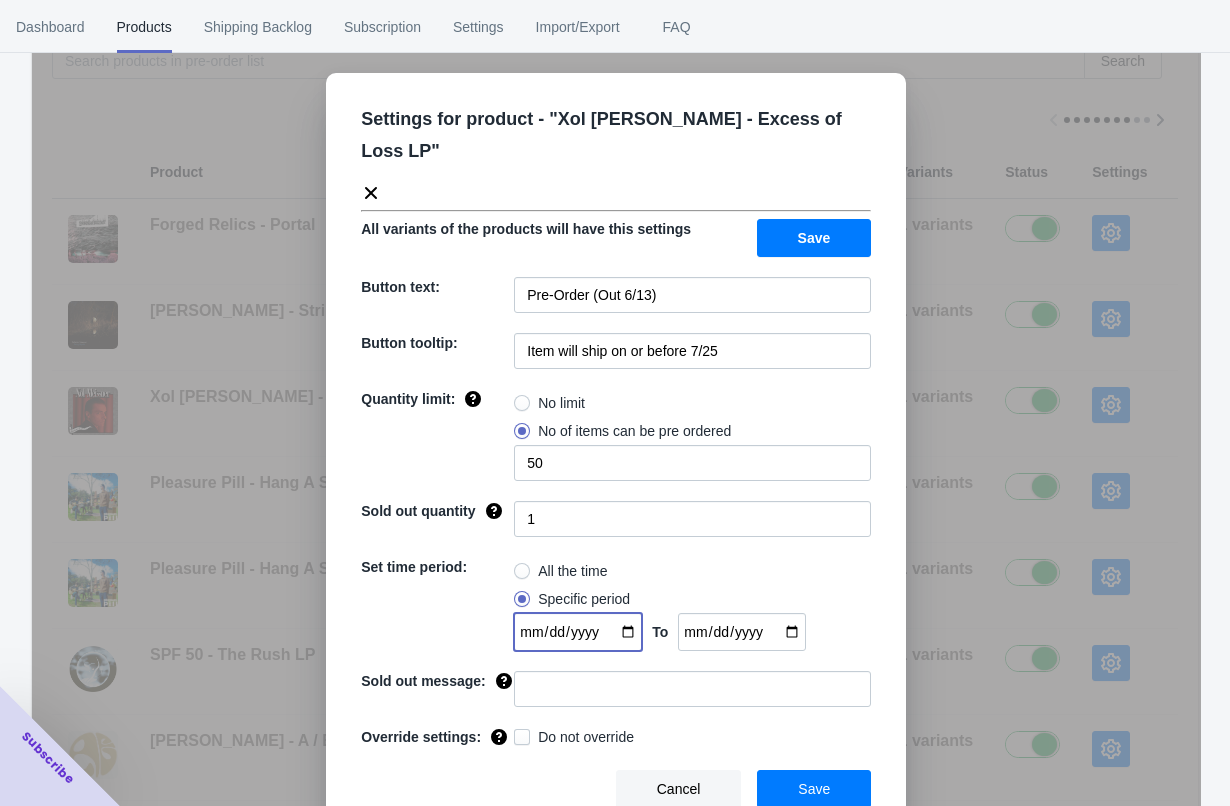 type on "[DATE]" 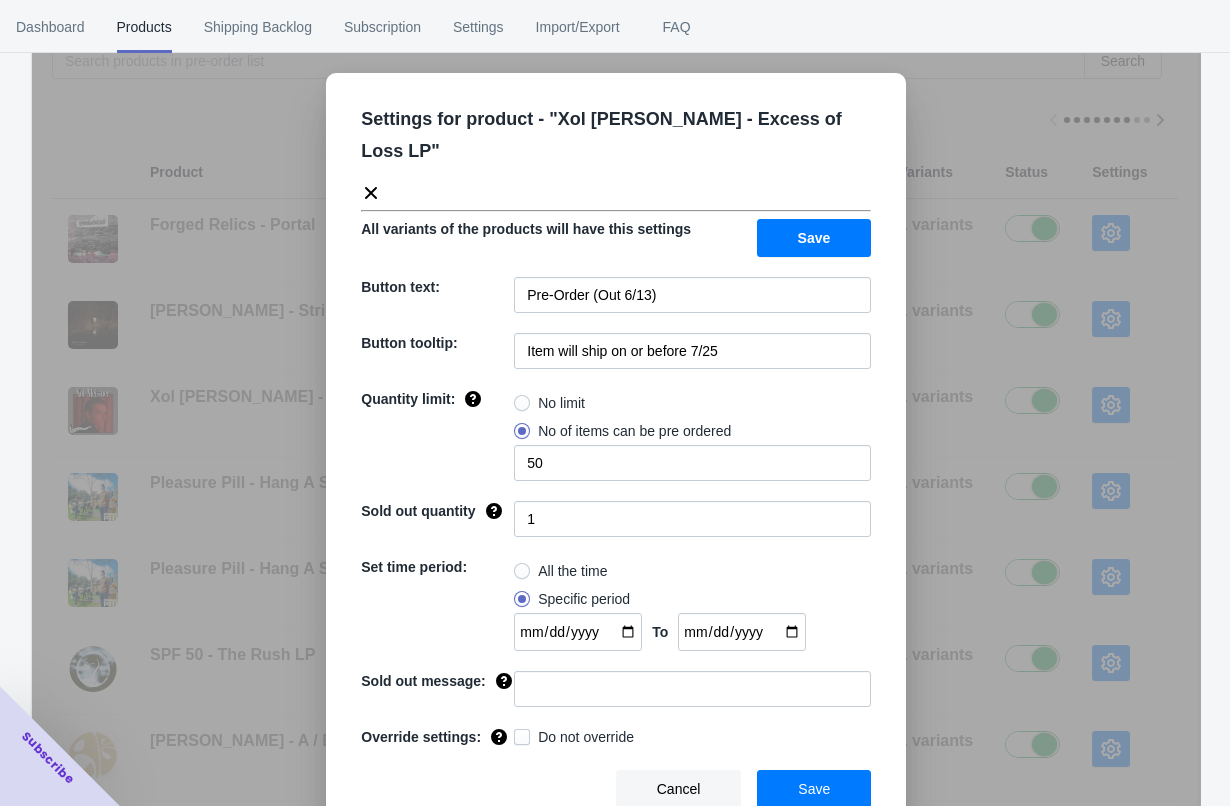 click on "All the time Specific period 2025-07-01 To 2025-08-01" at bounding box center (692, 604) 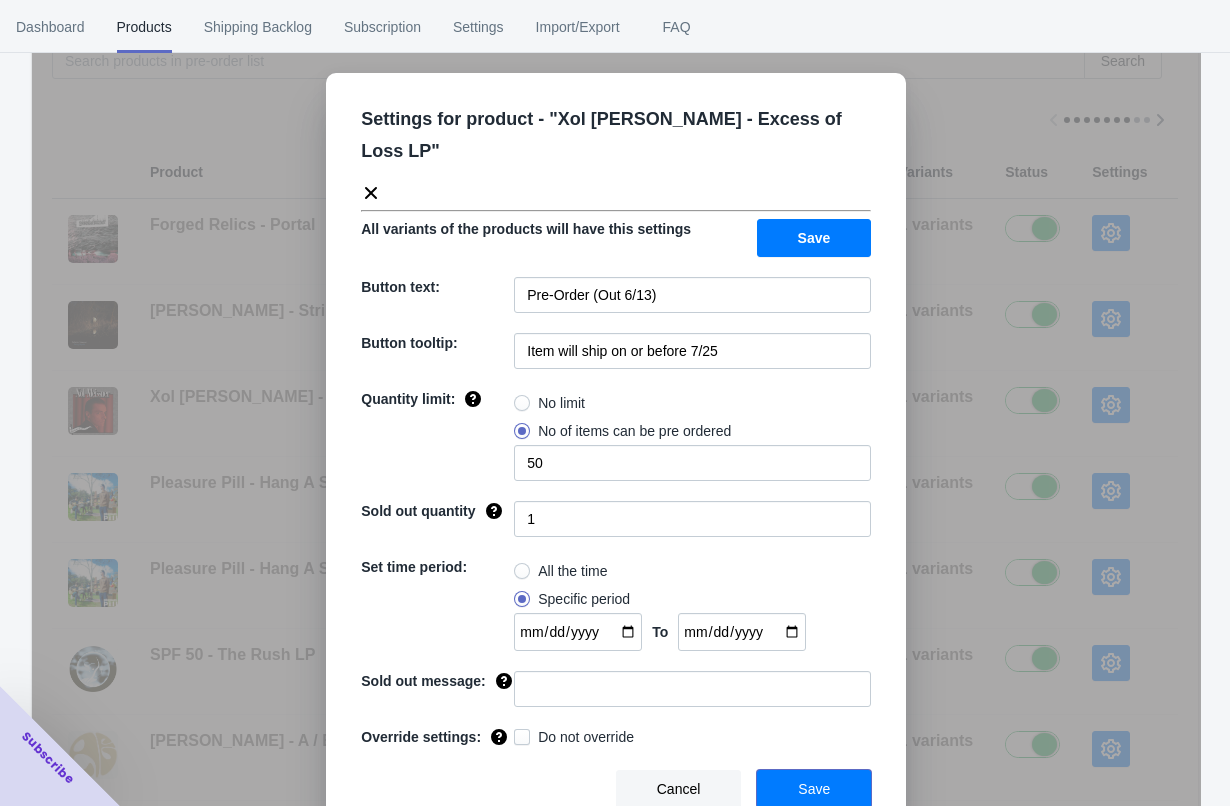 click on "Save" at bounding box center (814, 789) 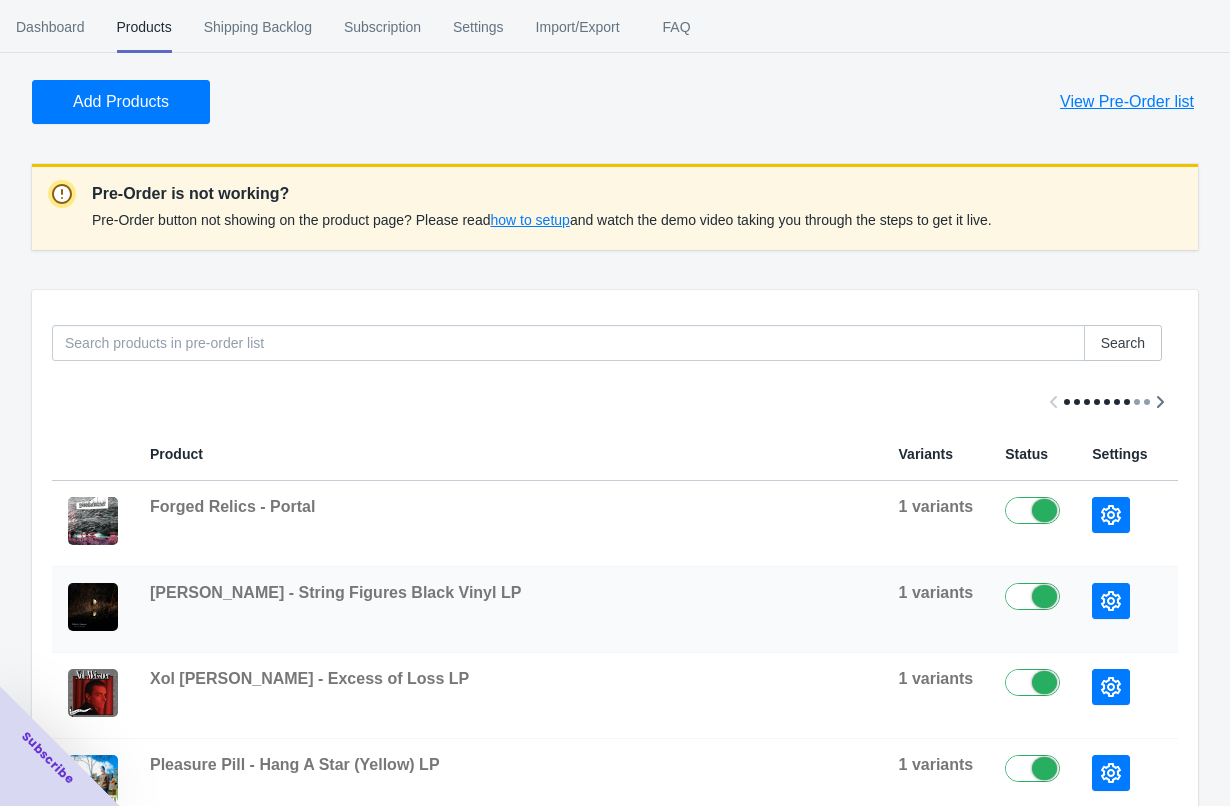 scroll, scrollTop: 94, scrollLeft: 0, axis: vertical 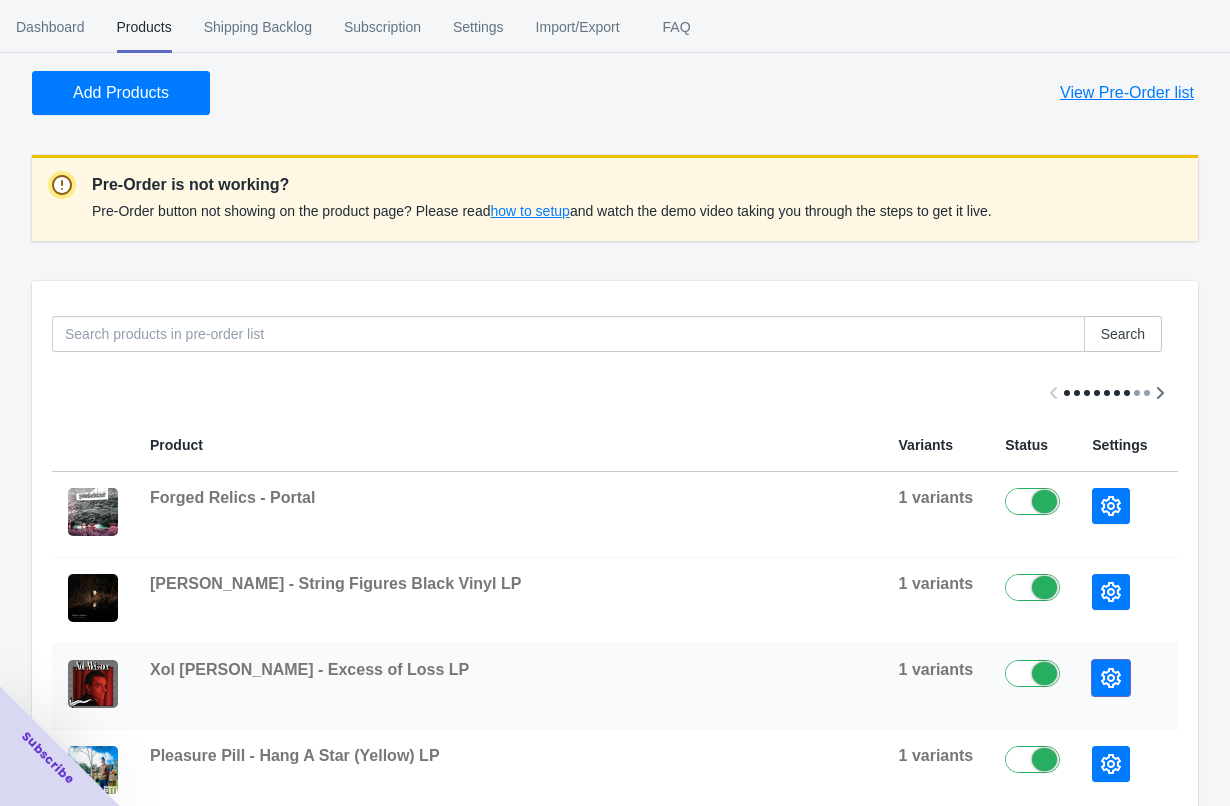 click at bounding box center [1111, 678] 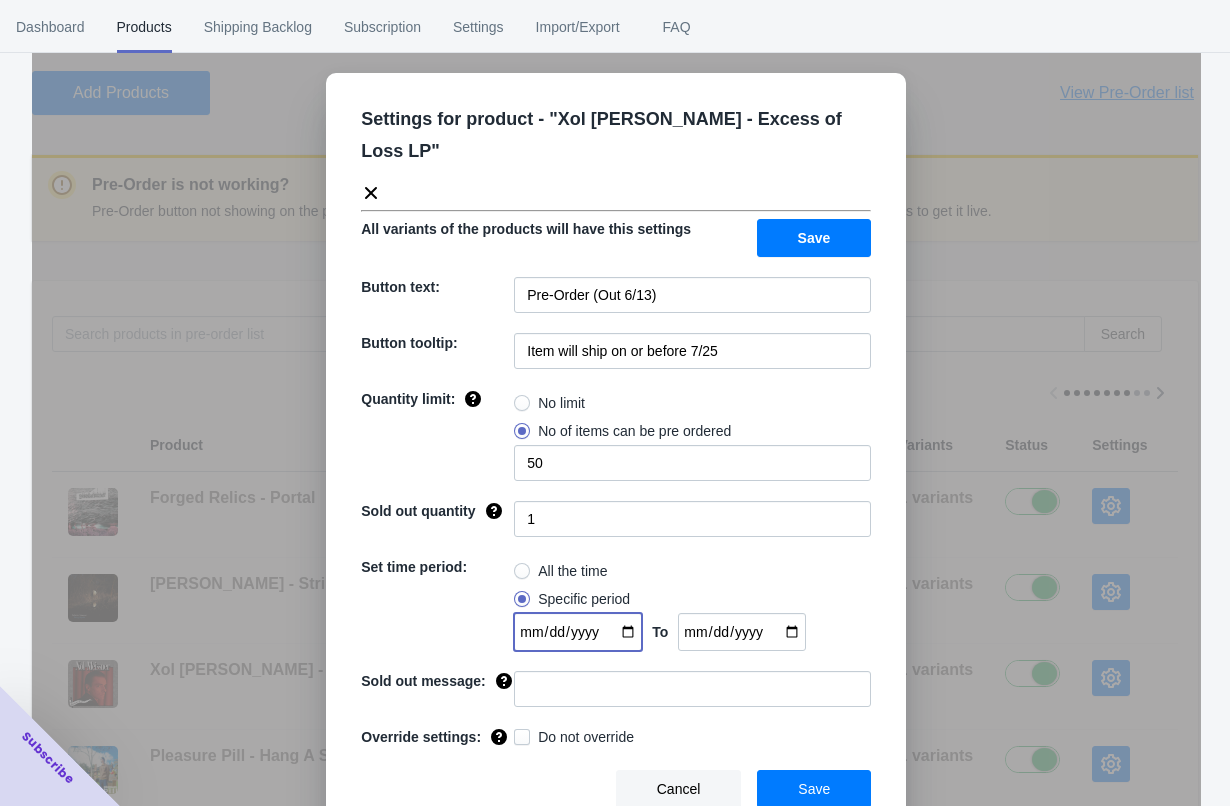 click on "[DATE]" at bounding box center (578, 632) 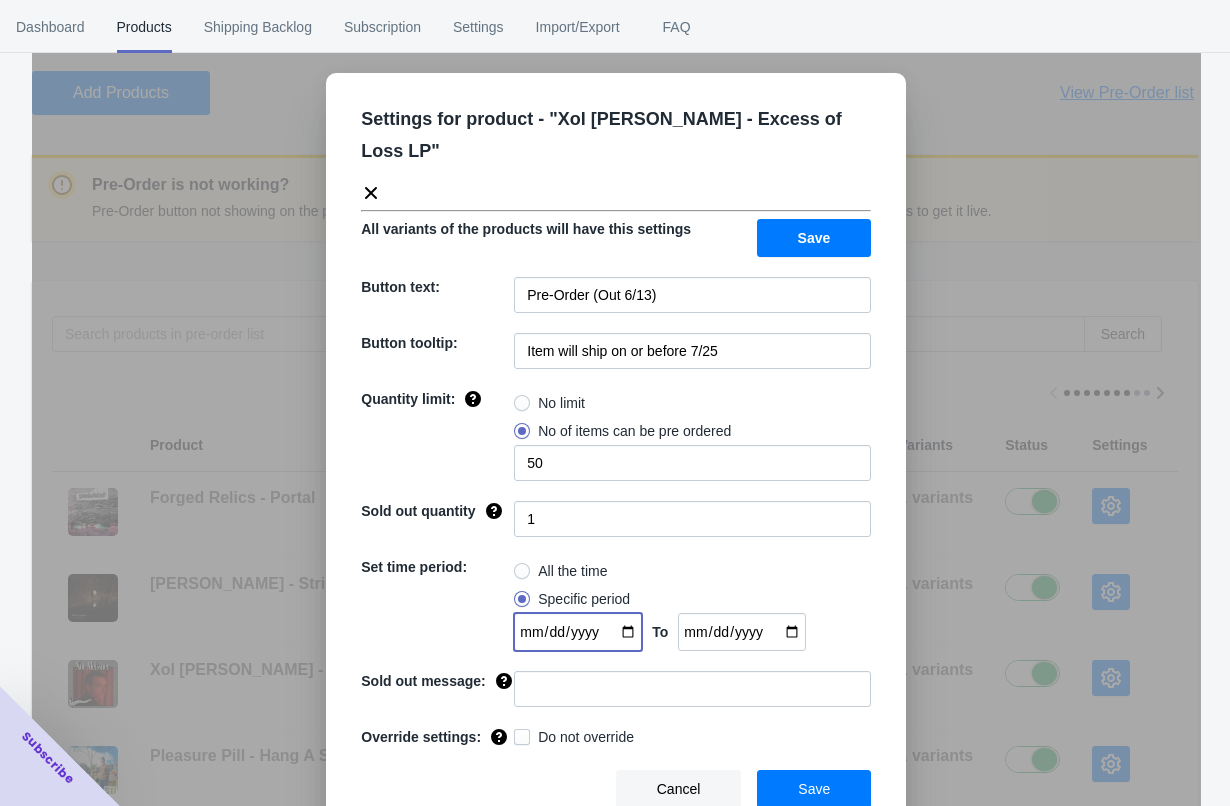 type on "2025-06-01" 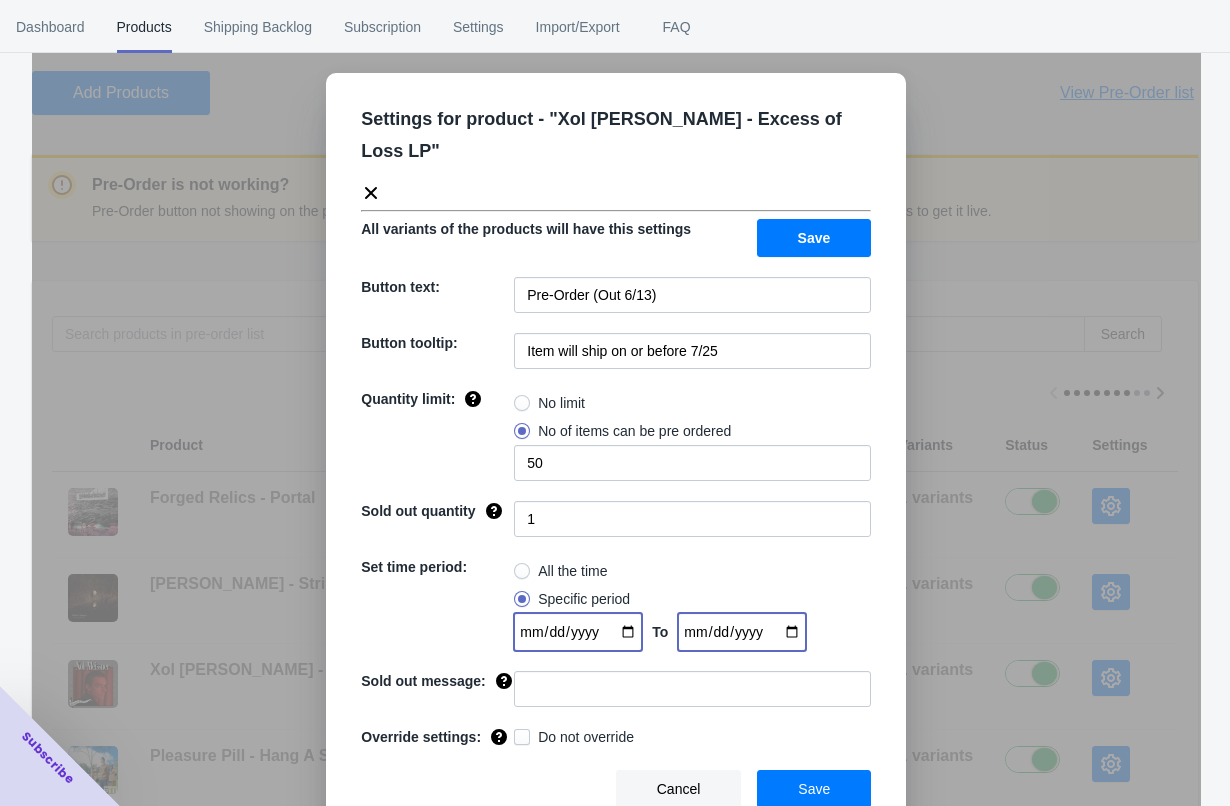 click on "[DATE]" at bounding box center [742, 632] 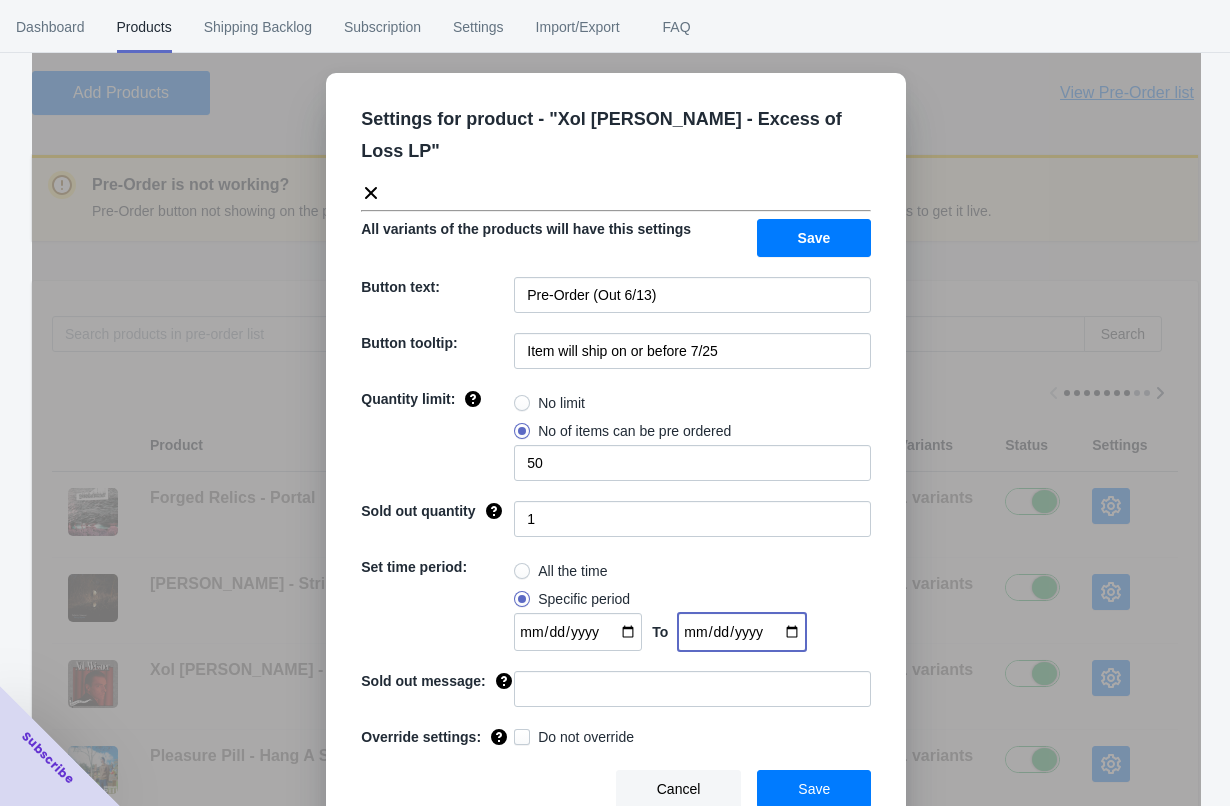 click on "2025-08-13" at bounding box center (742, 632) 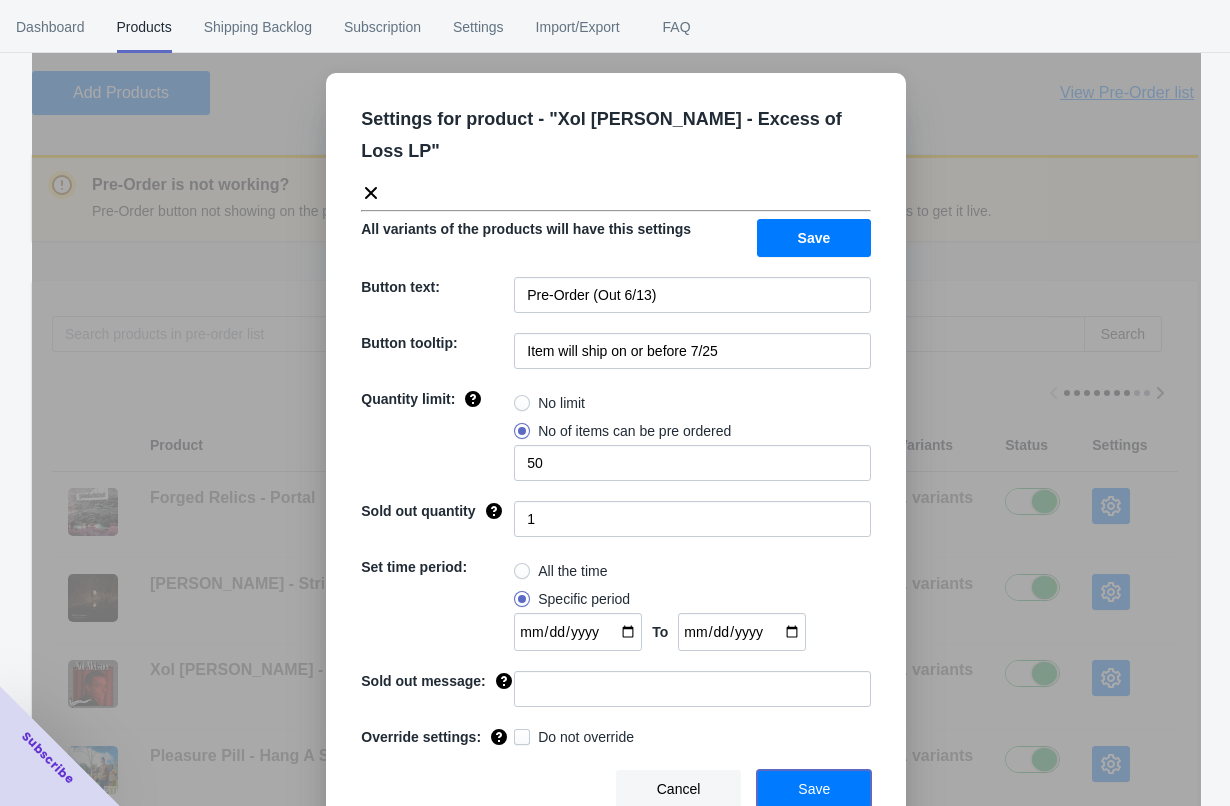 drag, startPoint x: 815, startPoint y: 777, endPoint x: 729, endPoint y: 269, distance: 515.2281 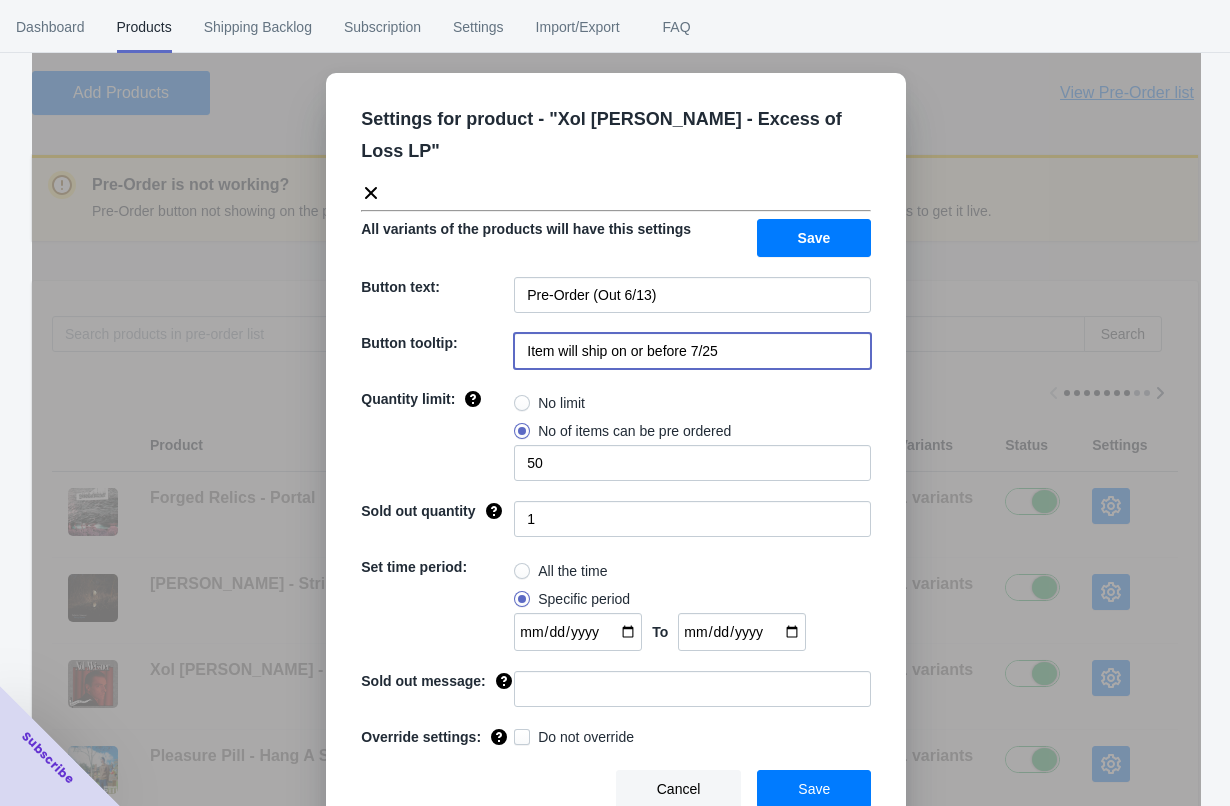 drag, startPoint x: 754, startPoint y: 324, endPoint x: 696, endPoint y: 320, distance: 58.137768 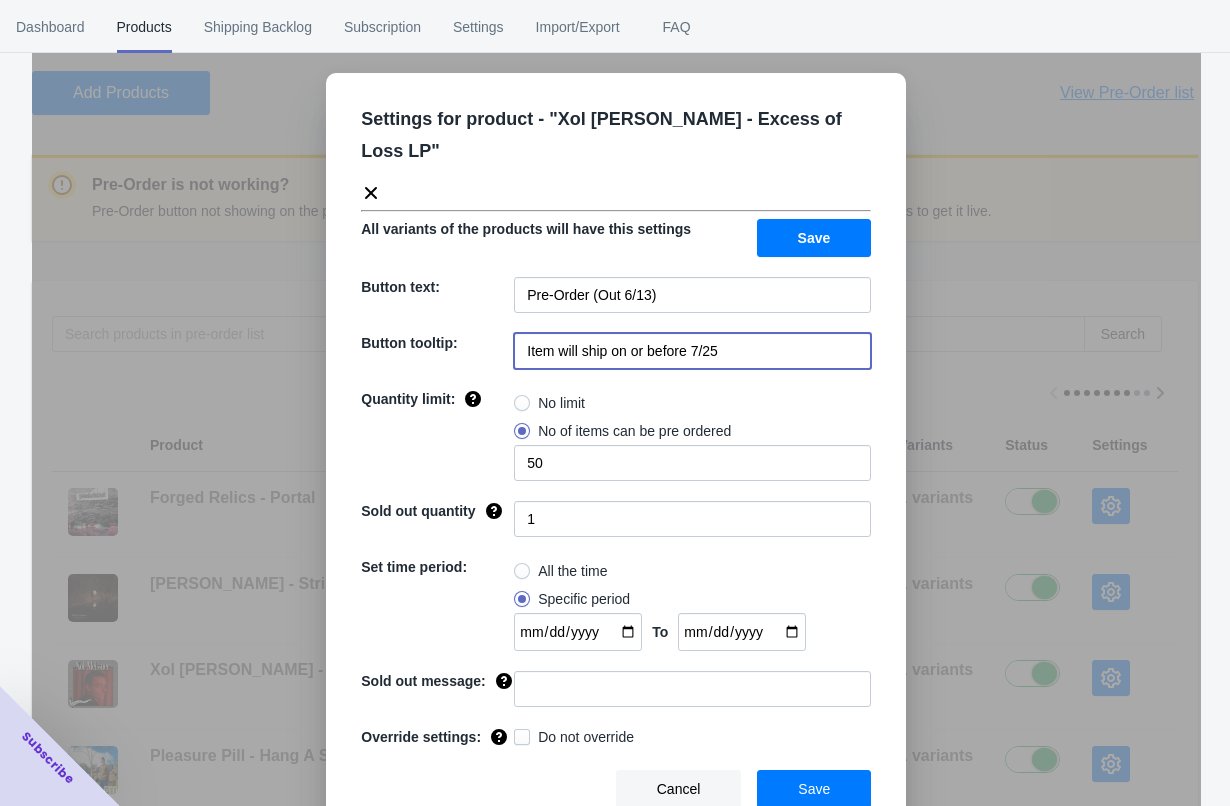 click on "Item will ship on or before 7/25" at bounding box center (692, 351) 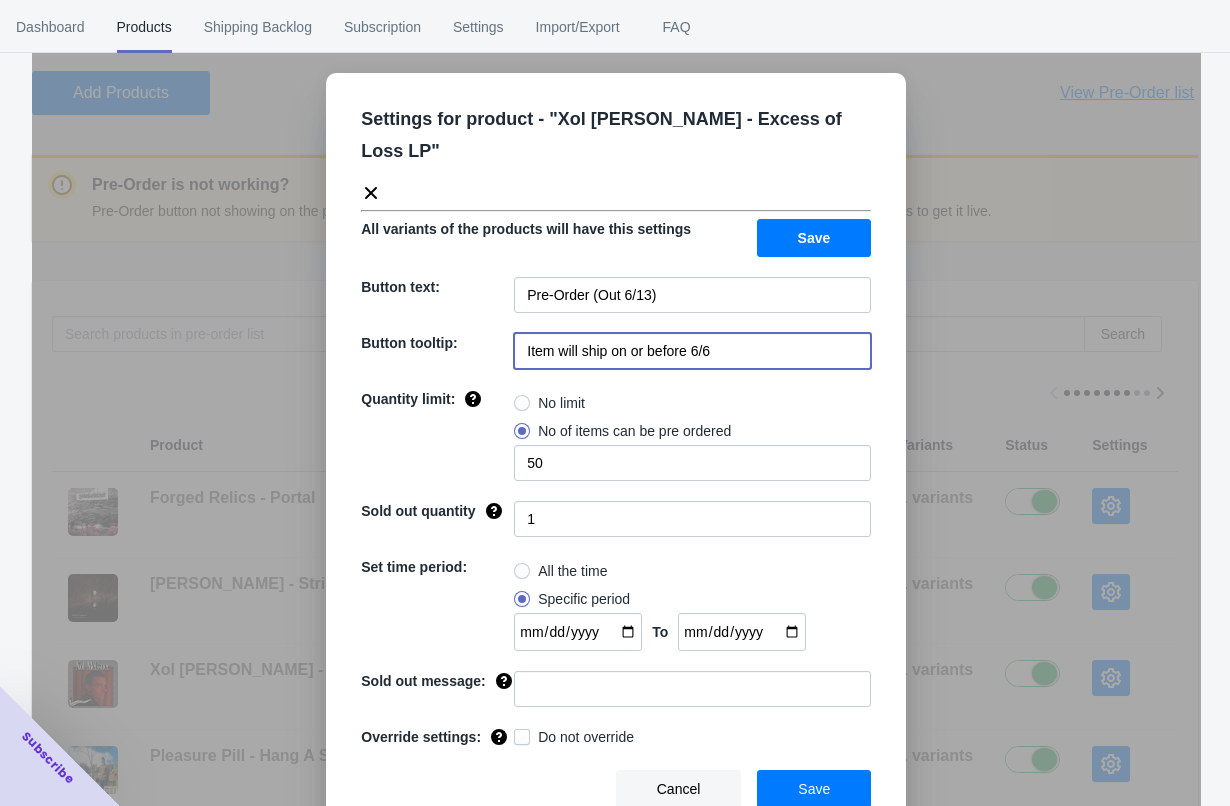 click on "Item will ship on or before 6/6" at bounding box center [692, 351] 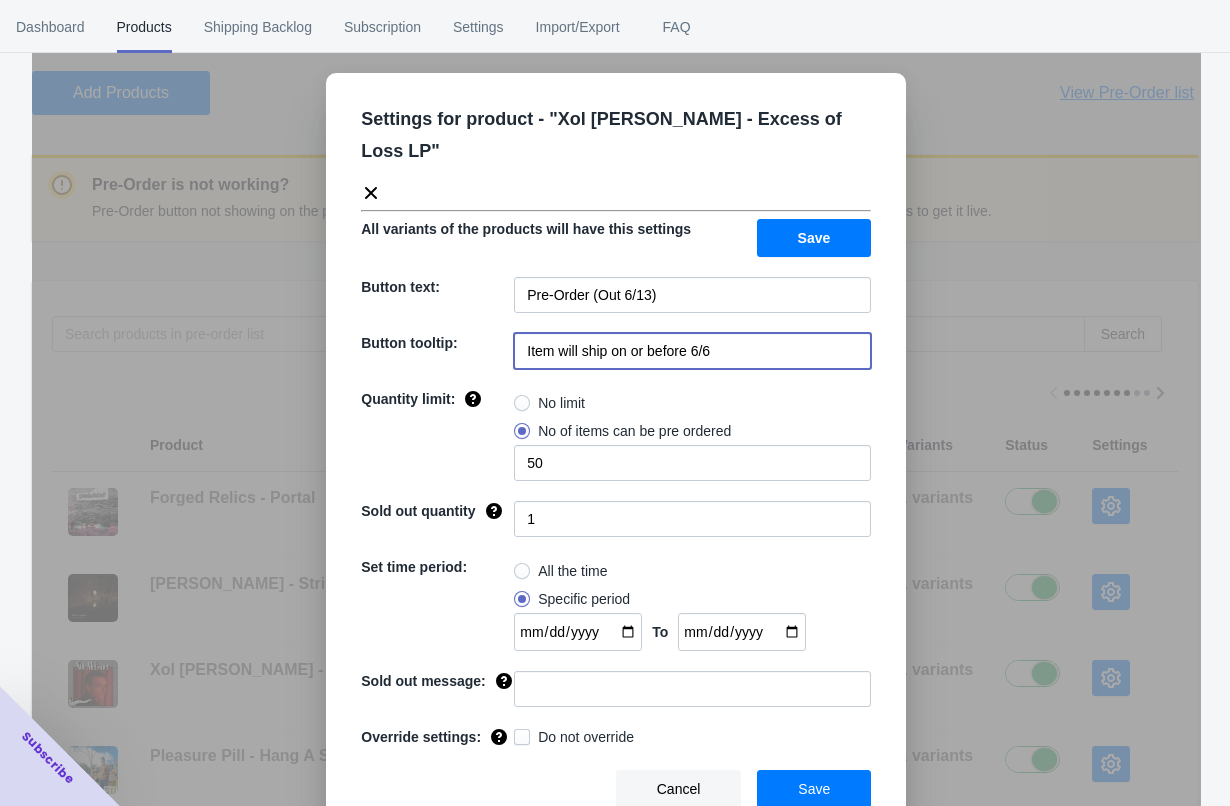 click on "Item will ship on or before 6/6" at bounding box center [692, 351] 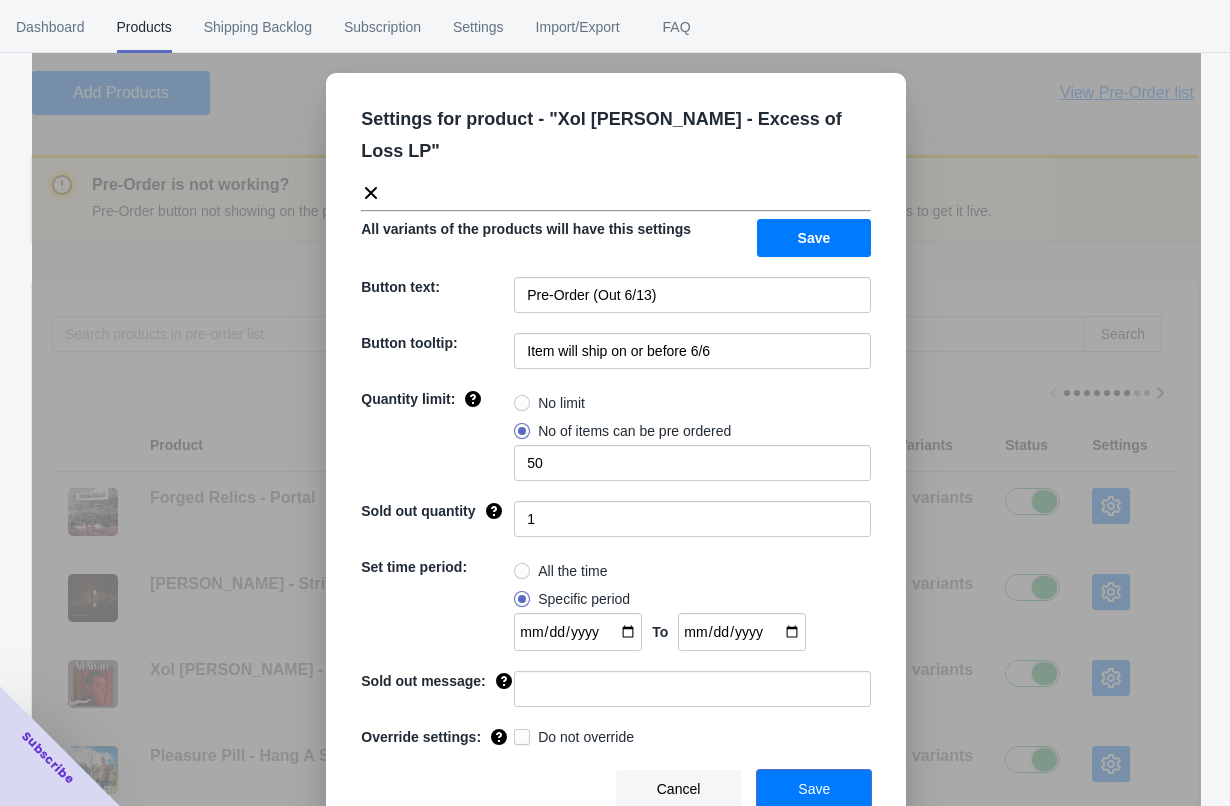 click on "Save" at bounding box center (814, 789) 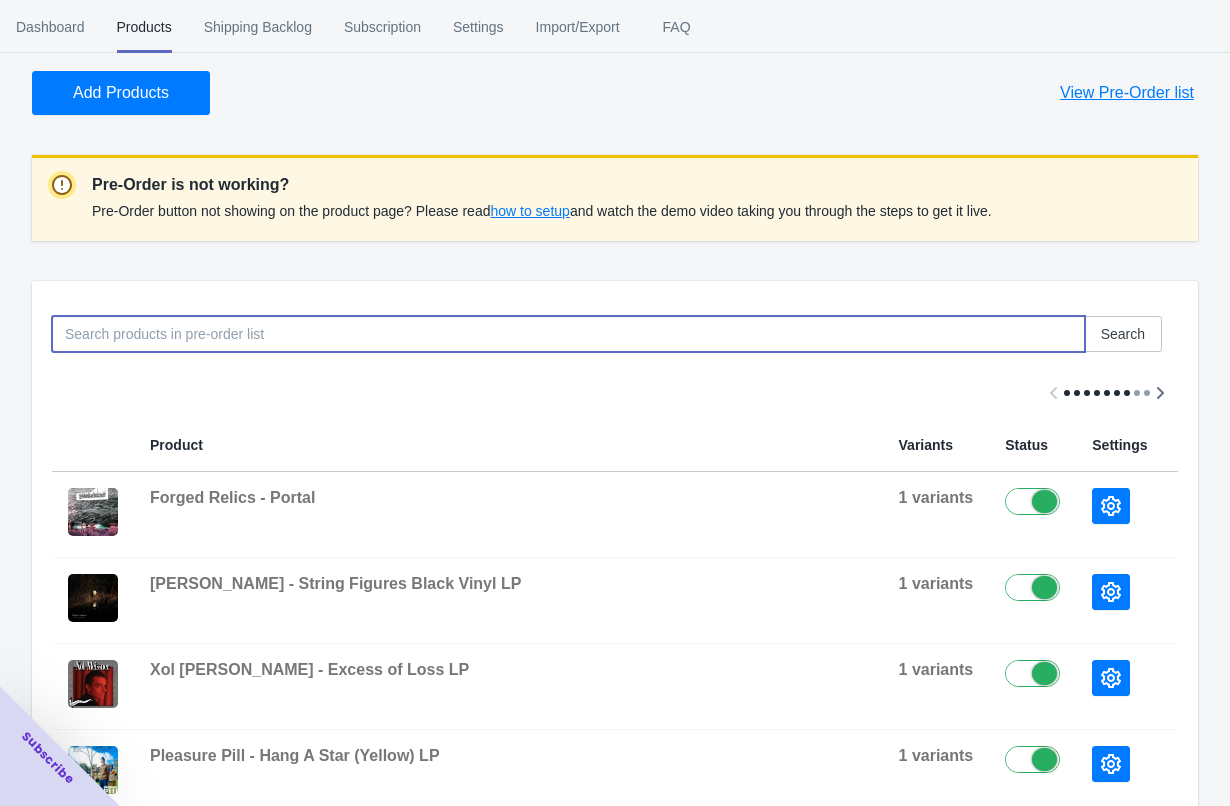 click at bounding box center (568, 334) 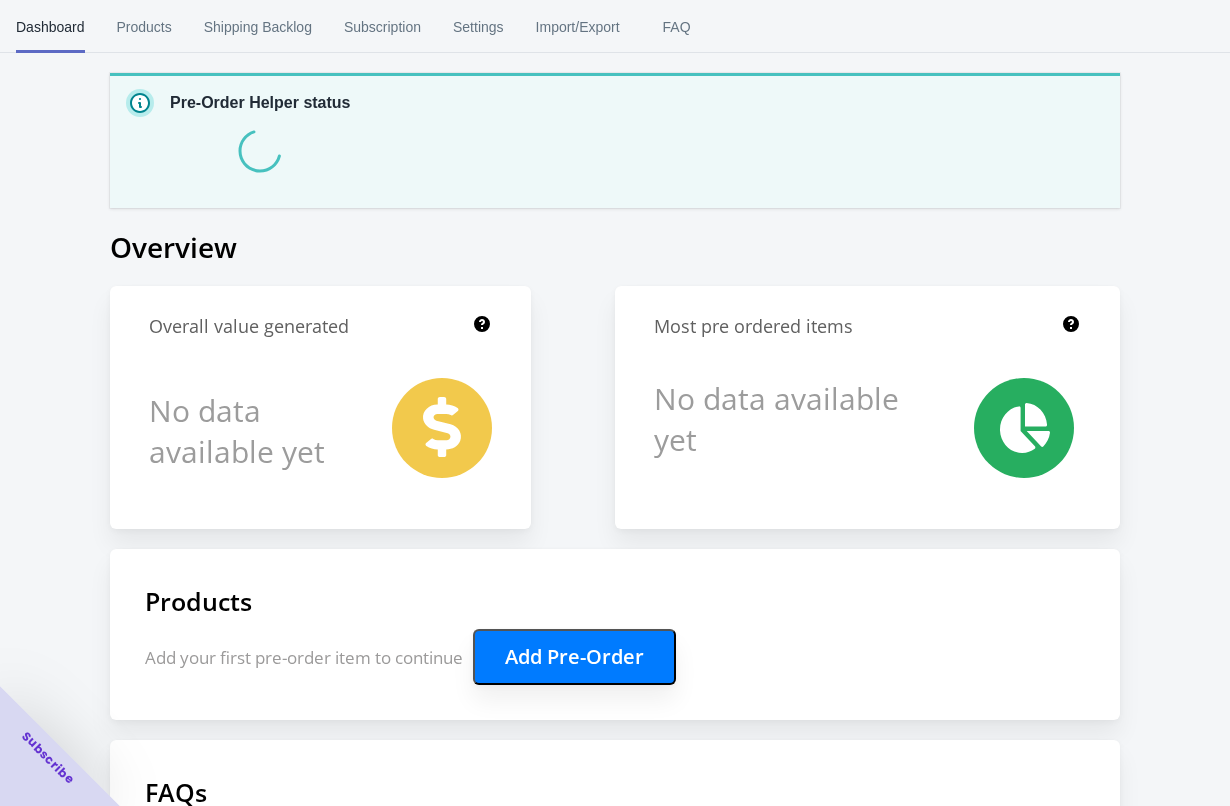 scroll, scrollTop: 0, scrollLeft: 0, axis: both 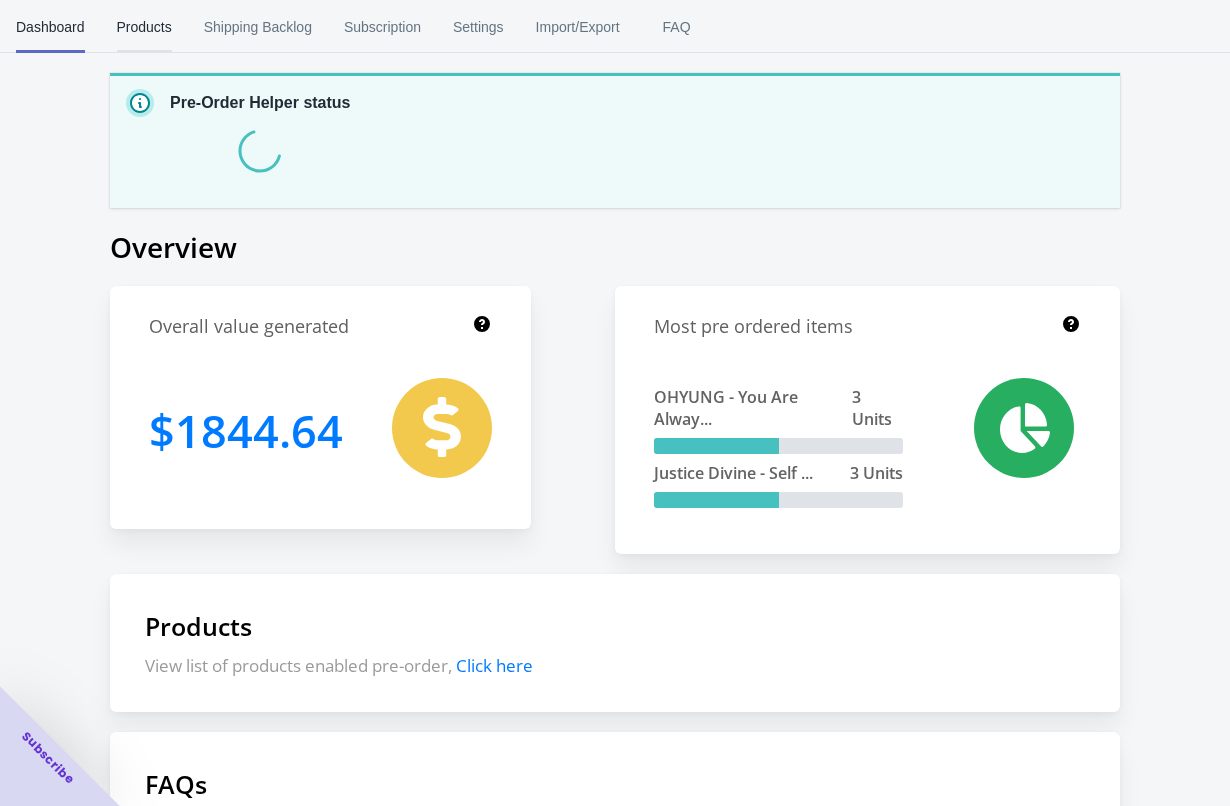 click on "Products" at bounding box center (144, 27) 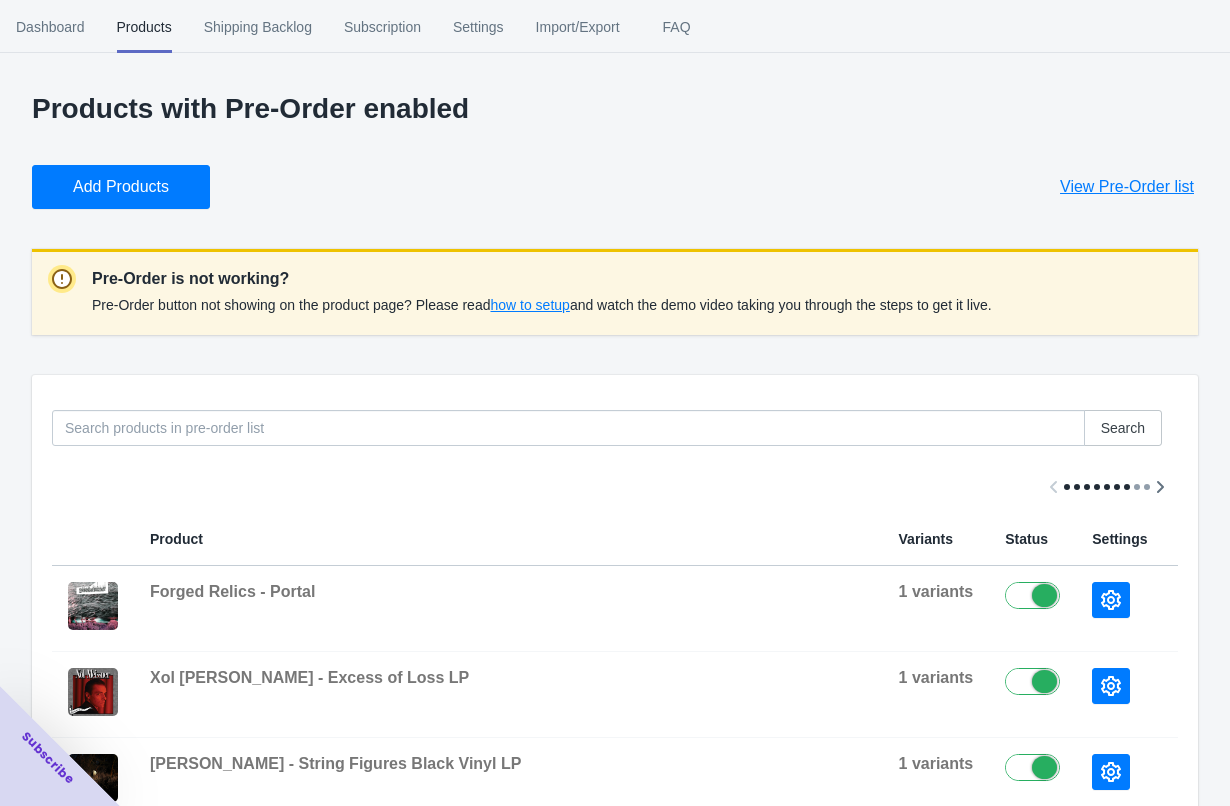 click on "Pre-Order button not showing on the product page? Please read  how to setup  and watch the demo video taking you through the steps to get it live." at bounding box center (542, 305) 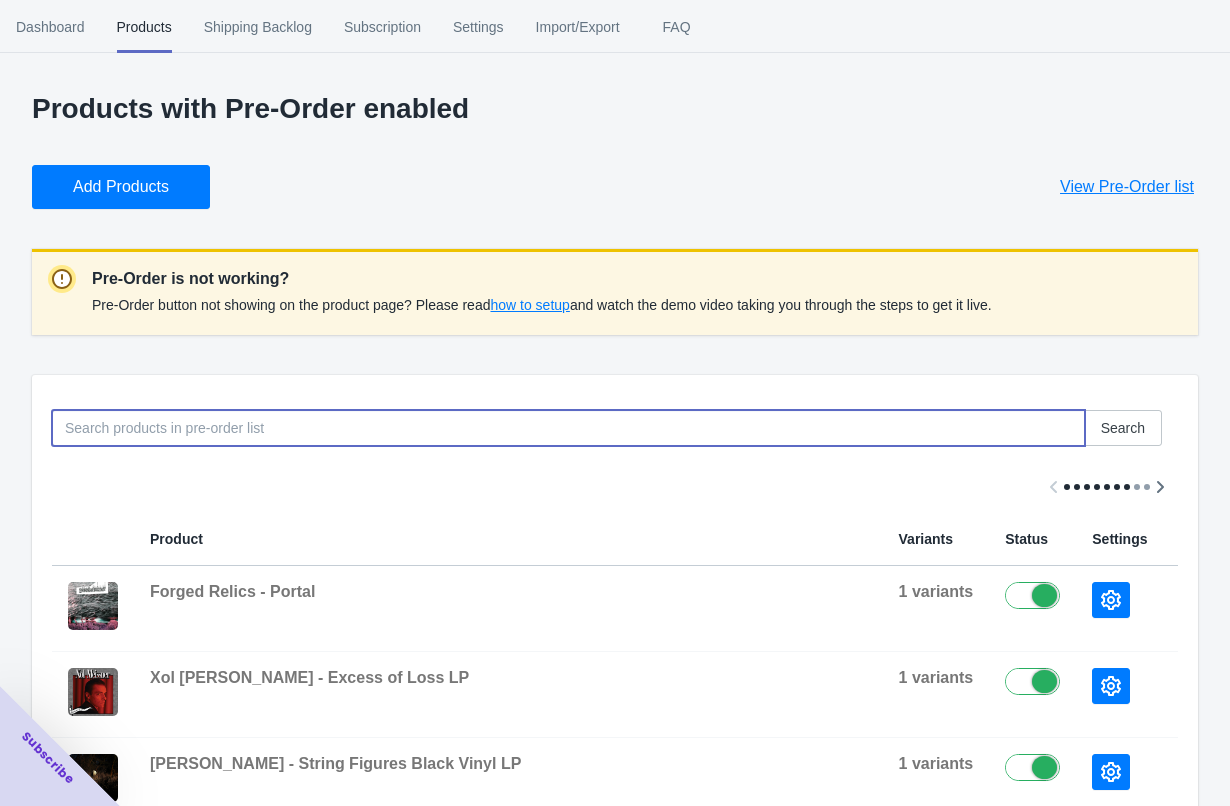 click at bounding box center (568, 428) 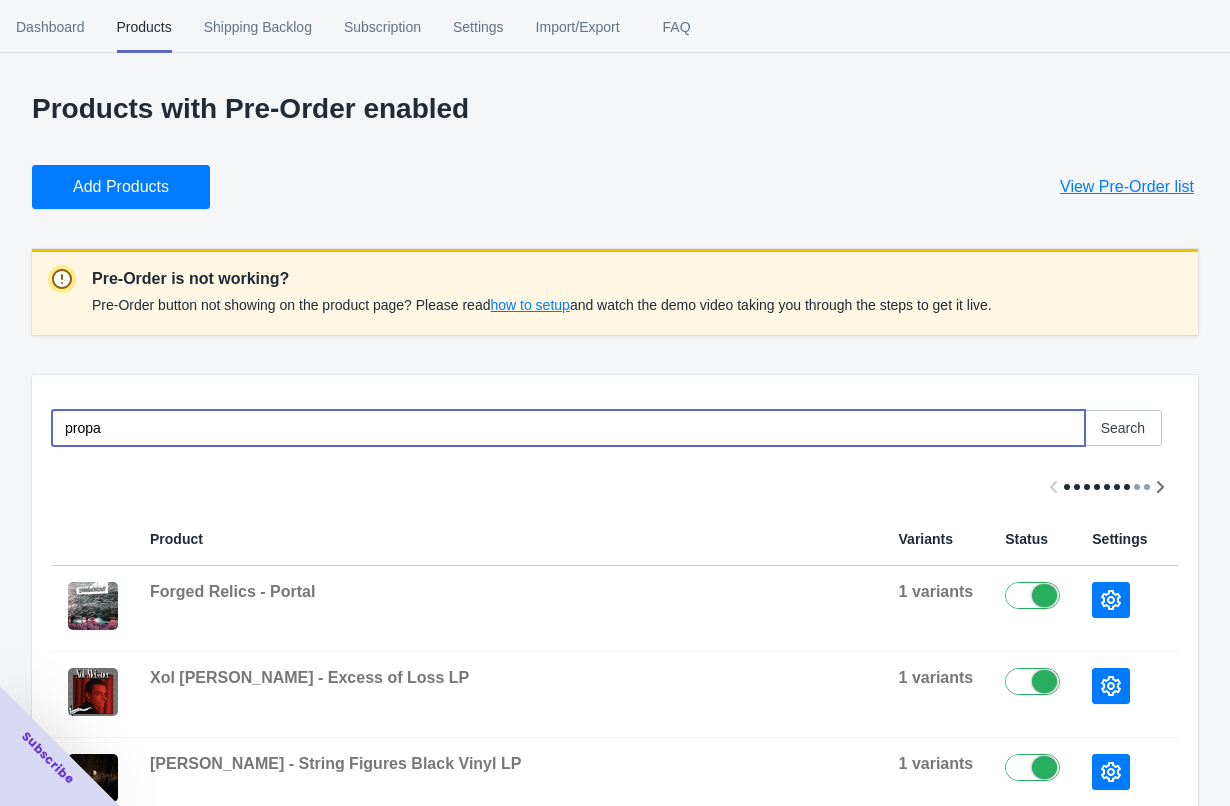 type on "propa" 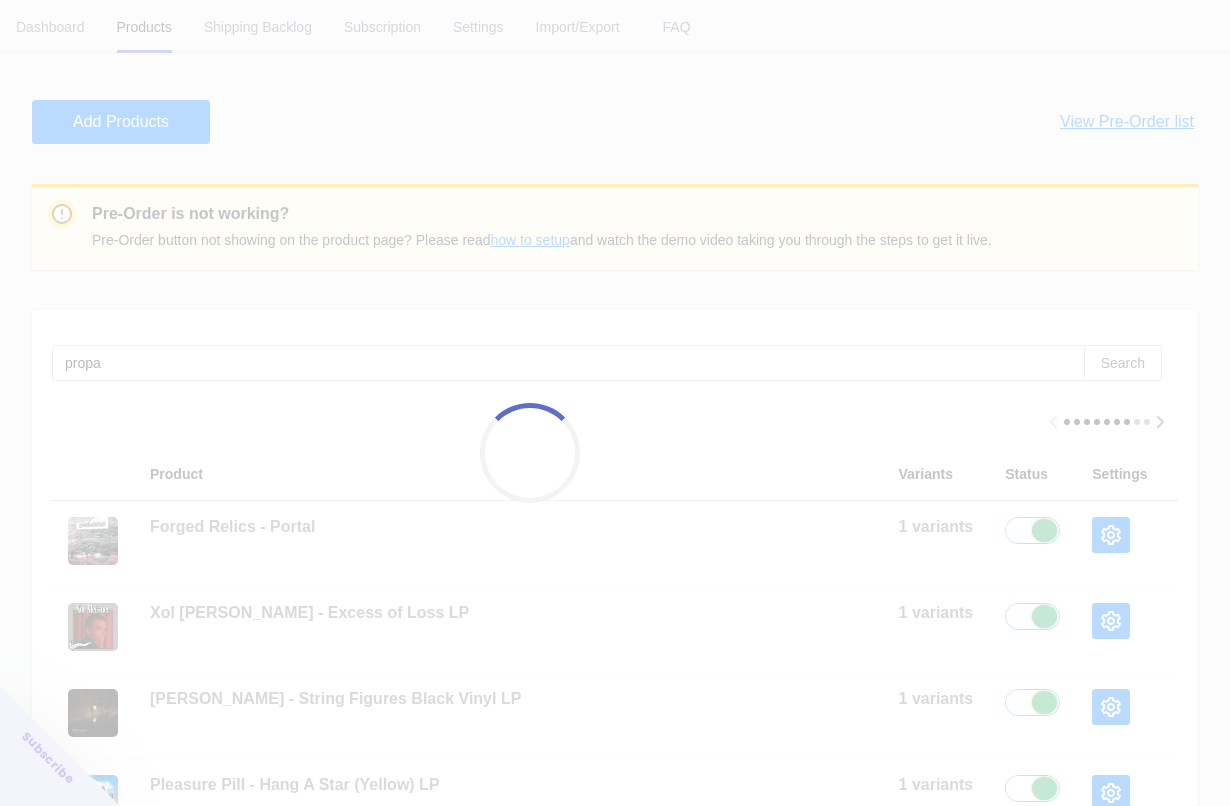 scroll, scrollTop: 70, scrollLeft: 0, axis: vertical 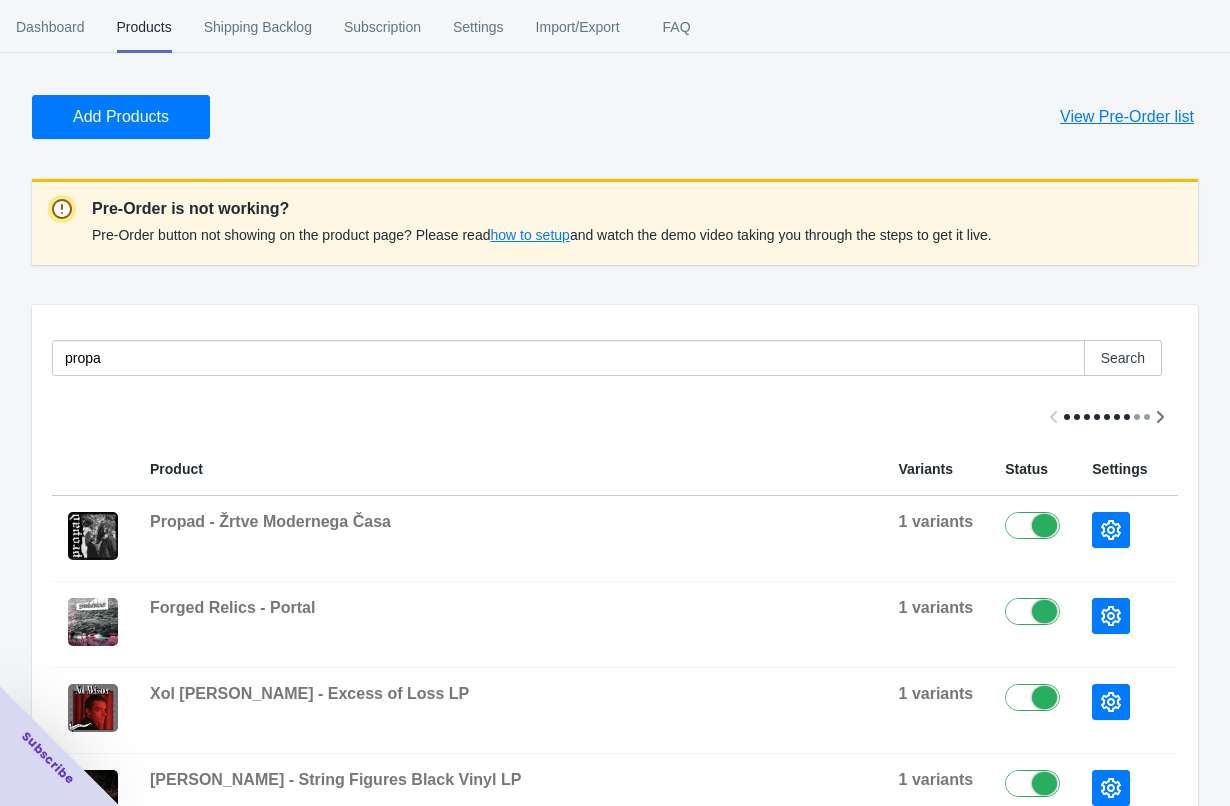 click at bounding box center [615, 417] 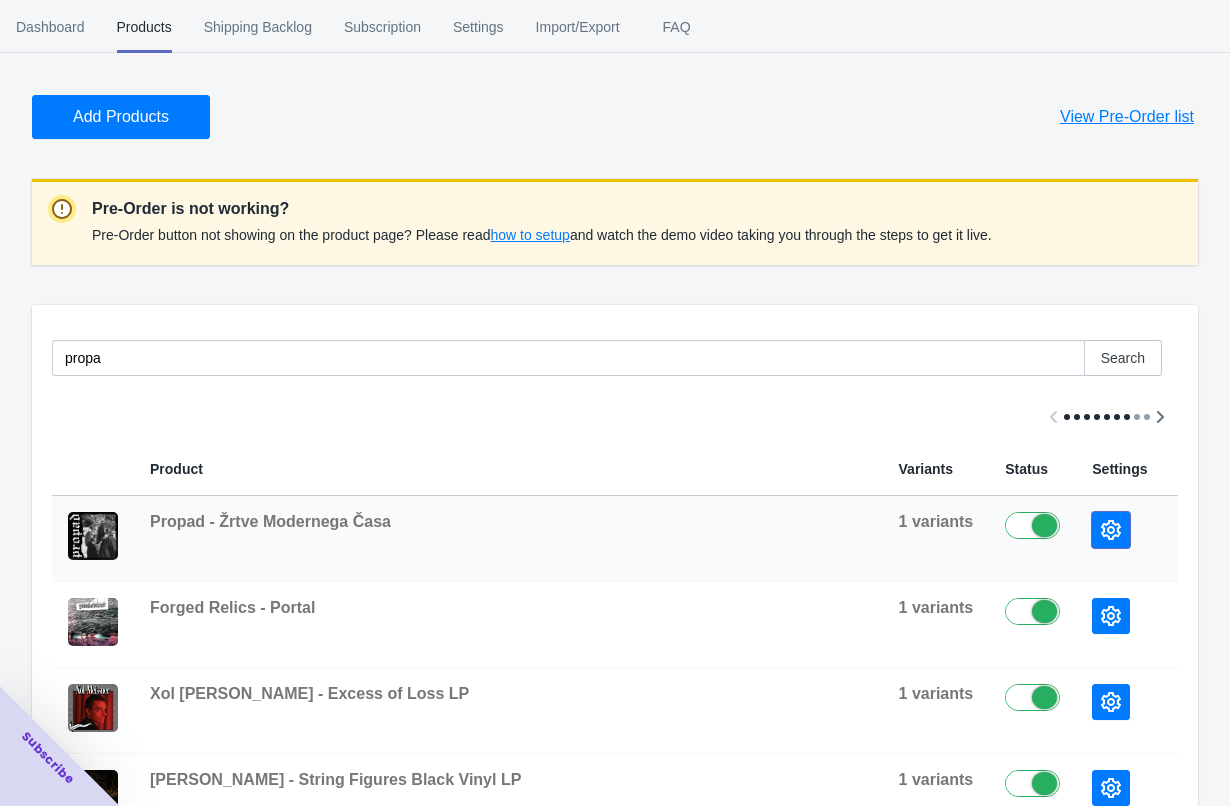 click 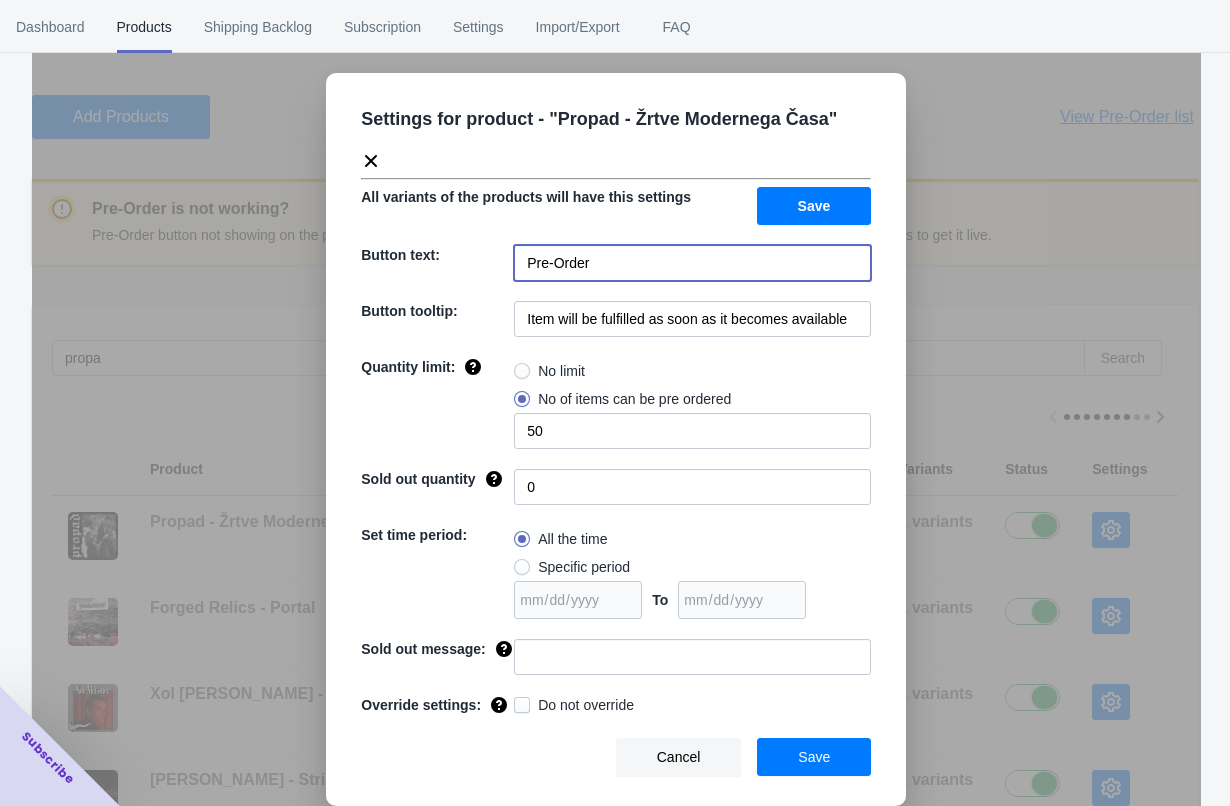 click on "Pre-Order" at bounding box center (692, 263) 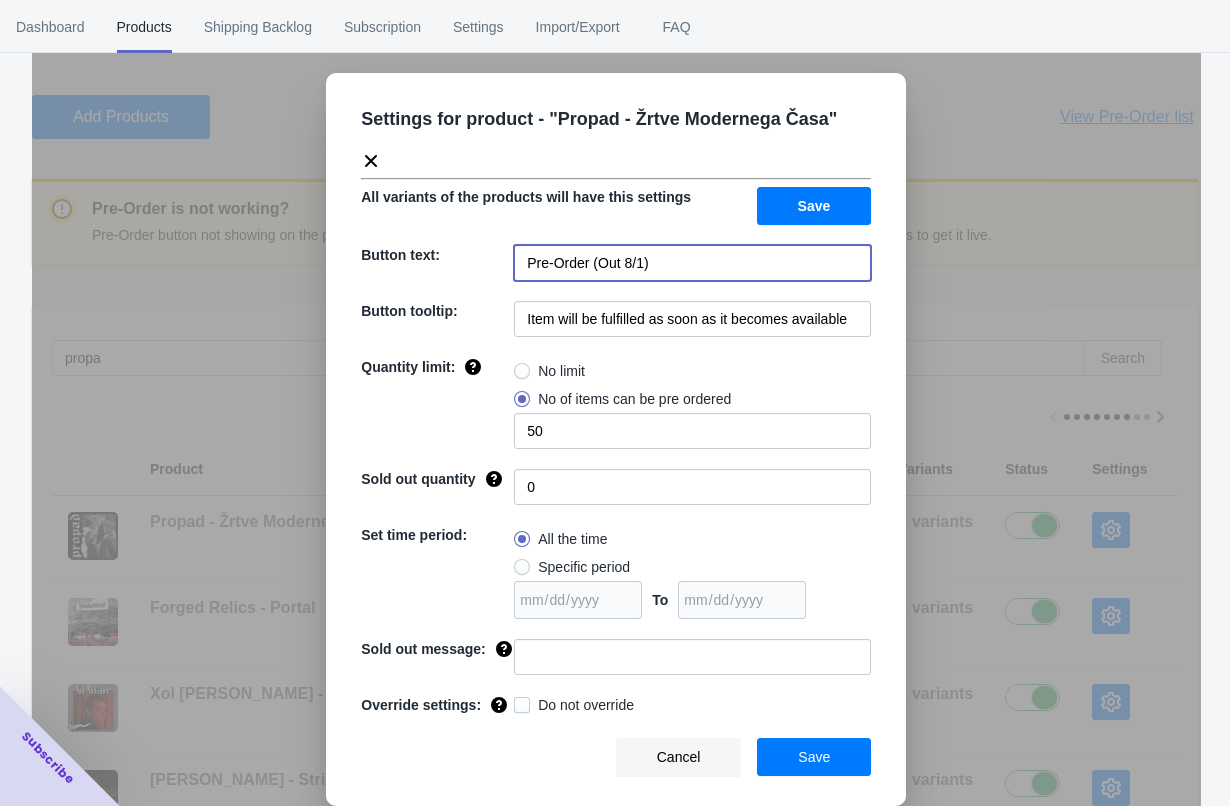 type on "Pre-Order (Out 8/1)" 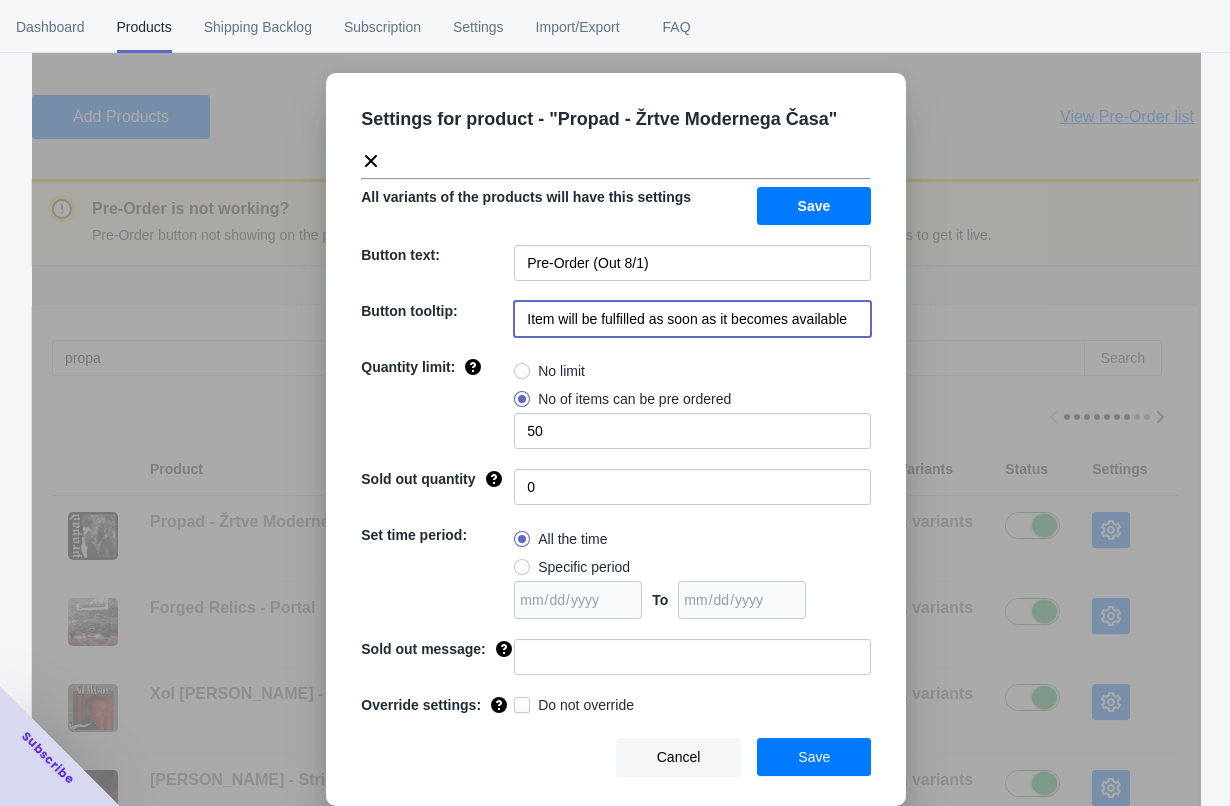 click on "Item will be fulfilled as soon as it becomes available" at bounding box center [692, 319] 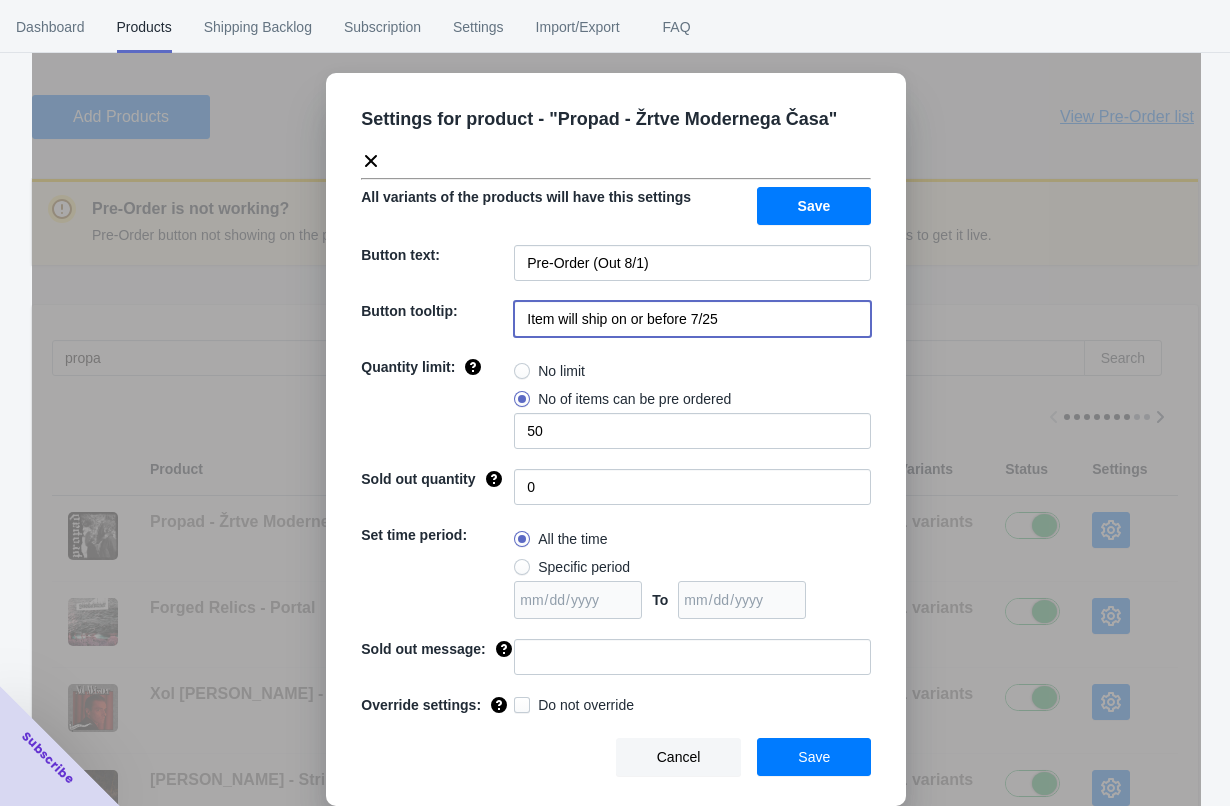 click on "Item will ship on or before 7/25" at bounding box center [692, 319] 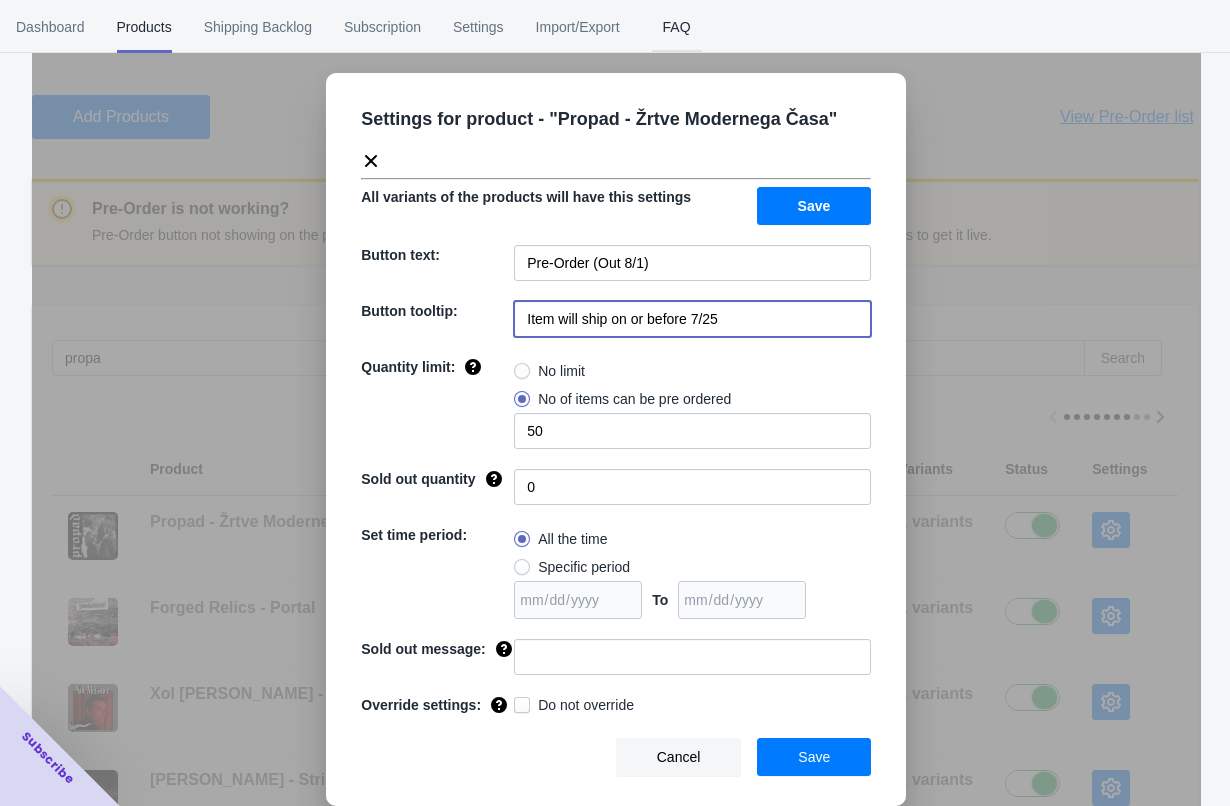 type on "Item will ship on or before 7/25" 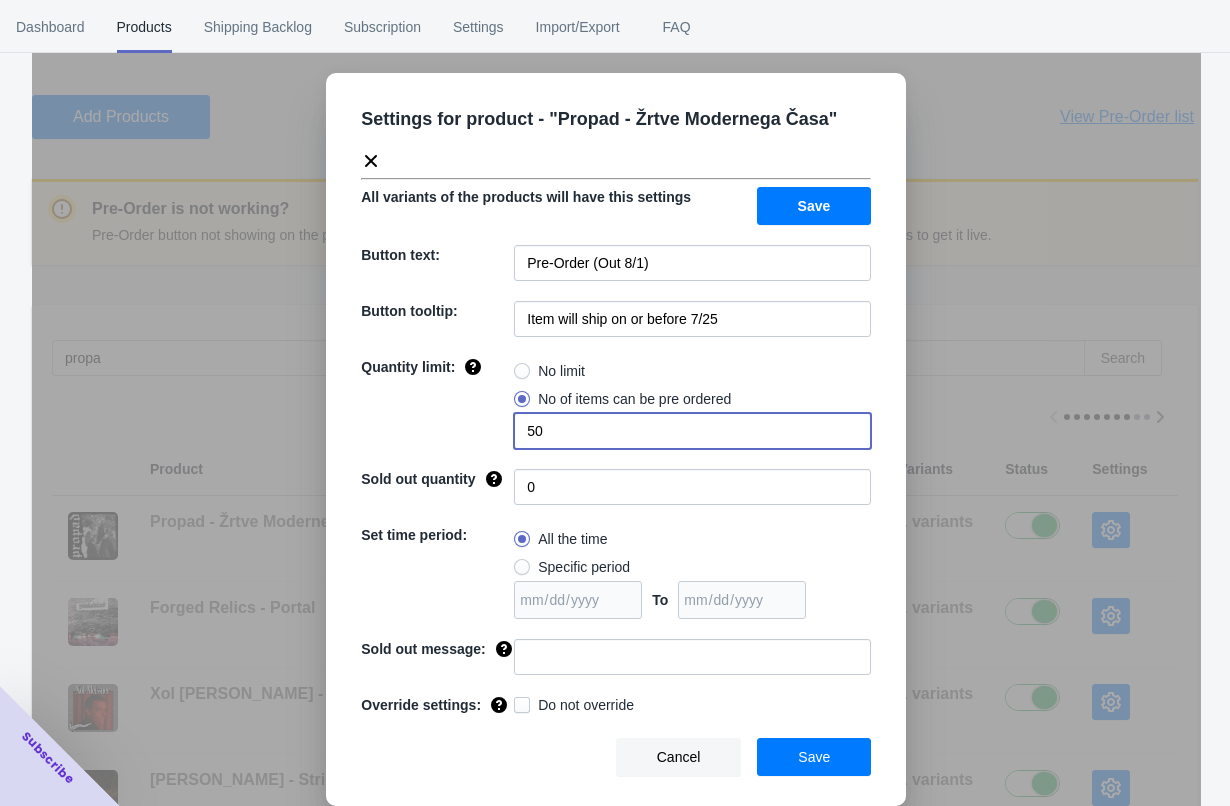 drag, startPoint x: 536, startPoint y: 429, endPoint x: 511, endPoint y: 429, distance: 25 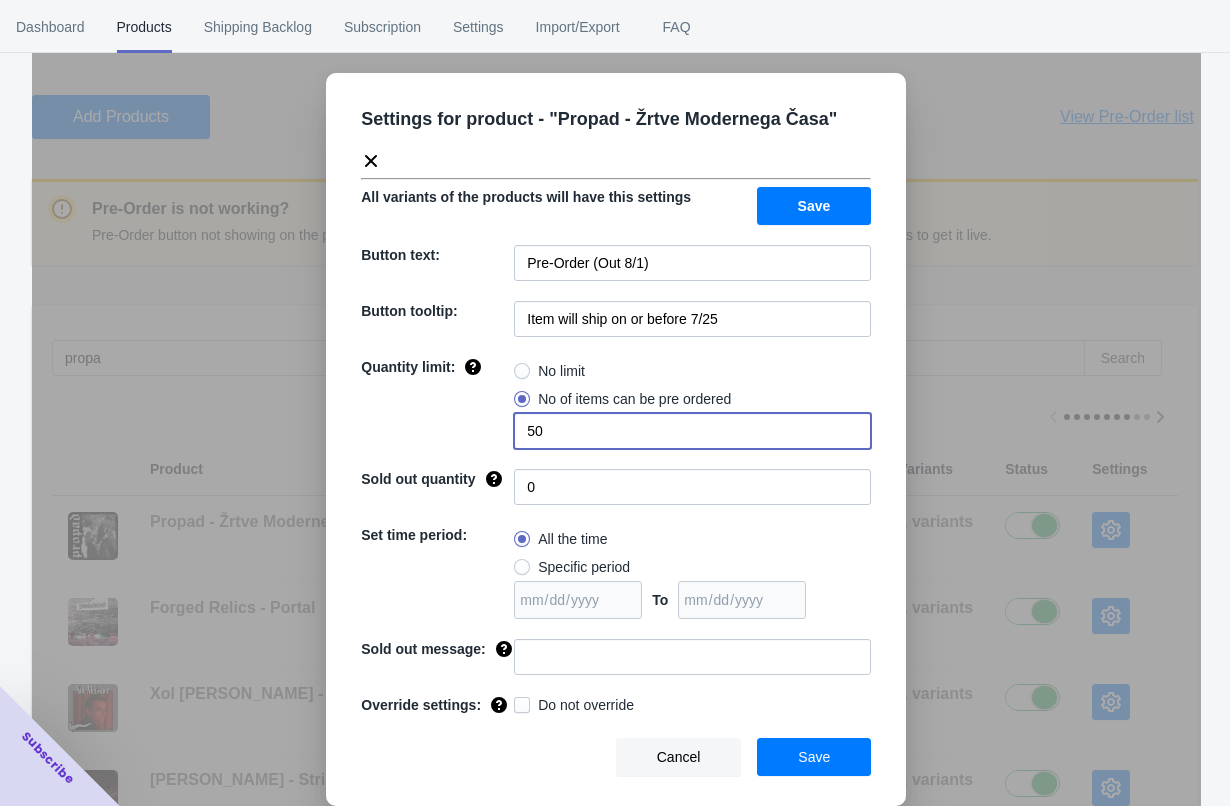 click on "Quantity limit: No limit No of items can be pre ordered 50" 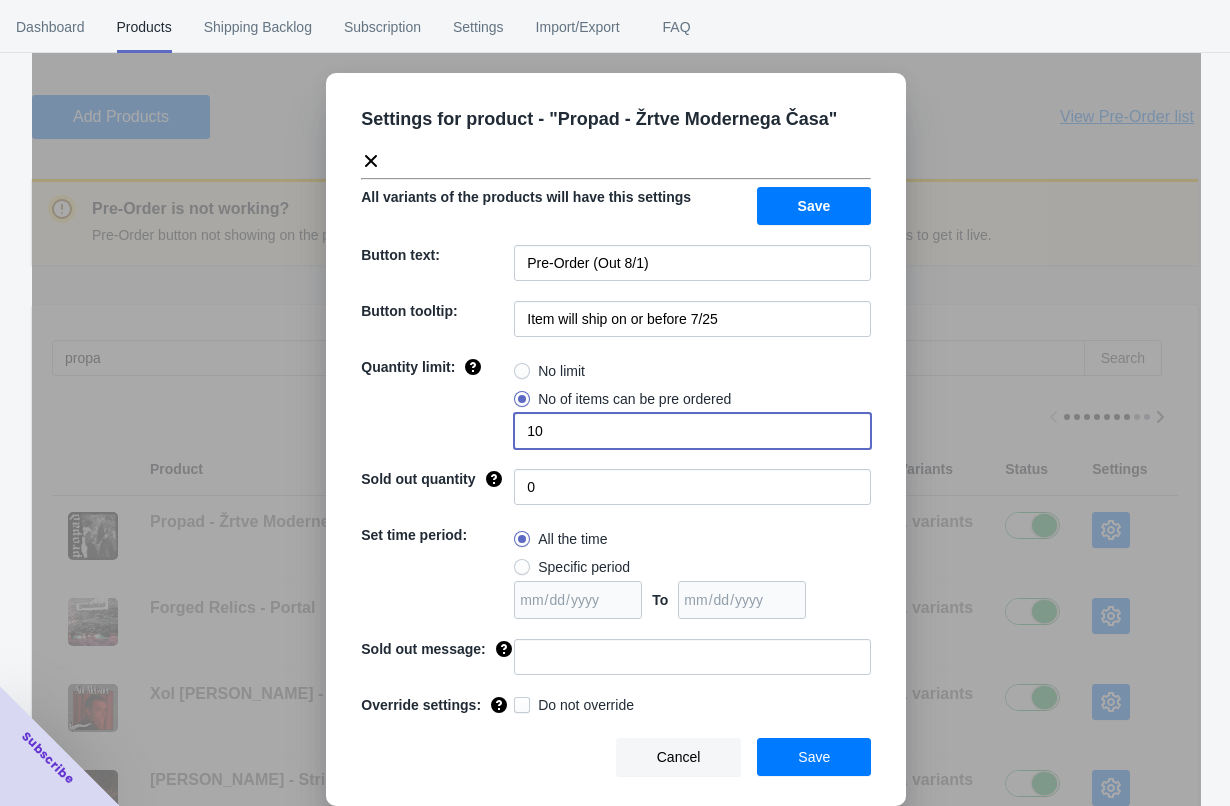 type on "10" 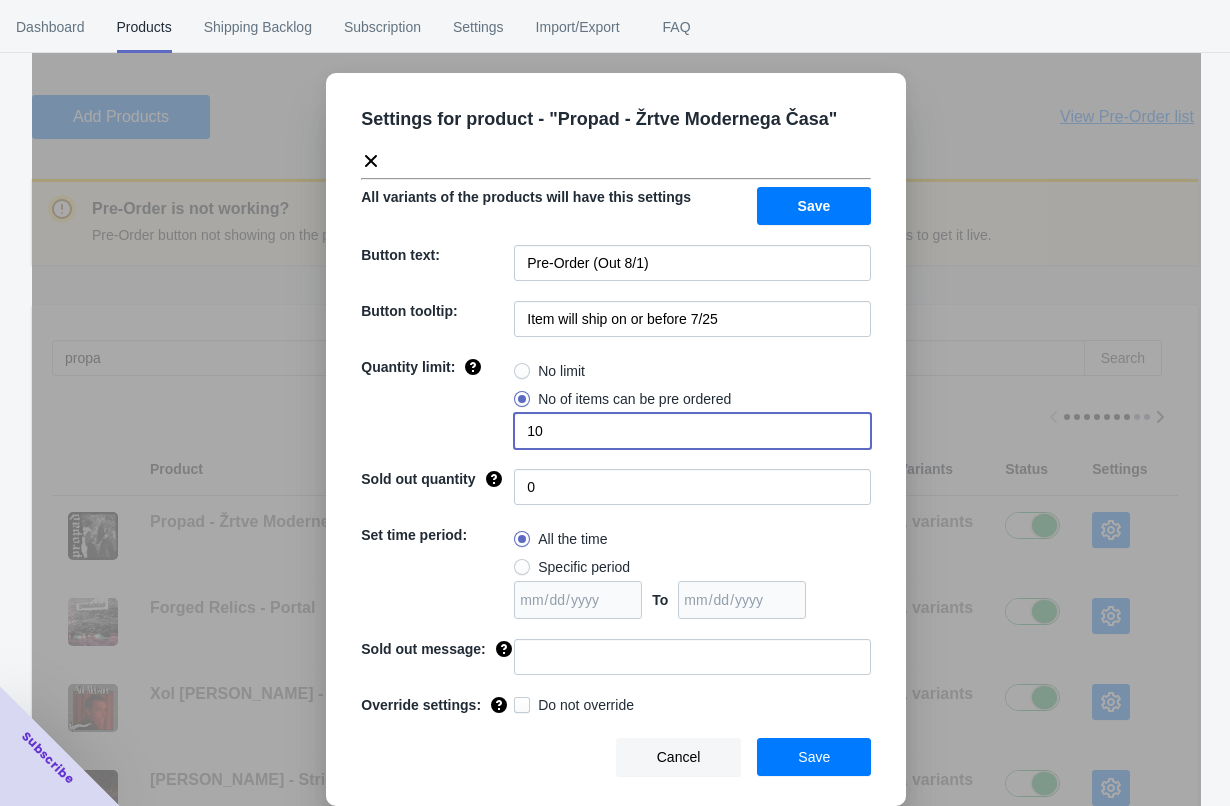 click on "Quantity limit:" at bounding box center [437, 403] 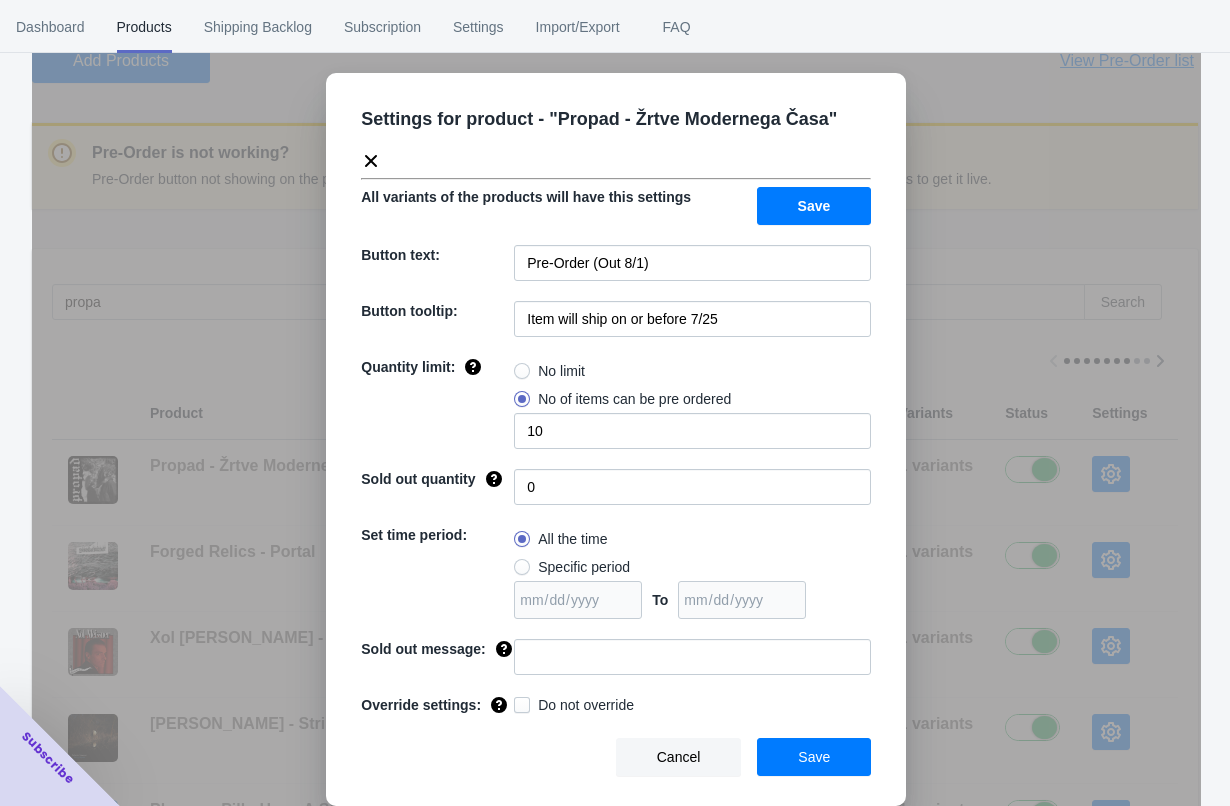scroll, scrollTop: 232, scrollLeft: 0, axis: vertical 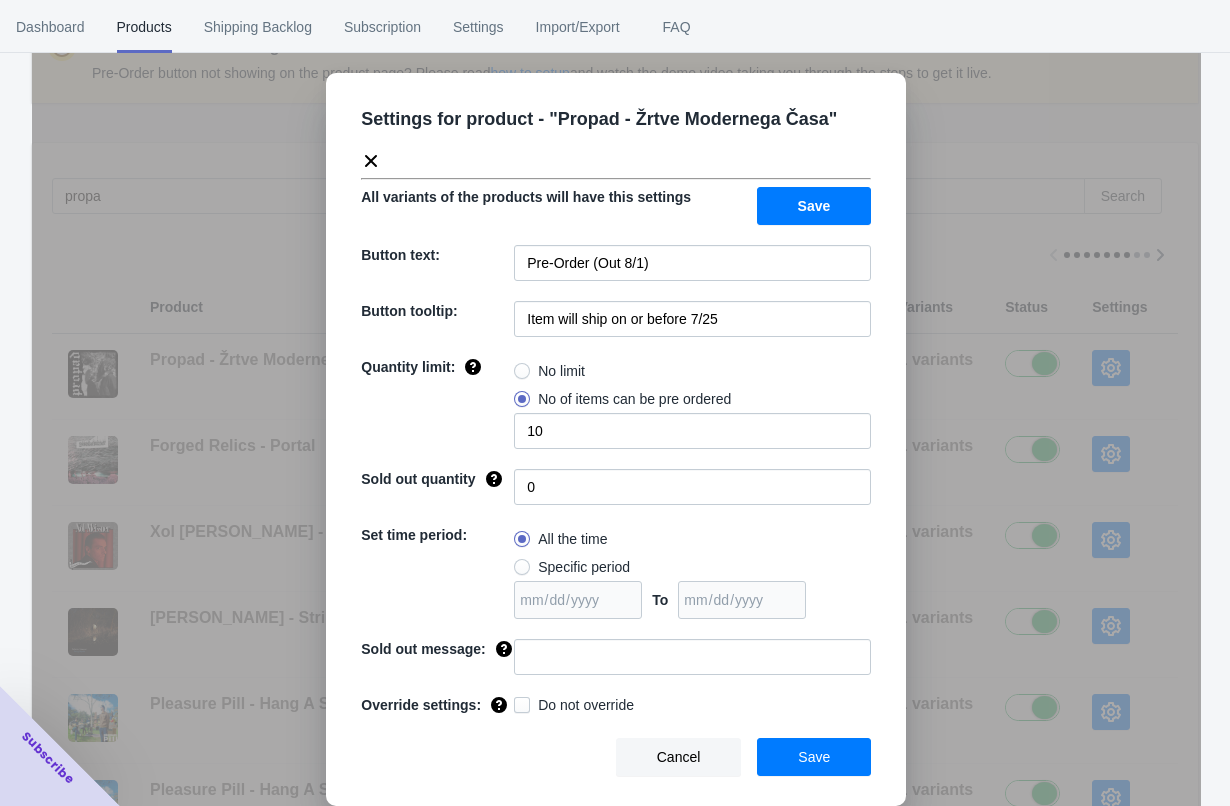 click at bounding box center (522, 567) 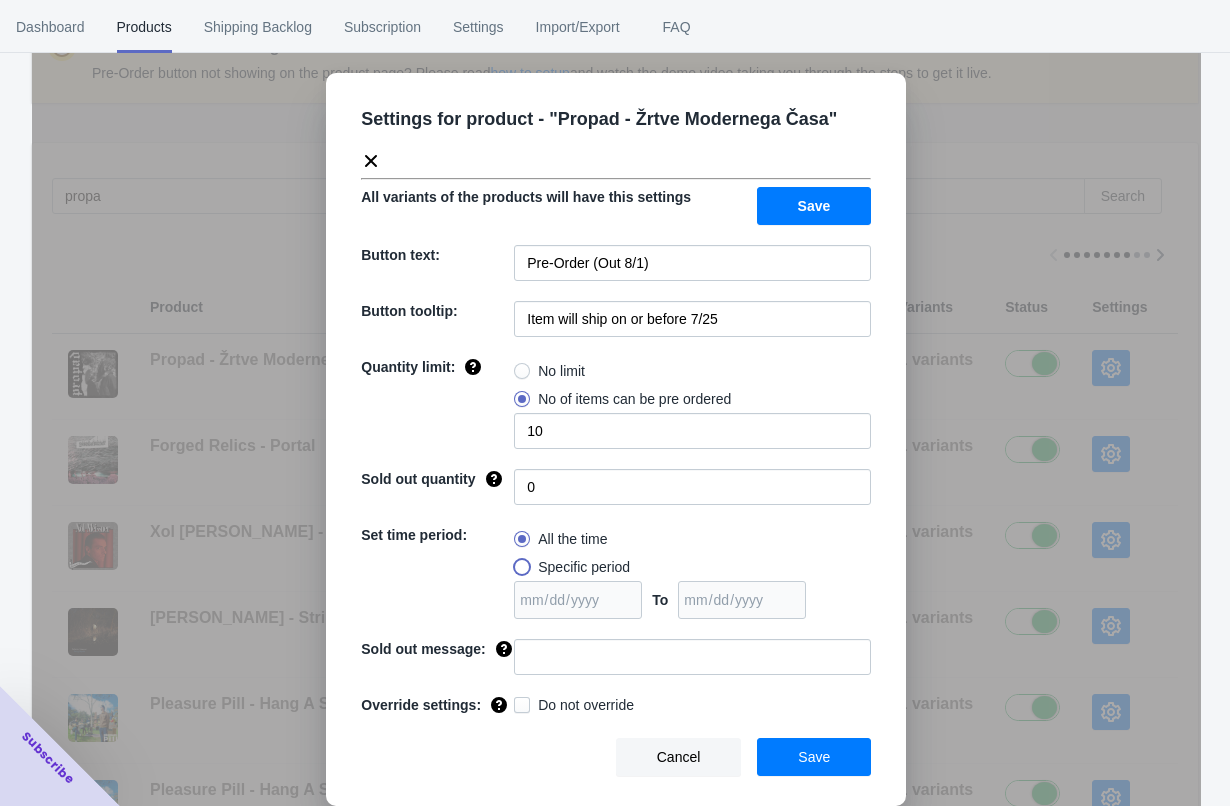 click on "Specific period" at bounding box center (519, 562) 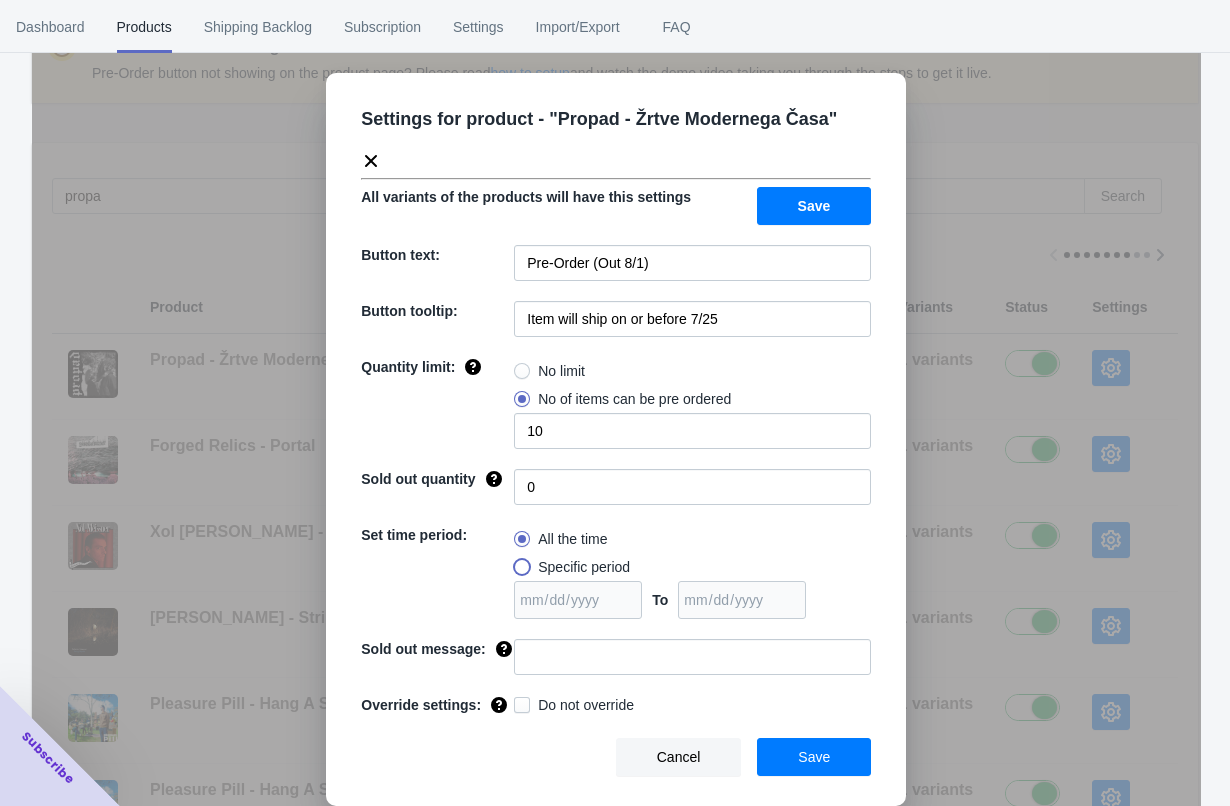 radio on "true" 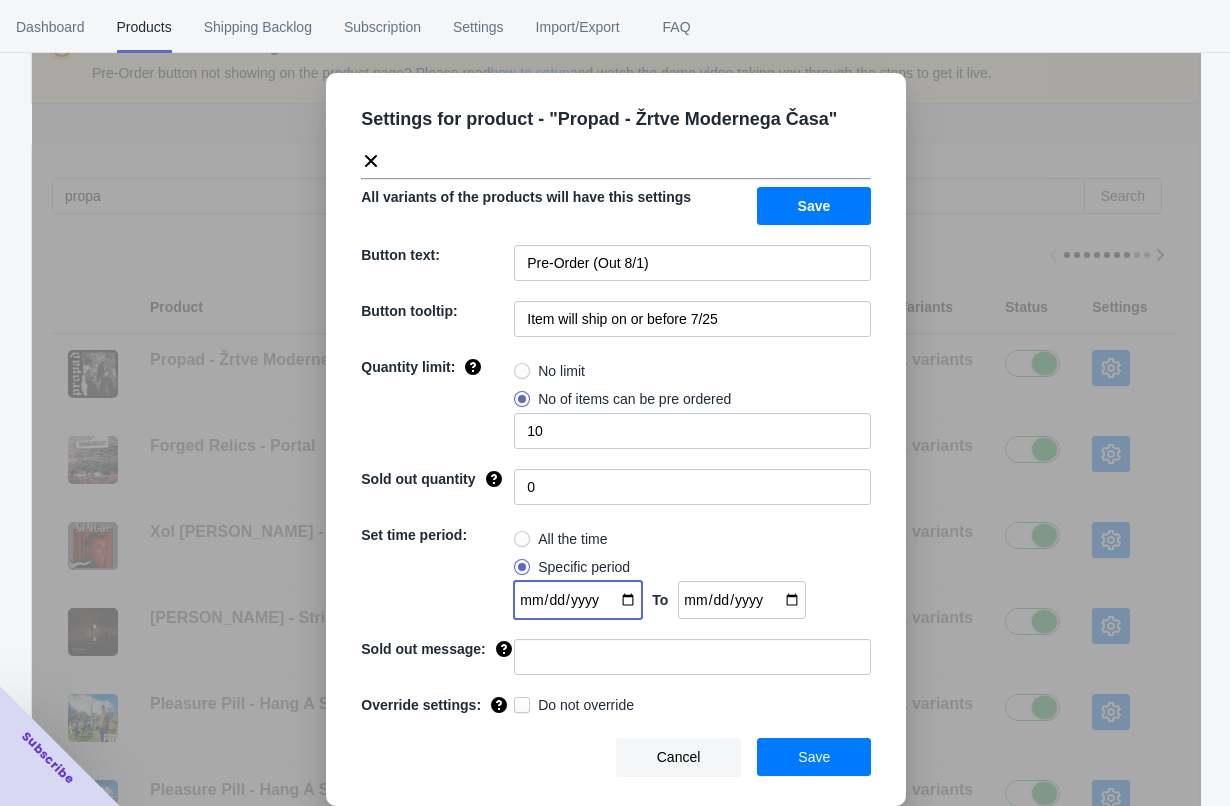 click at bounding box center (578, 600) 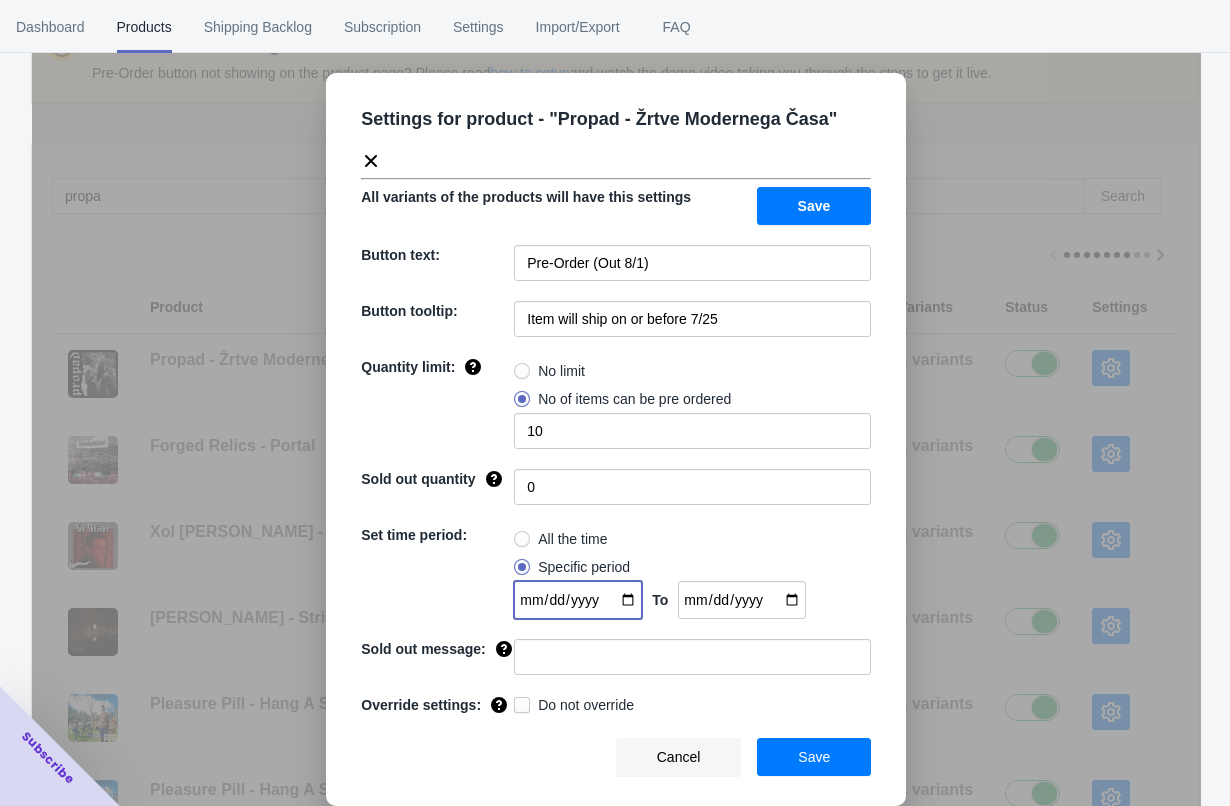 type on "2025-07-01" 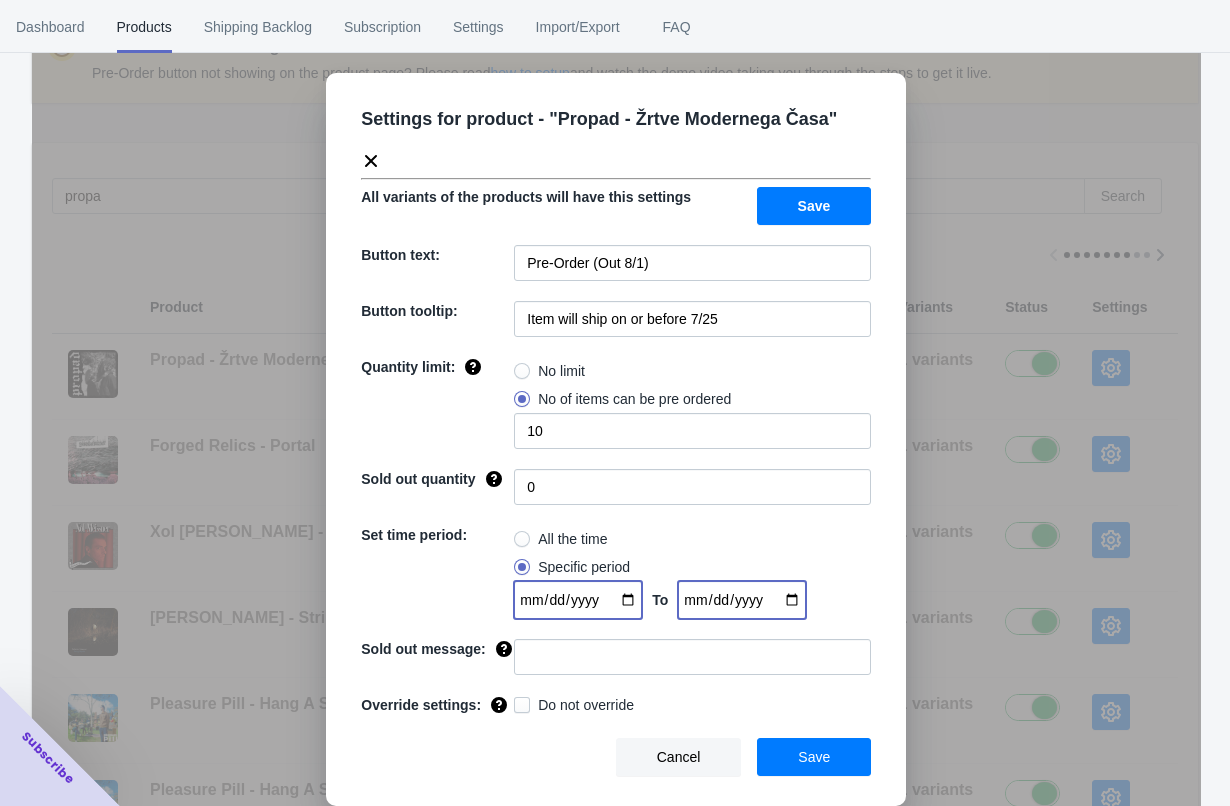 click at bounding box center (742, 600) 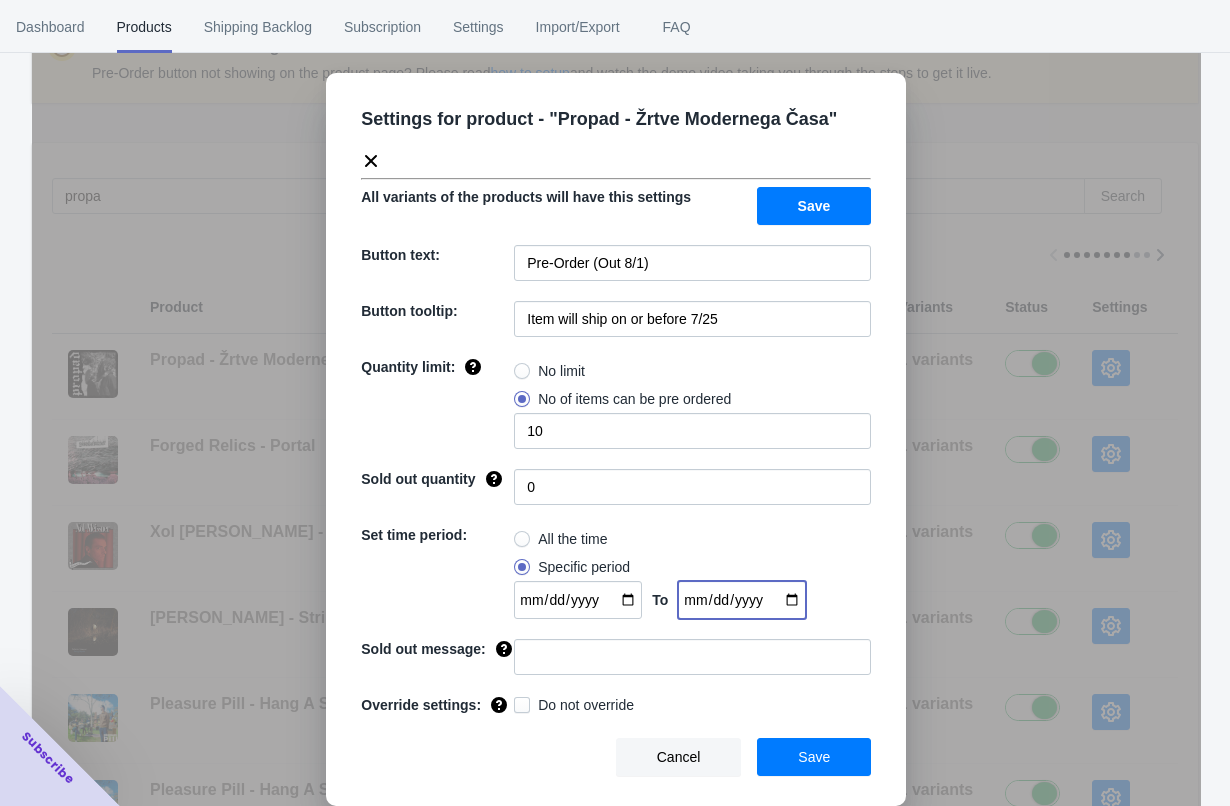 type on "[DATE]" 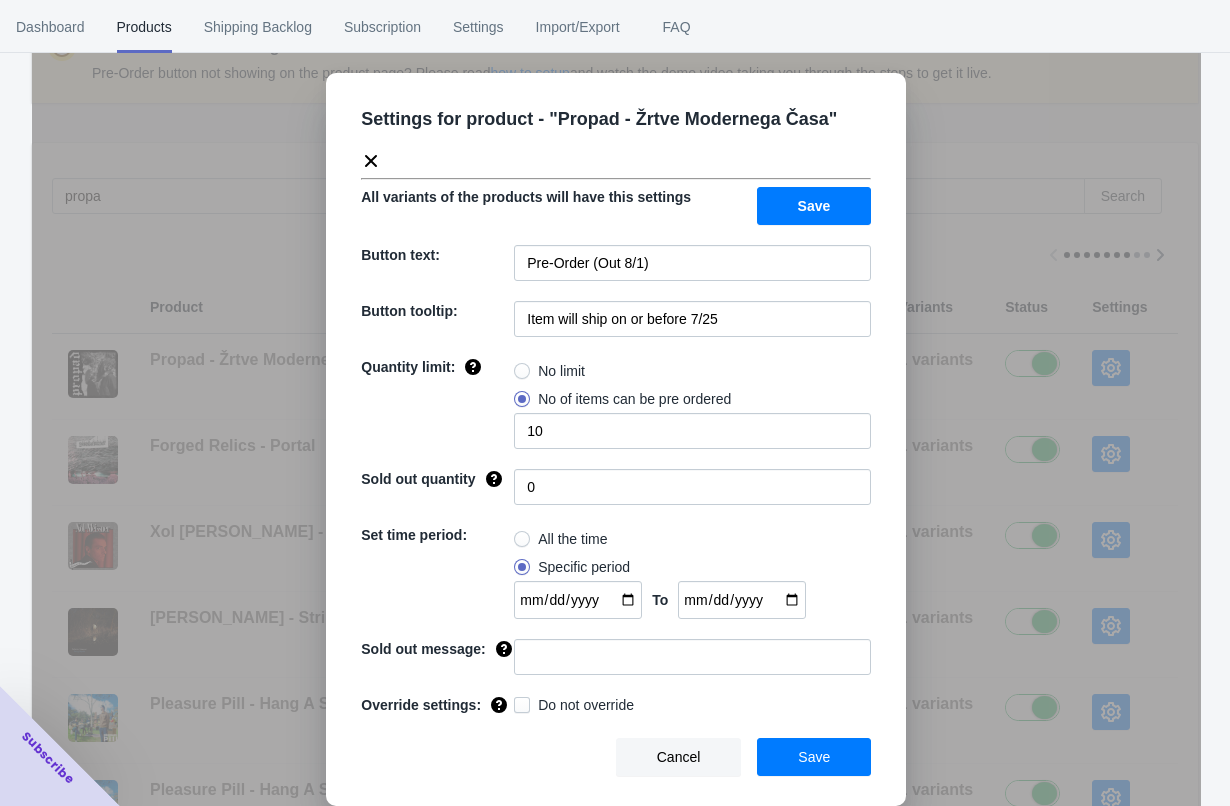 click on "Save" at bounding box center (814, 757) 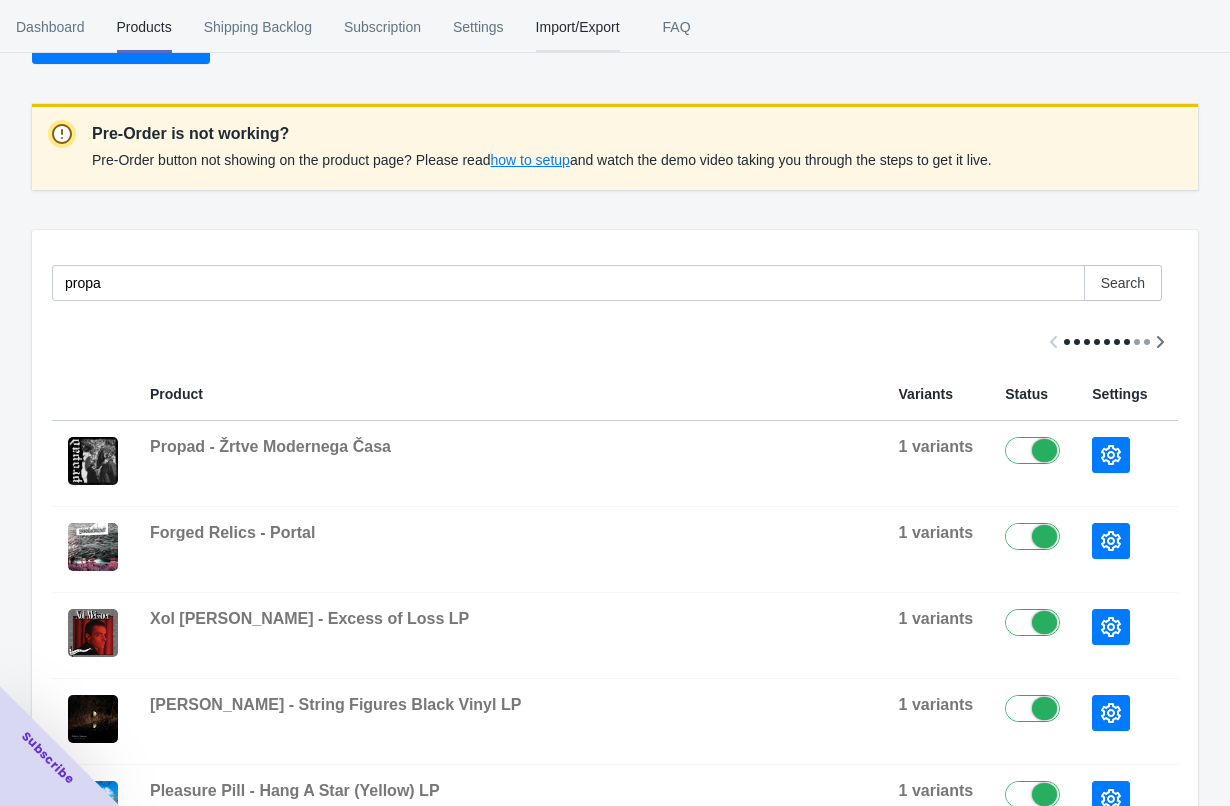 scroll, scrollTop: 130, scrollLeft: 0, axis: vertical 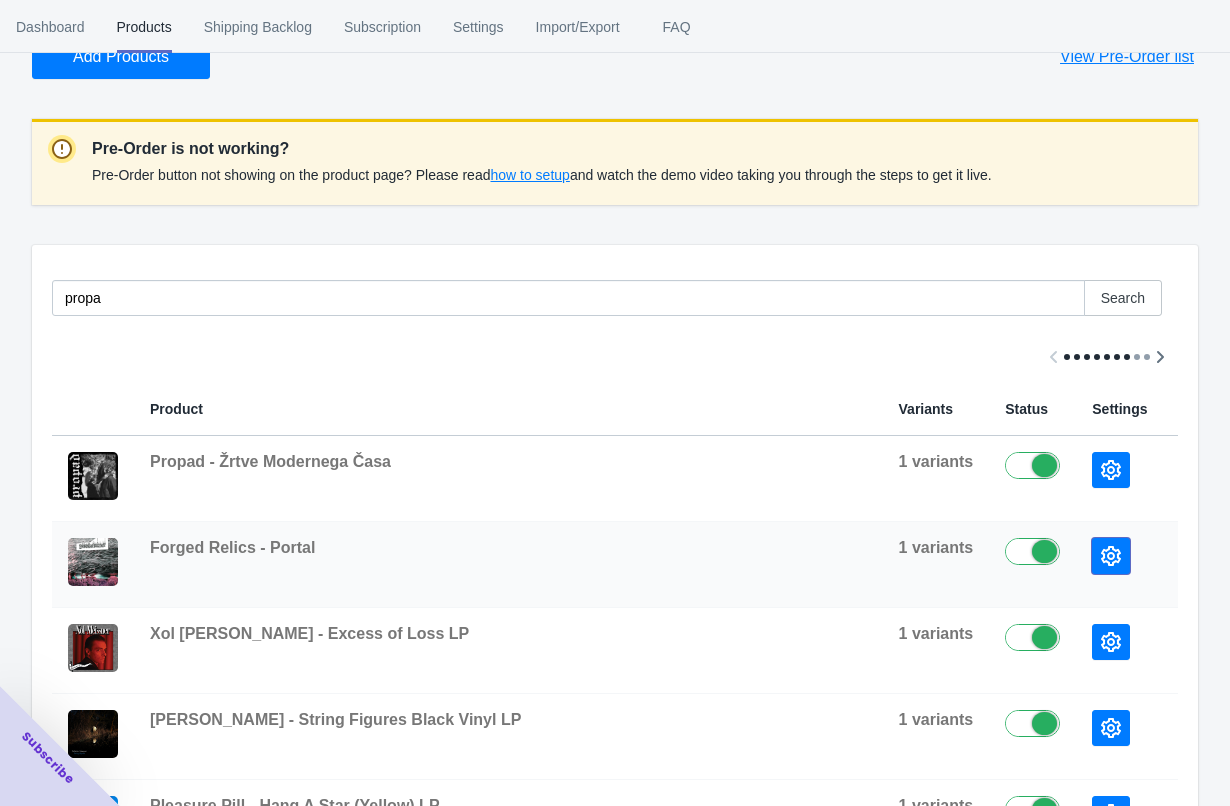 click at bounding box center [1111, 556] 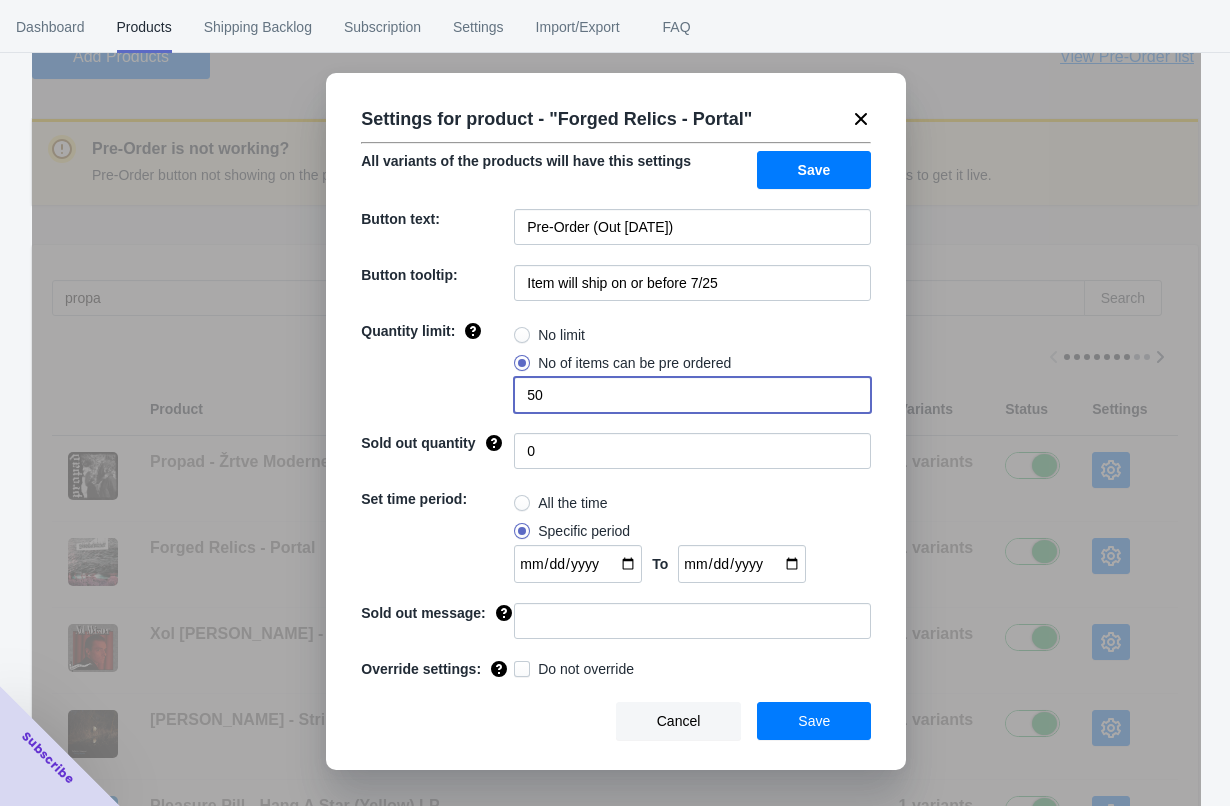 drag, startPoint x: 535, startPoint y: 390, endPoint x: 523, endPoint y: 390, distance: 12 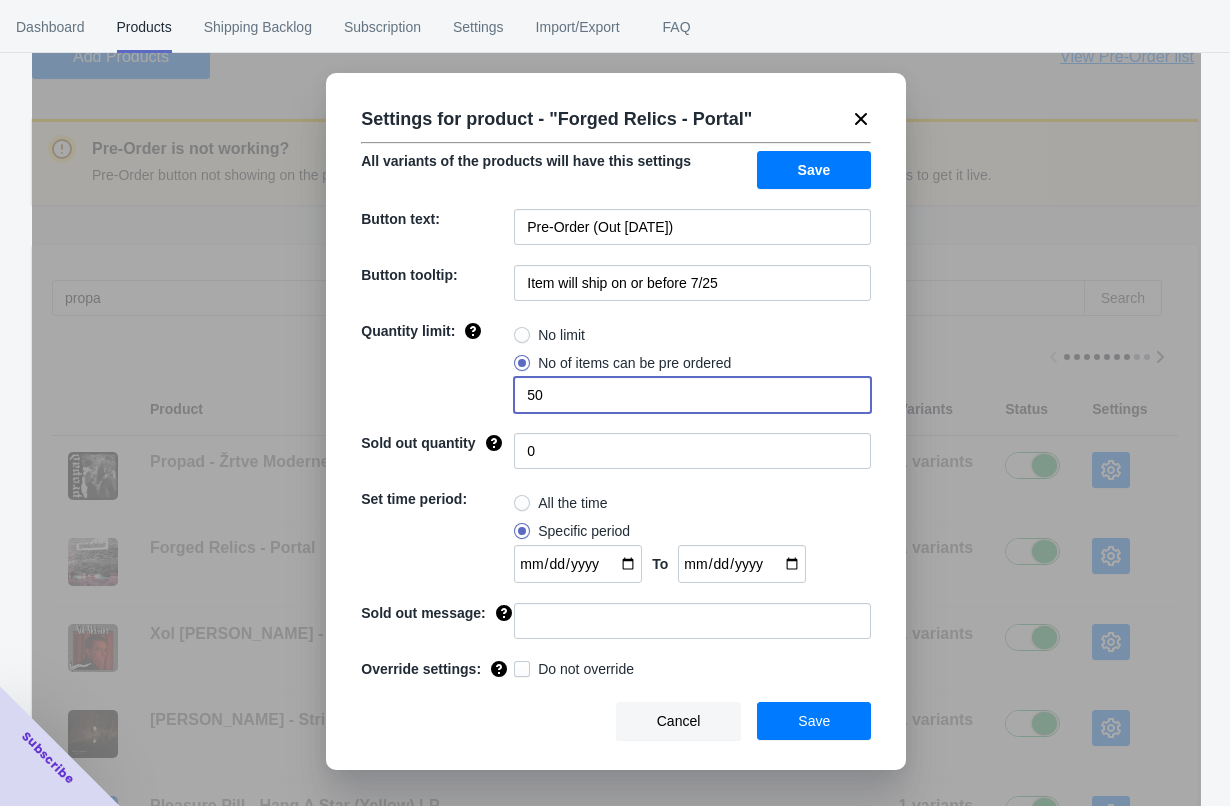 click on "50" at bounding box center [692, 395] 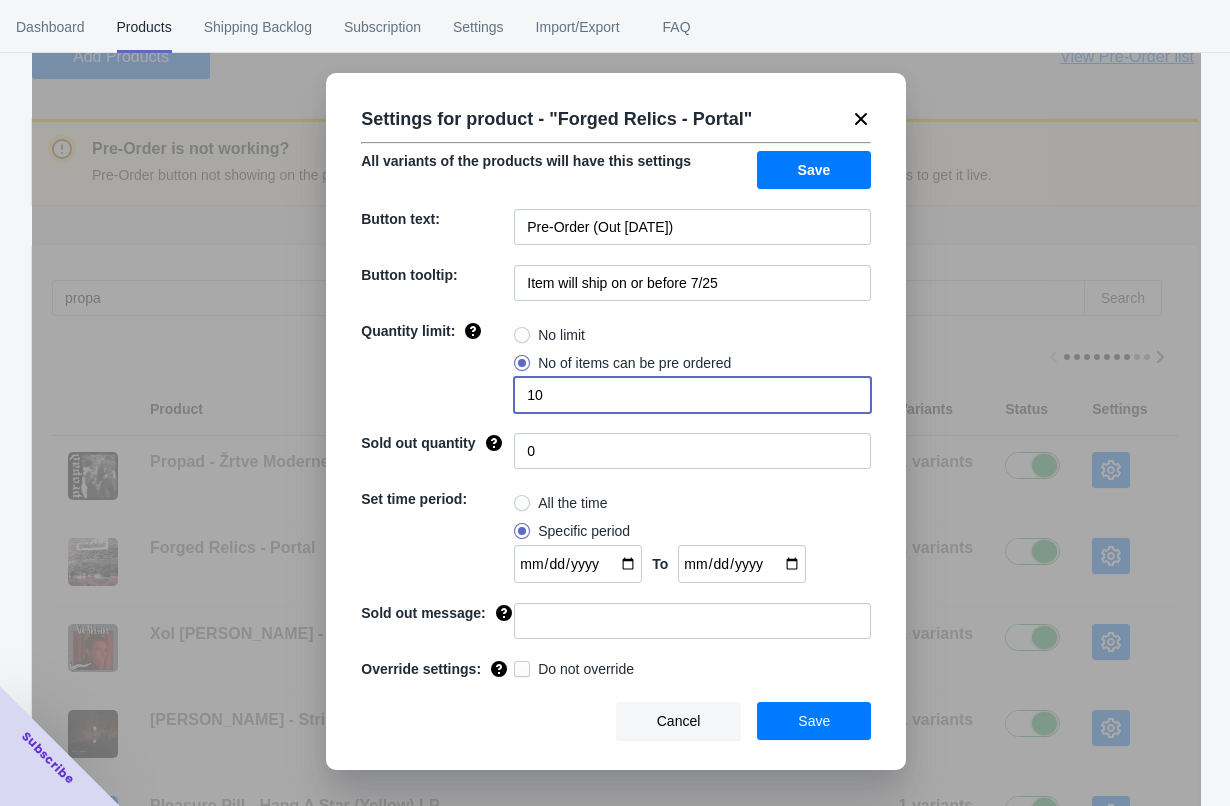 type on "10" 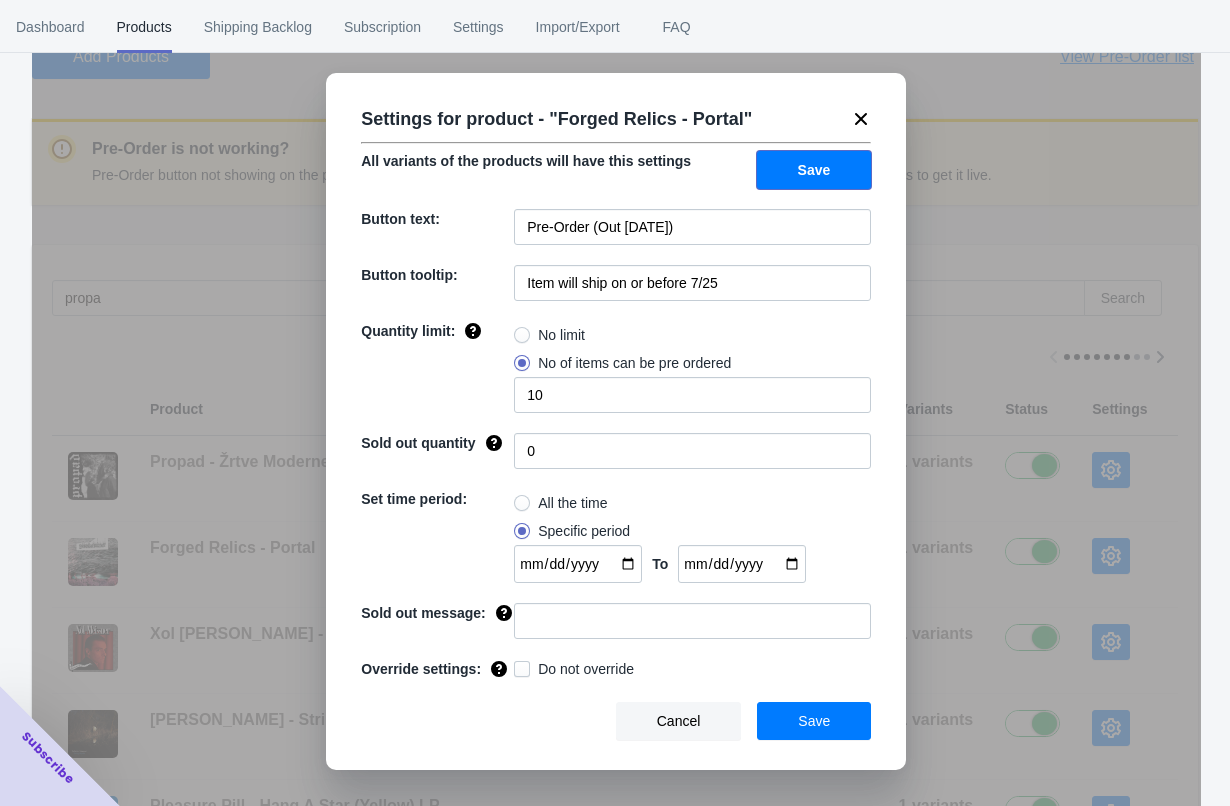 click on "Save" at bounding box center [814, 170] 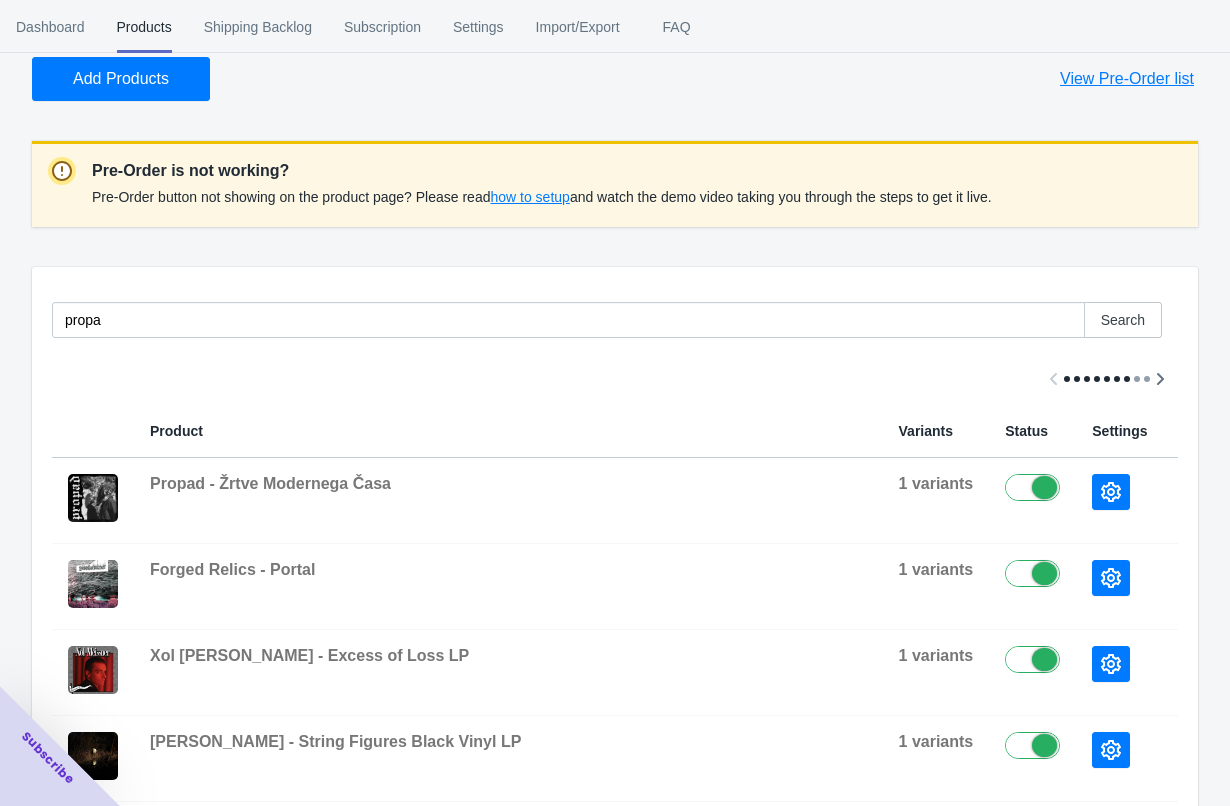 scroll, scrollTop: 197, scrollLeft: 0, axis: vertical 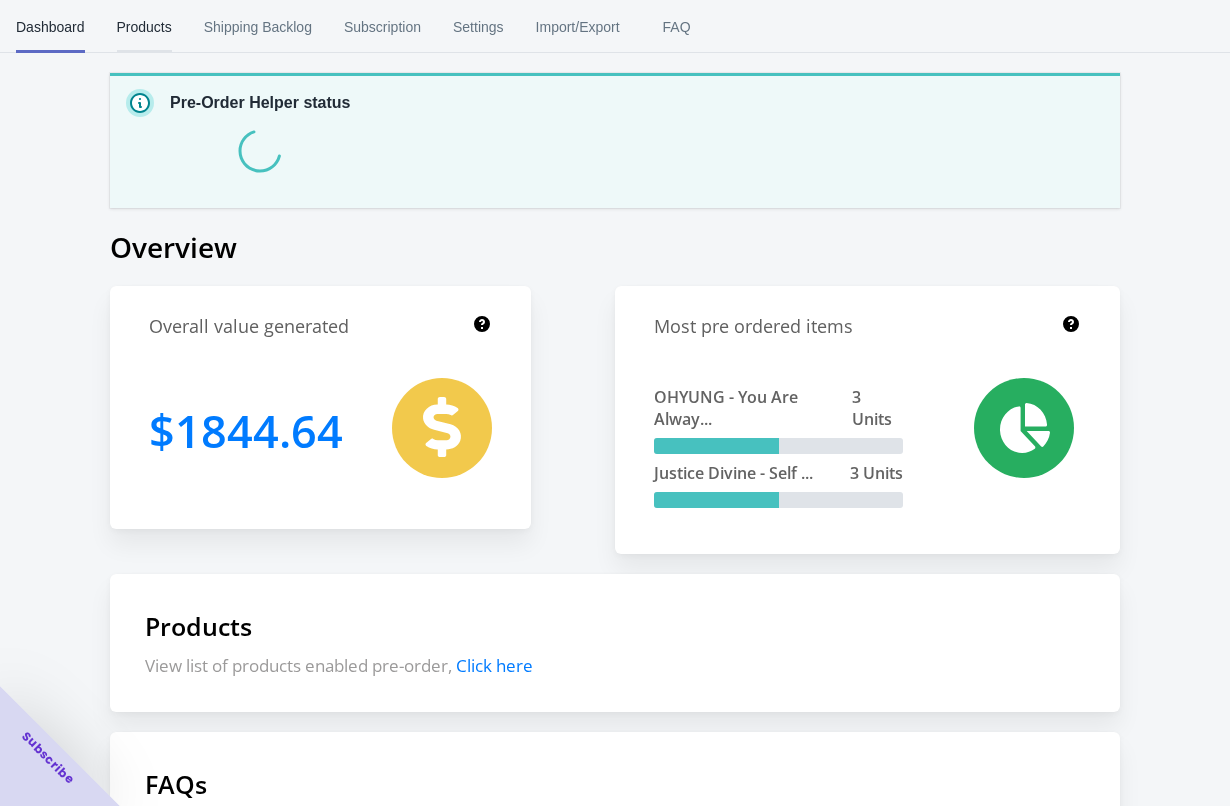 click on "Products" at bounding box center [144, 27] 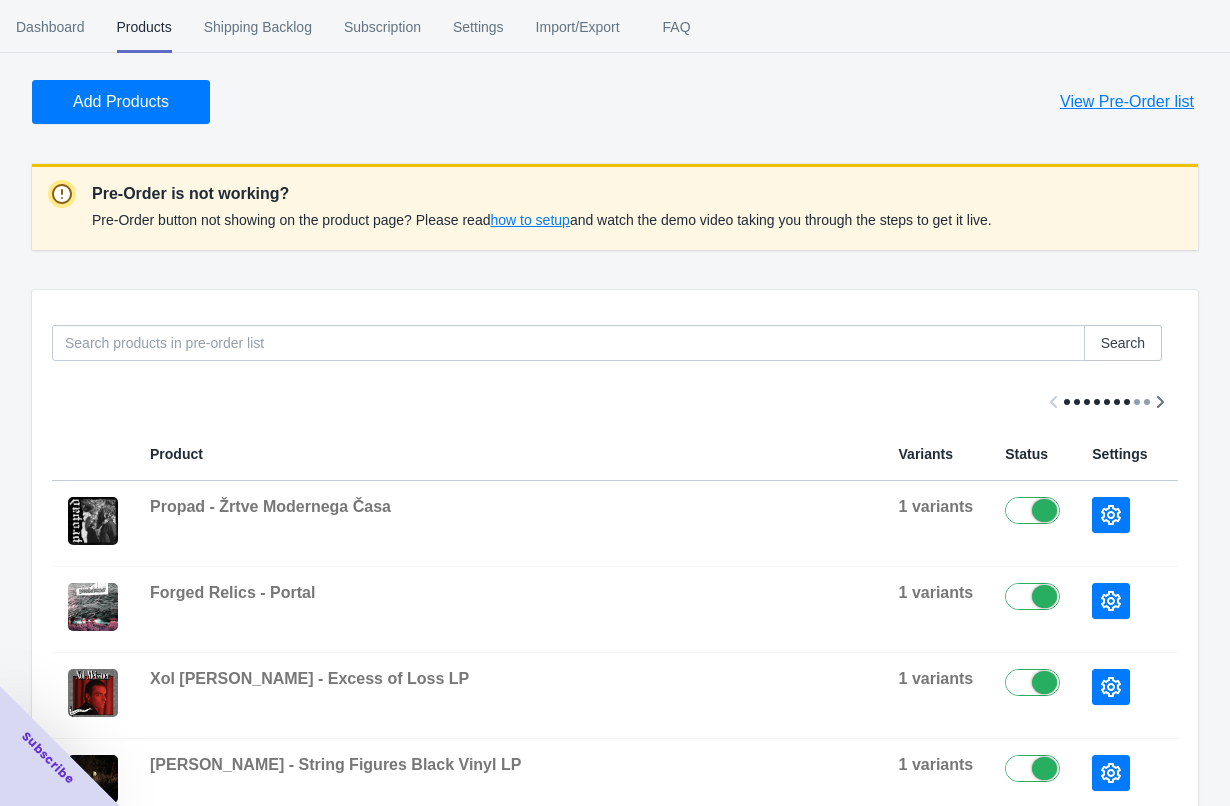 scroll, scrollTop: 152, scrollLeft: 0, axis: vertical 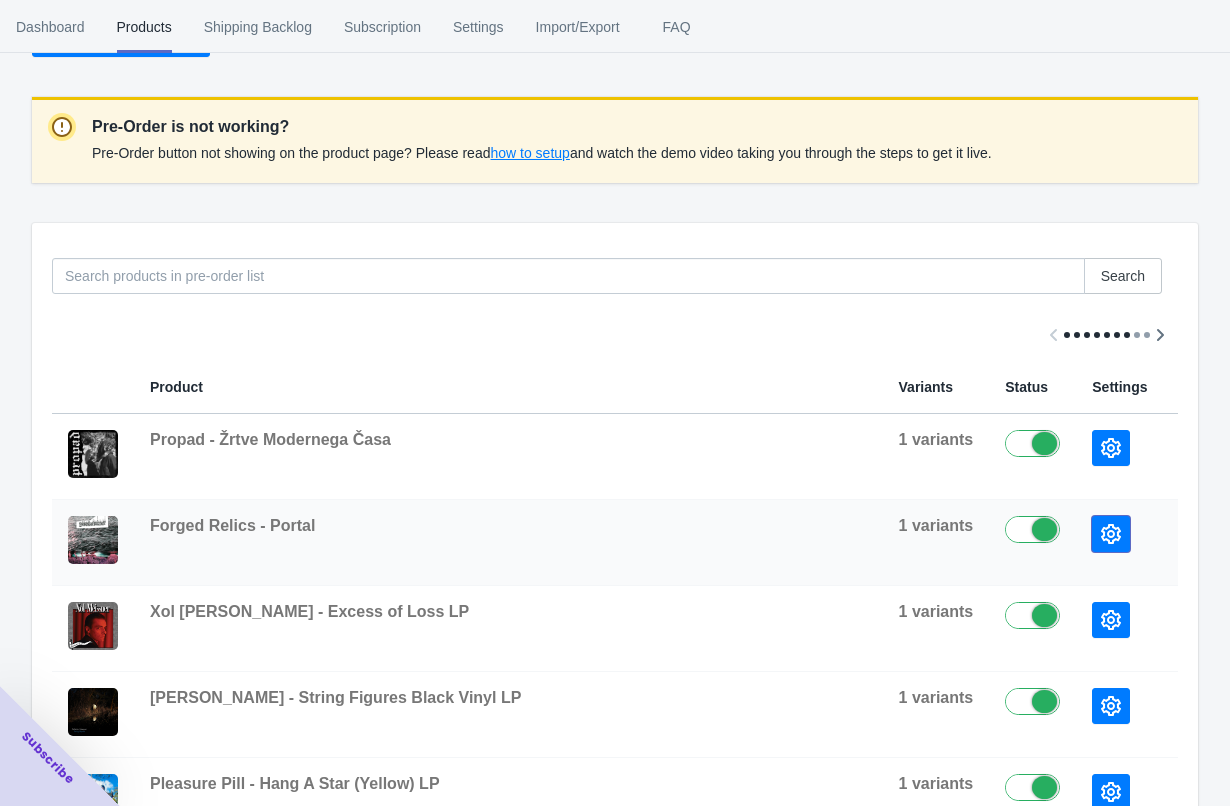click at bounding box center (1111, 534) 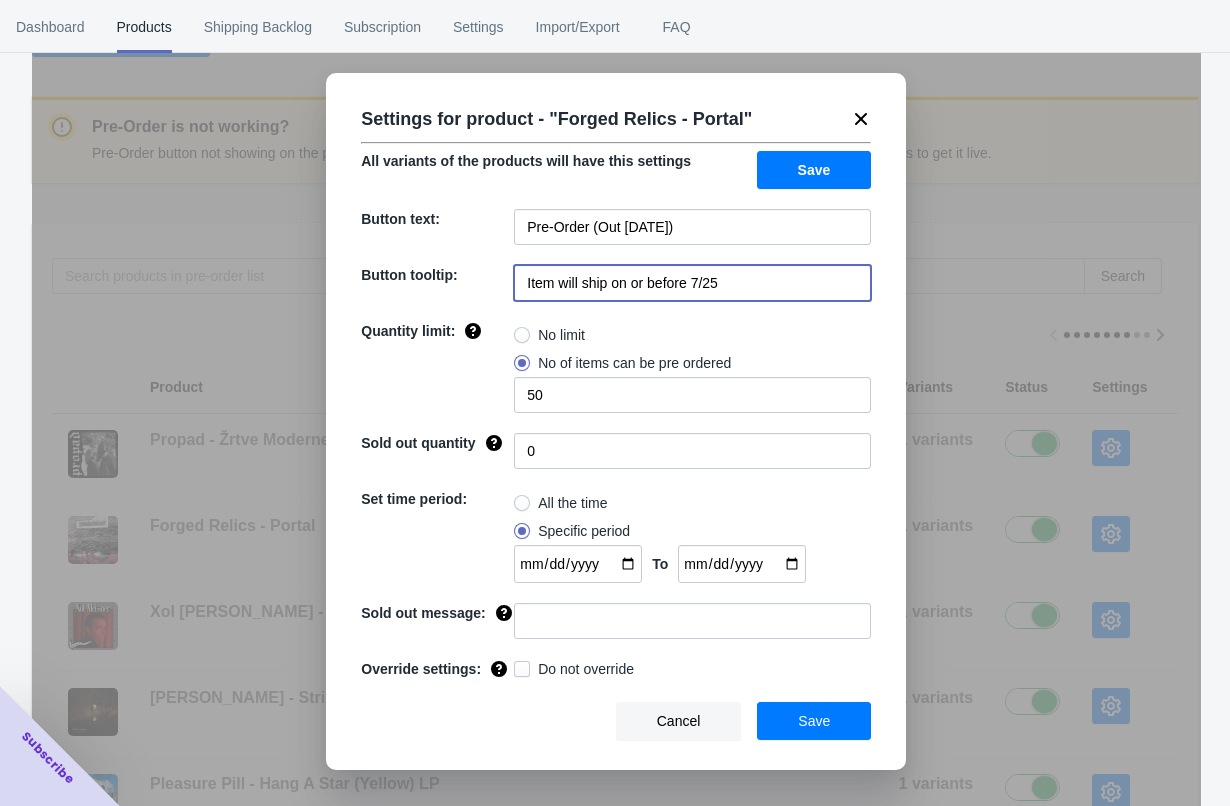 click on "Item will ship on or before 7/25" at bounding box center [692, 283] 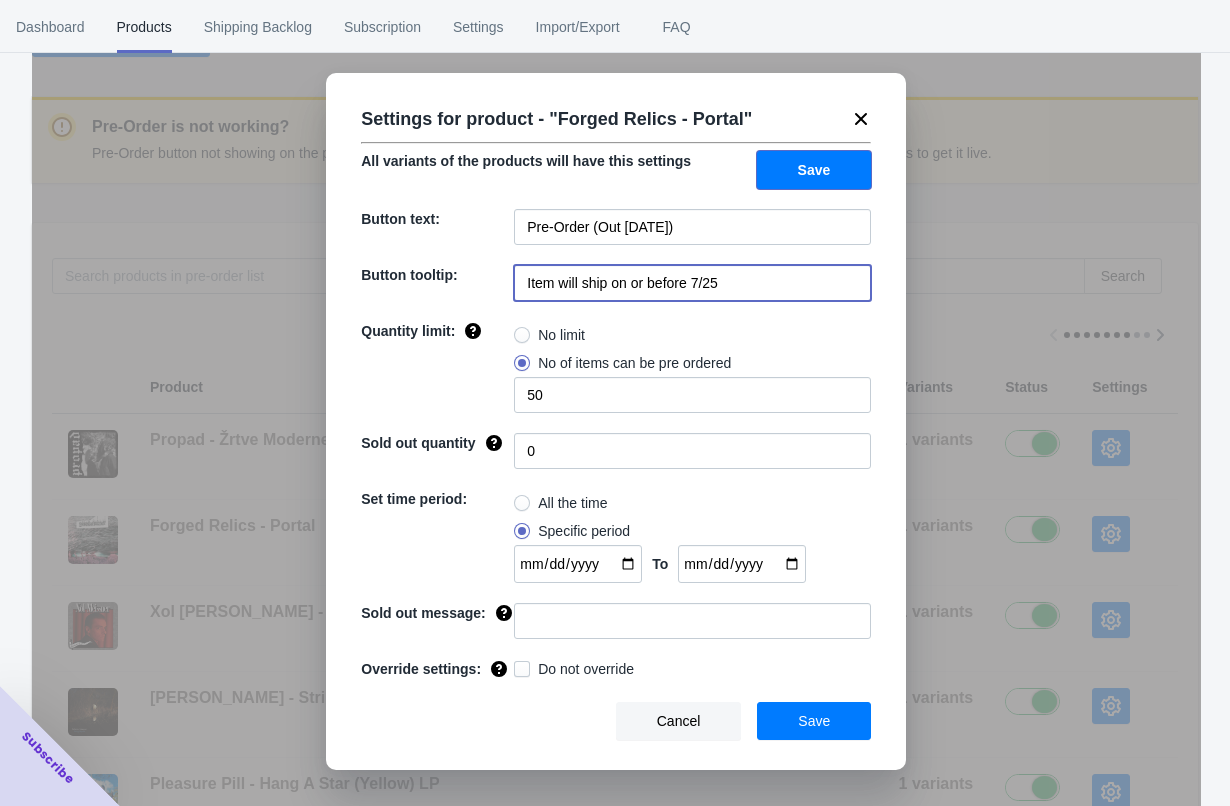 click on "Save" at bounding box center [814, 170] 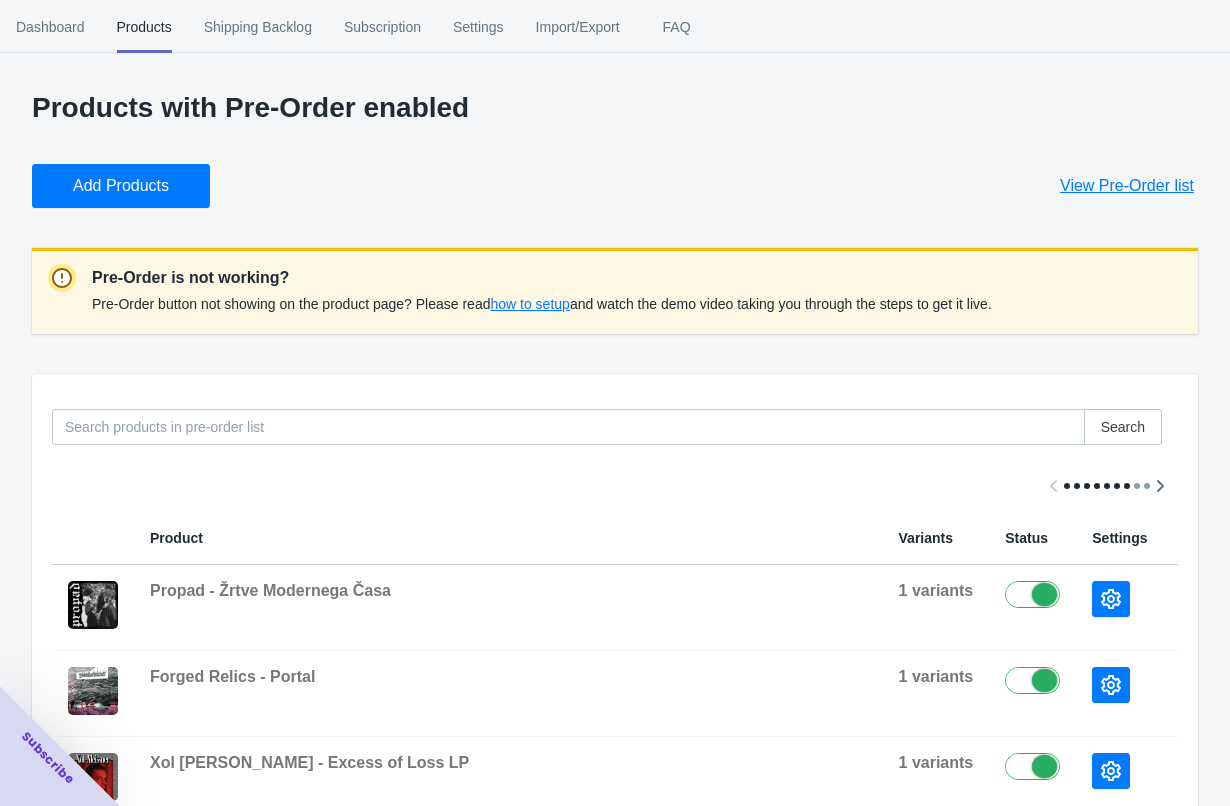 scroll, scrollTop: 0, scrollLeft: 0, axis: both 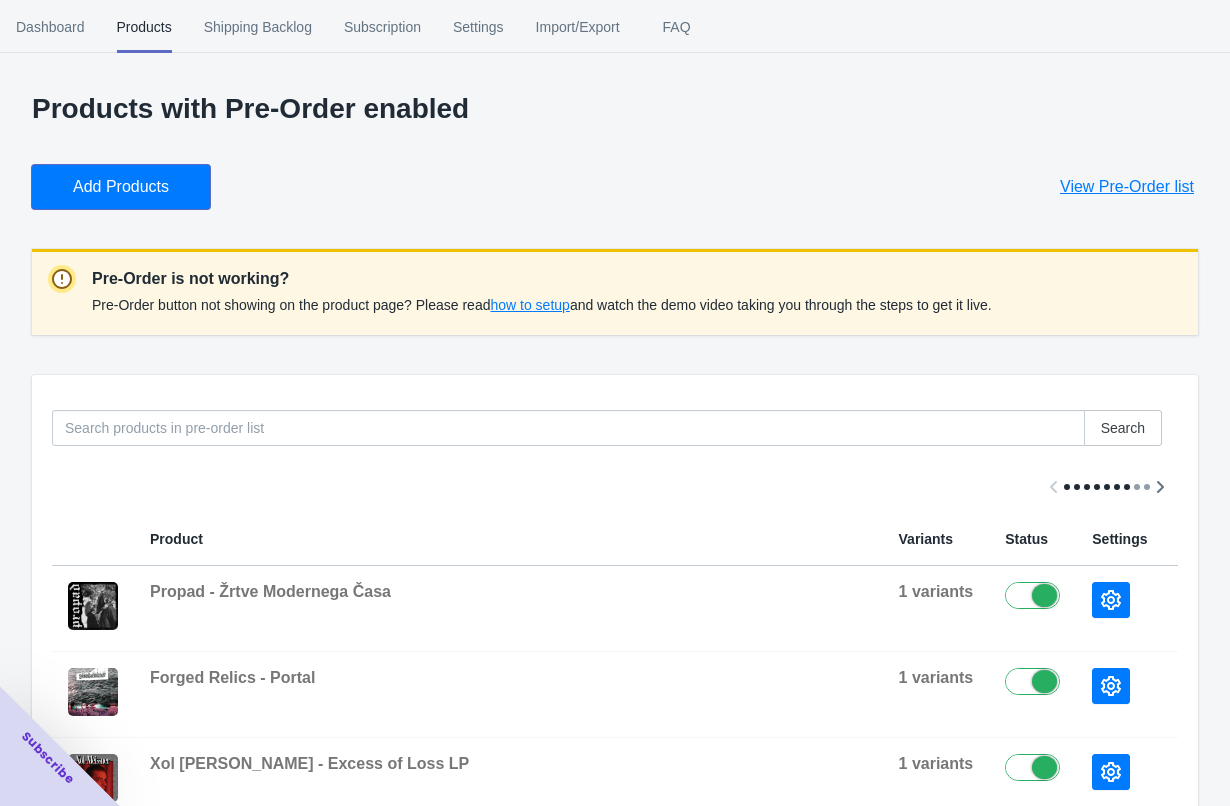 click on "Add Products" at bounding box center (121, 187) 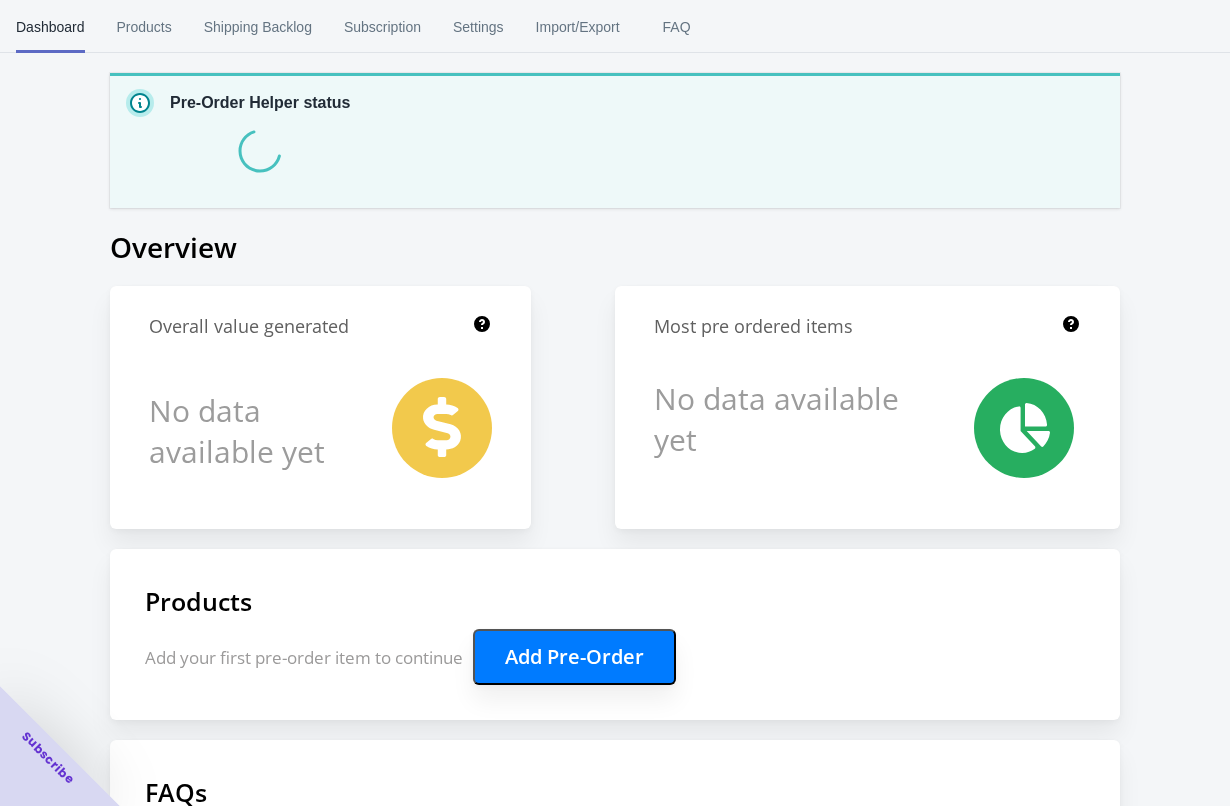 scroll, scrollTop: 0, scrollLeft: 0, axis: both 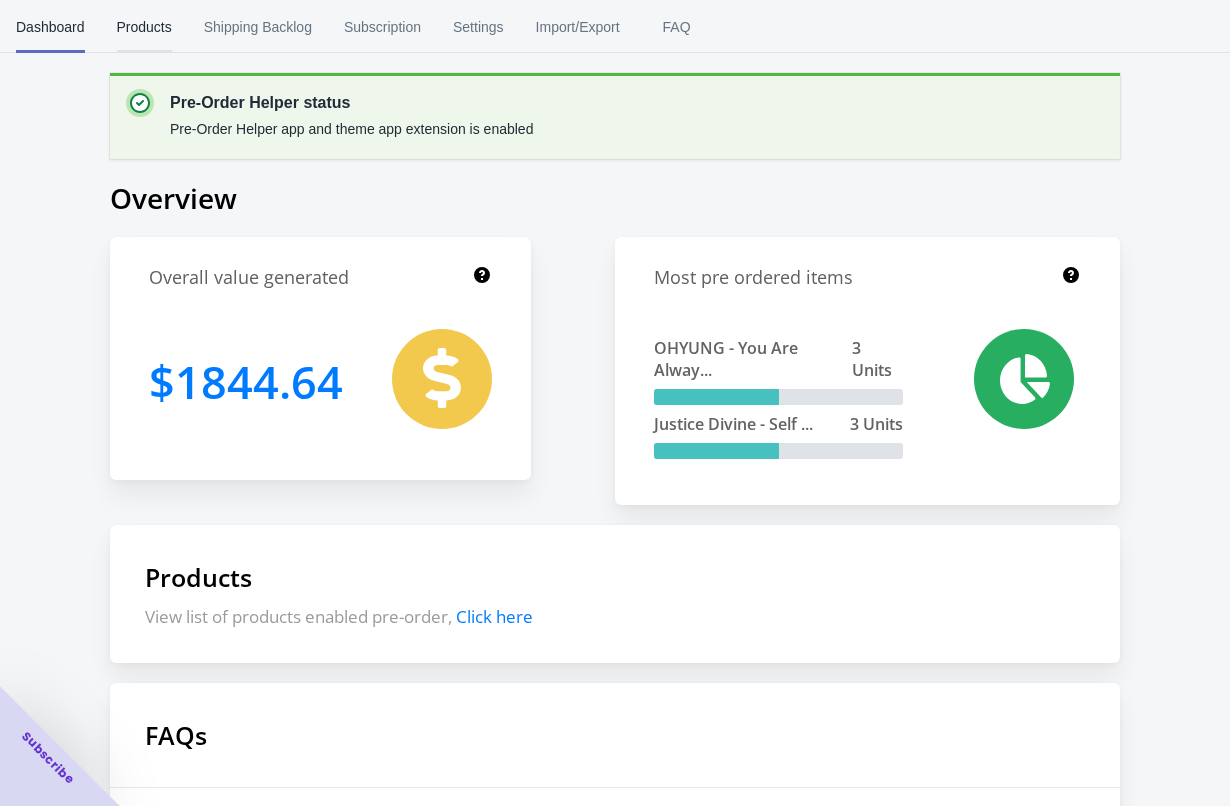 click on "Products" at bounding box center [144, 27] 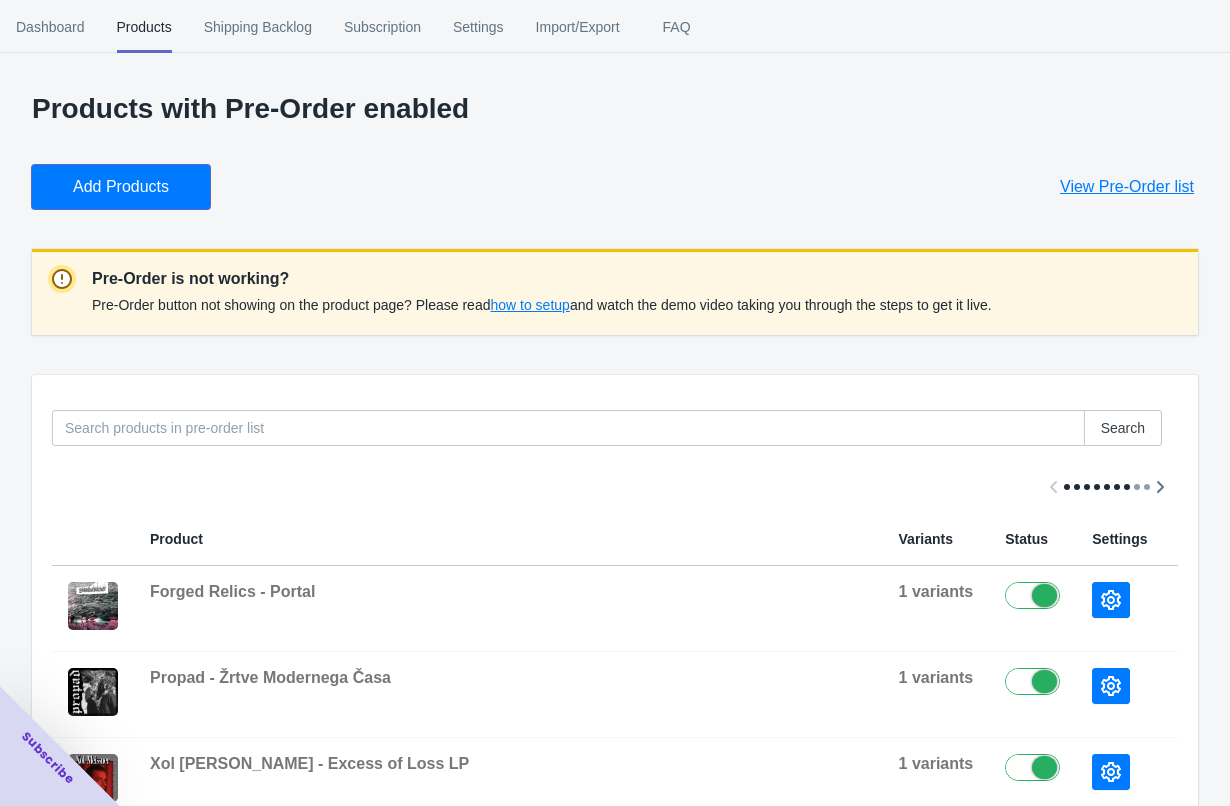 click on "Add Products" at bounding box center (121, 187) 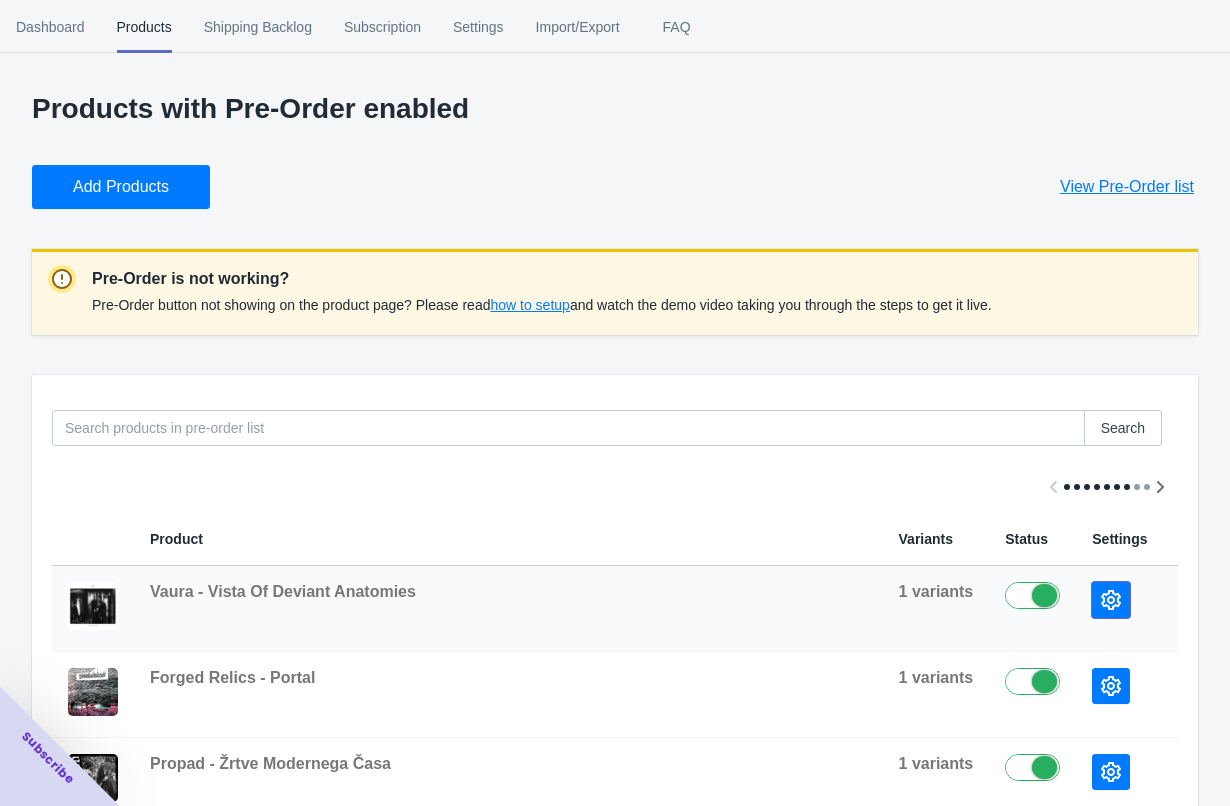 click at bounding box center (1111, 600) 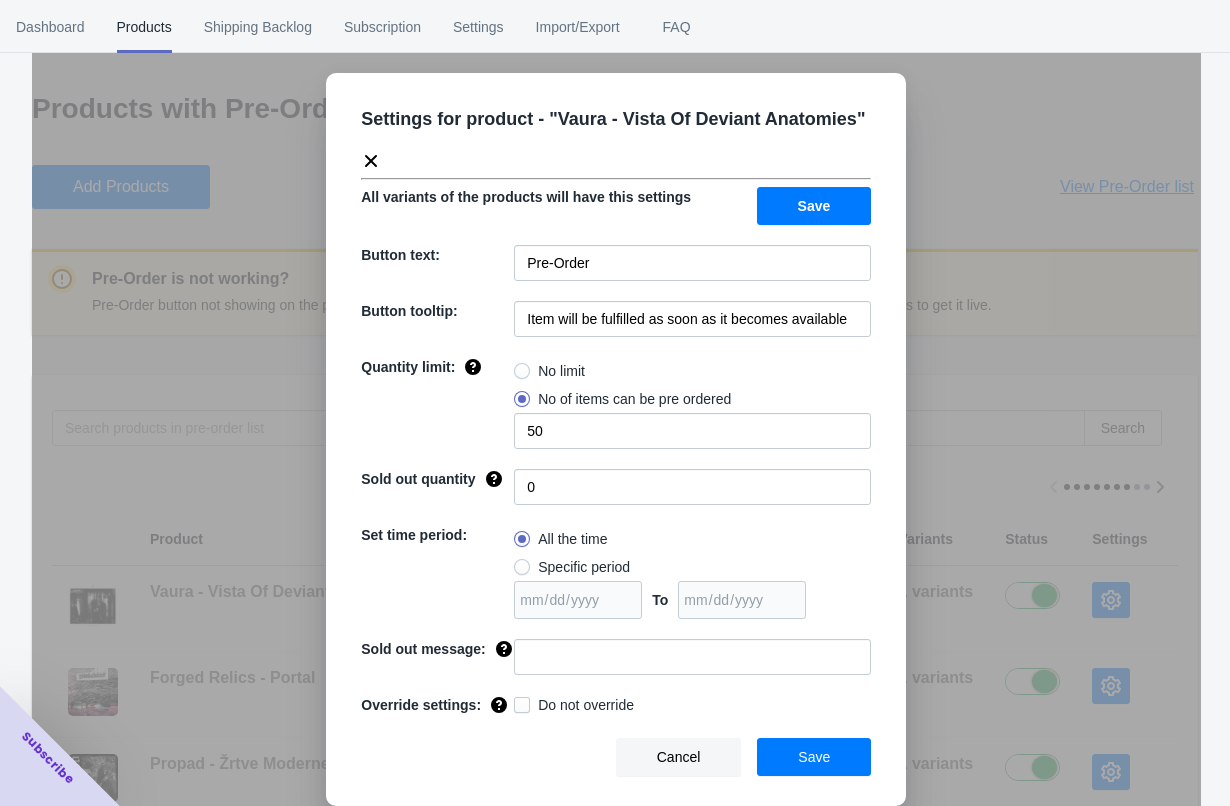 click on "Settings for product - " Vaura - Vista Of Deviant Anatomies " All variants of the products will have this settings Save Button text: Pre-Order Button tooltip: Item will be fulfilled as soon as it becomes available Quantity limit: No limit No of items can be pre ordered 50 Sold out quantity 0 Set time period: All the time Specific period To Sold out message: Override settings: Do not override Cancel Save" at bounding box center [616, 439] 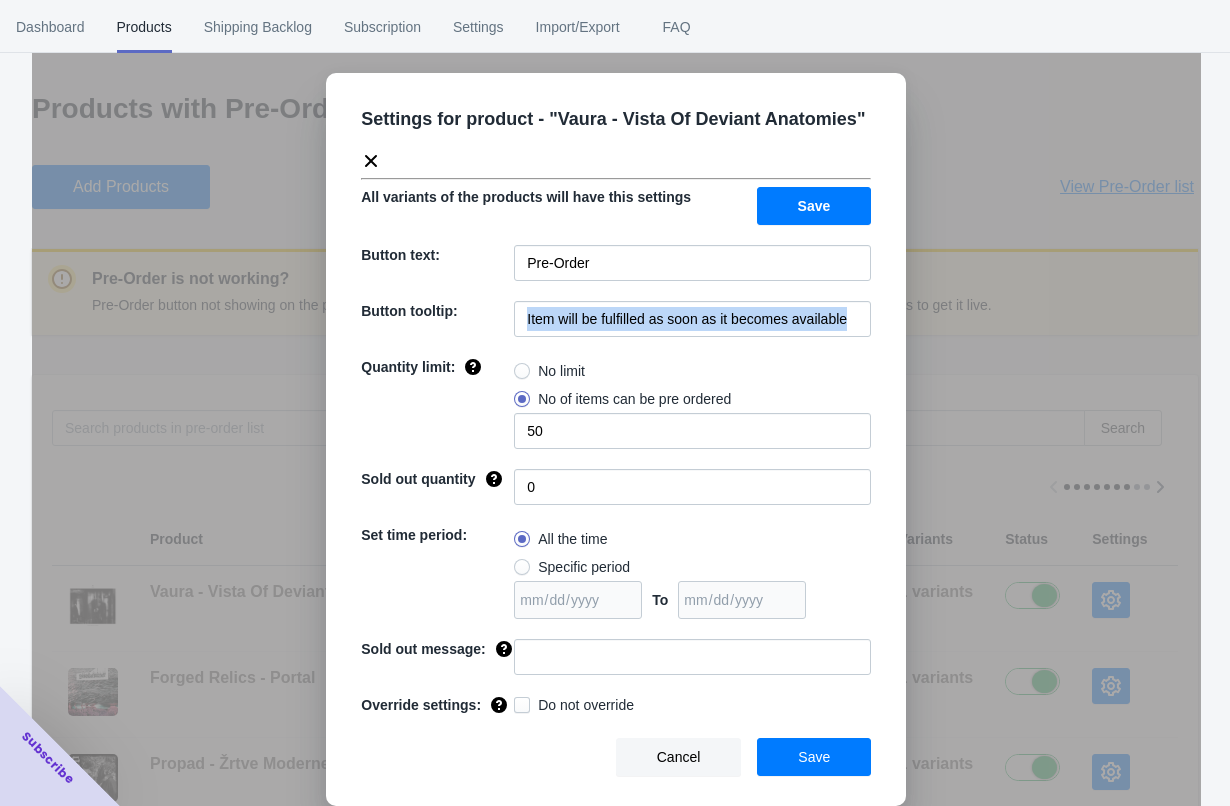 click on "Settings for product - " Vaura - Vista Of Deviant Anatomies " All variants of the products will have this settings Save Button text: Pre-Order Button tooltip: Item will be fulfilled as soon as it becomes available Quantity limit: No limit No of items can be pre ordered 50 Sold out quantity 0 Set time period: All the time Specific period To Sold out message: Override settings: Do not override Cancel Save" at bounding box center (616, 439) 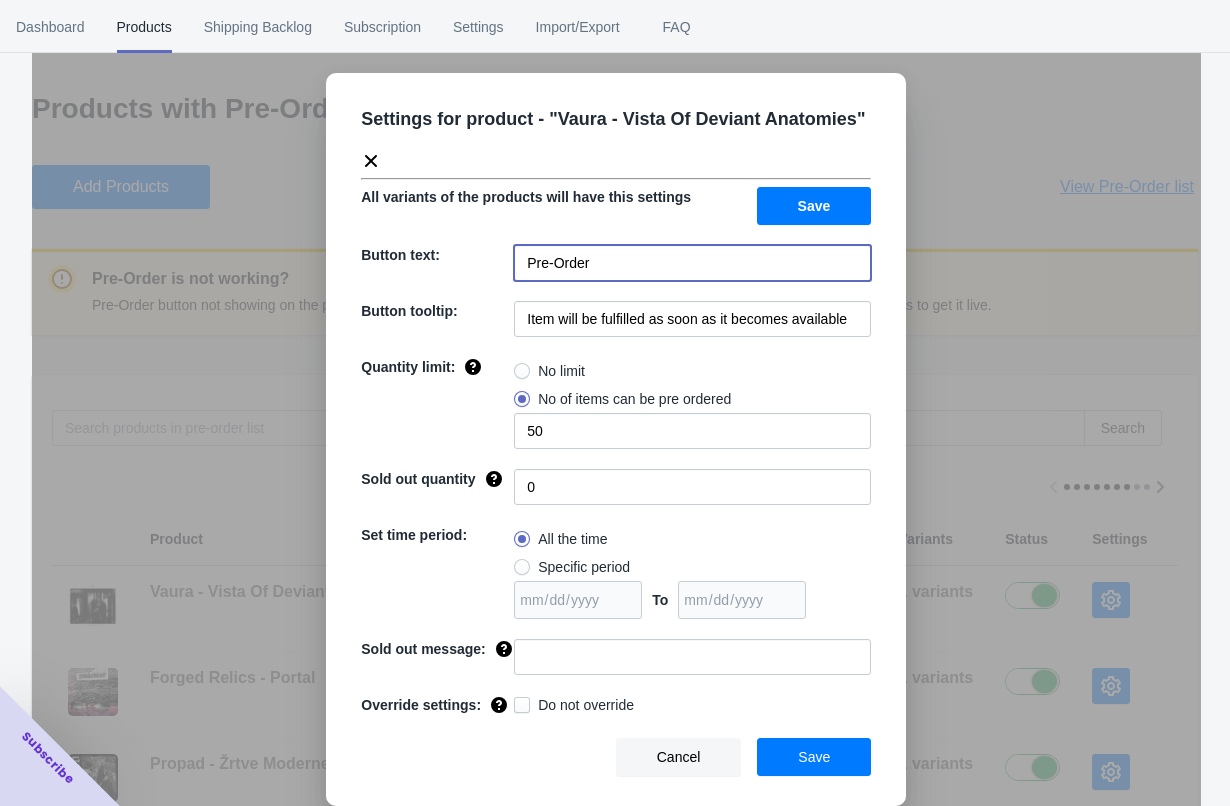 click on "Pre-Order" at bounding box center (692, 263) 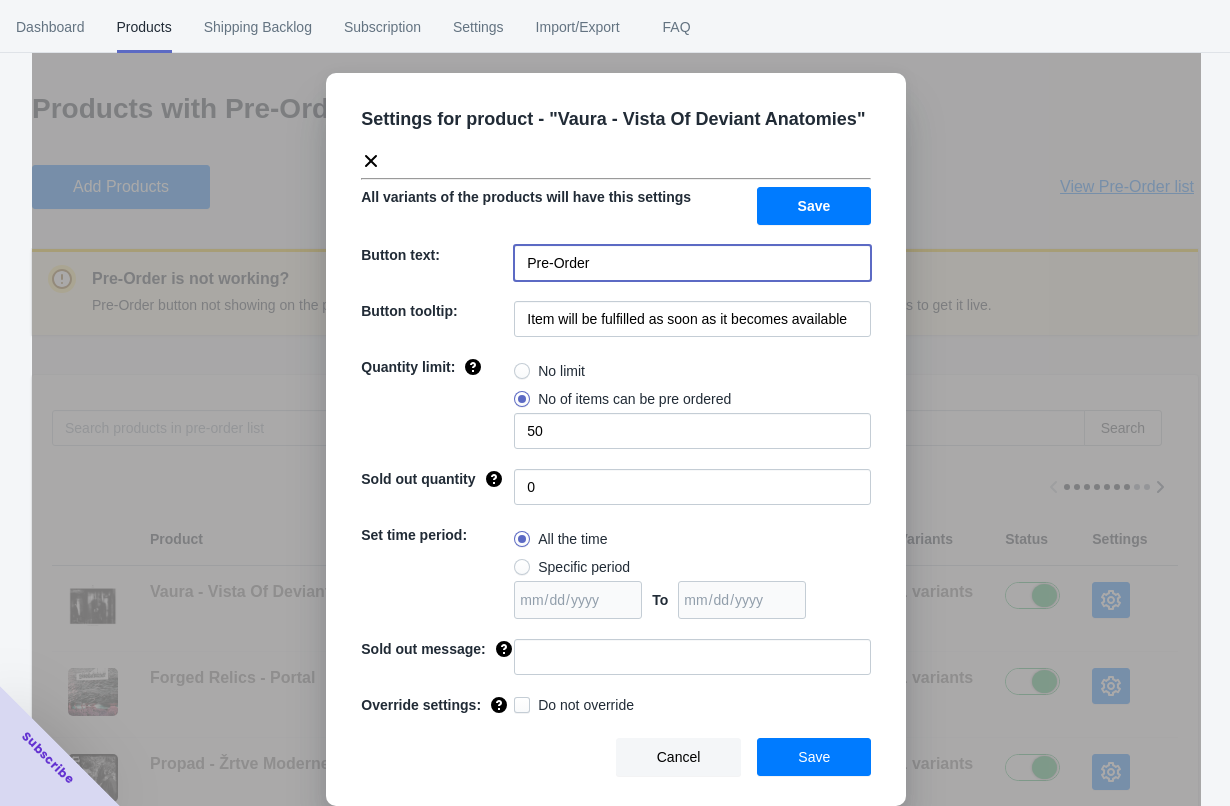 click on "Pre-Order" at bounding box center (692, 263) 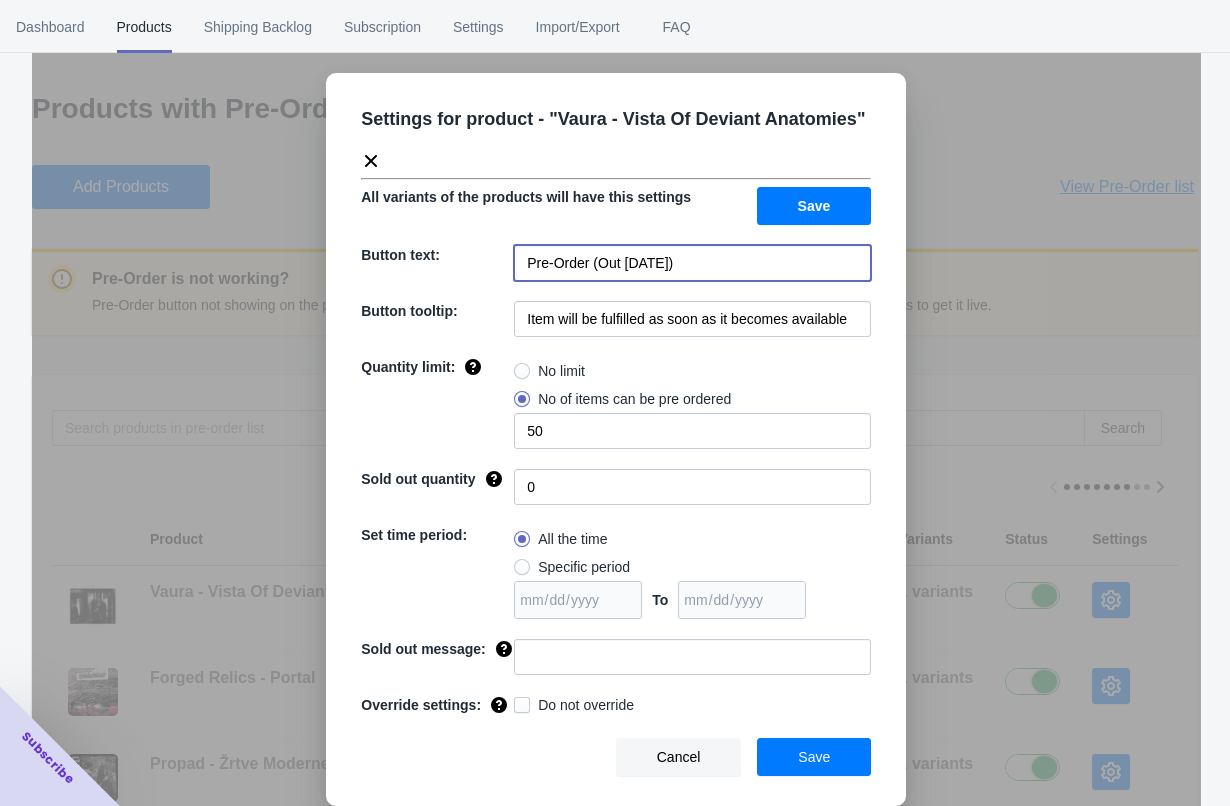 type on "Pre-Order (Out [DATE])" 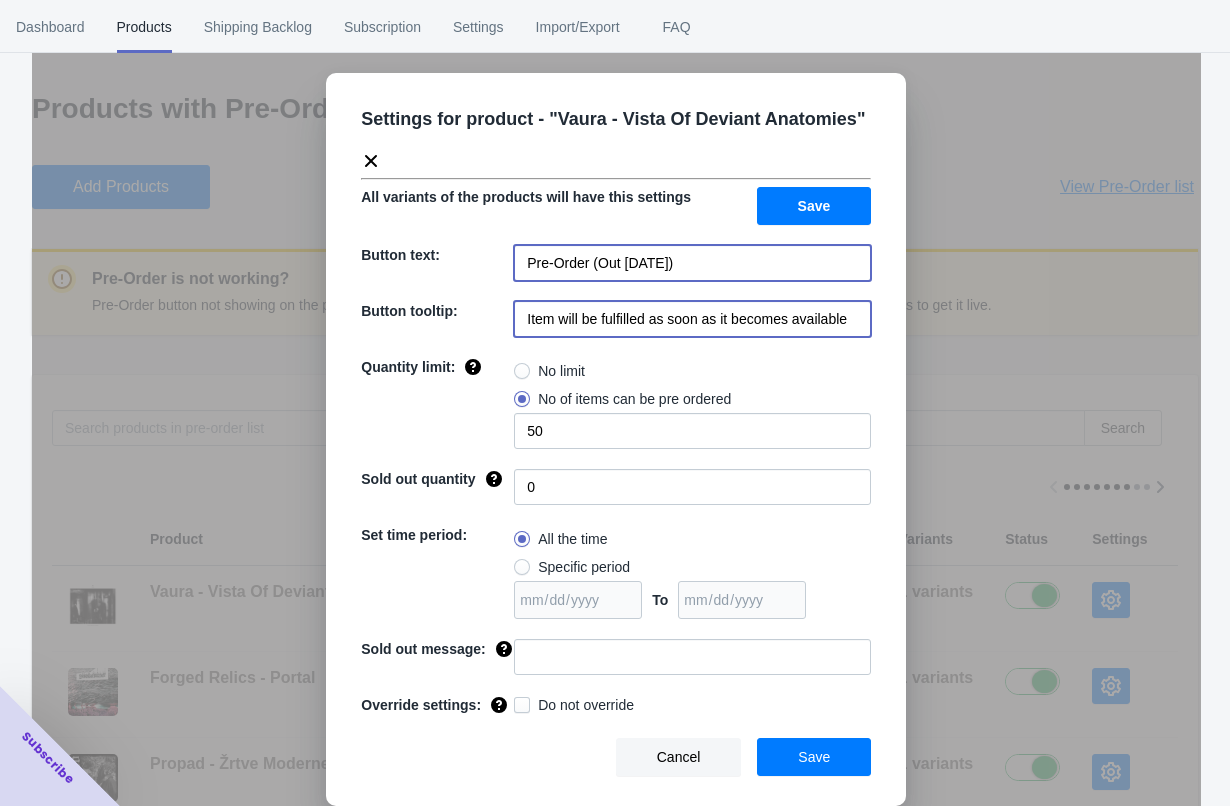 click on "Item will be fulfilled as soon as it becomes available" at bounding box center (692, 319) 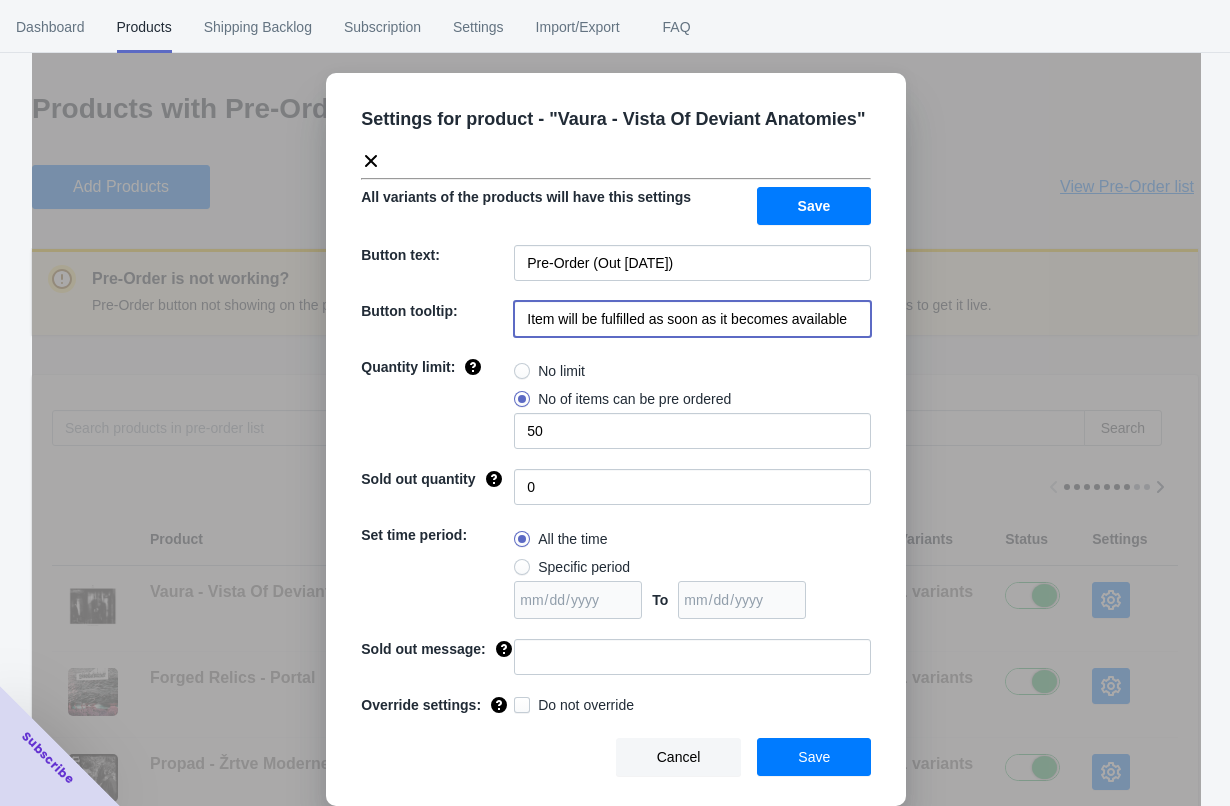 click on "Item will be fulfilled as soon as it becomes available" at bounding box center (692, 319) 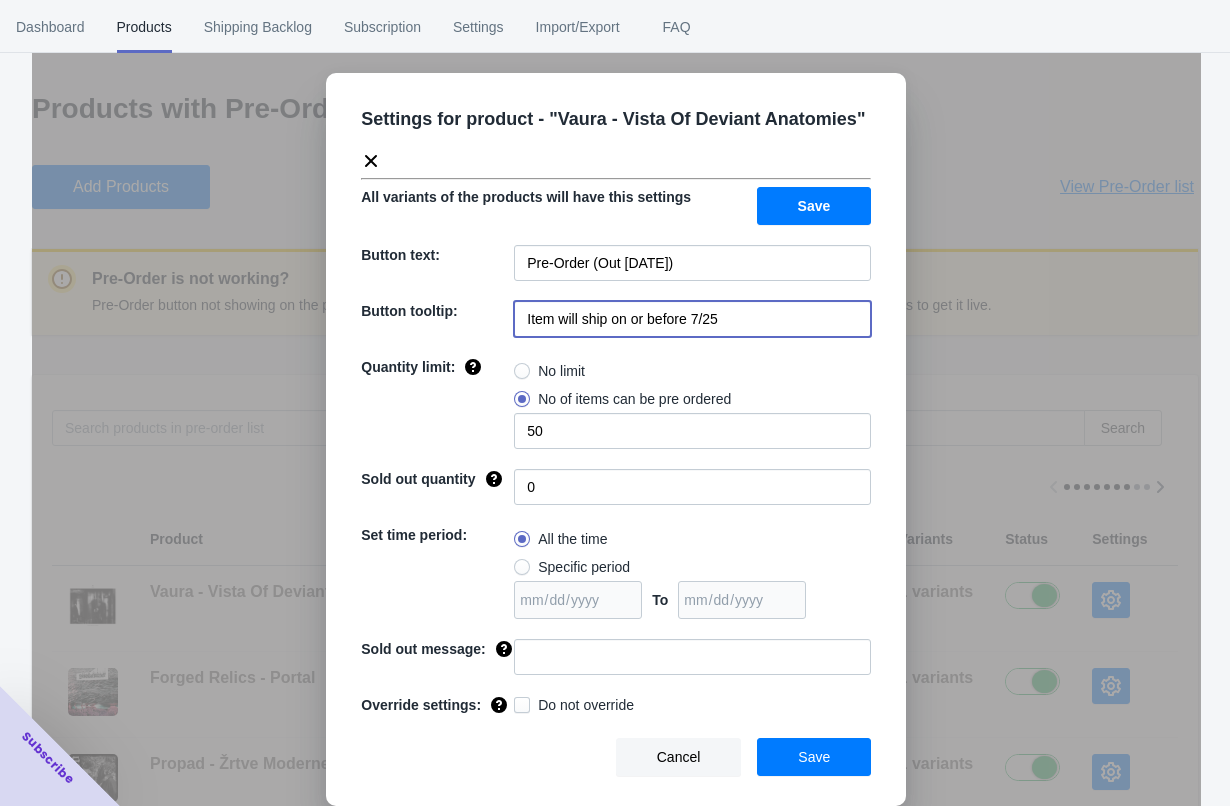 type on "Item will ship on or before 7/25" 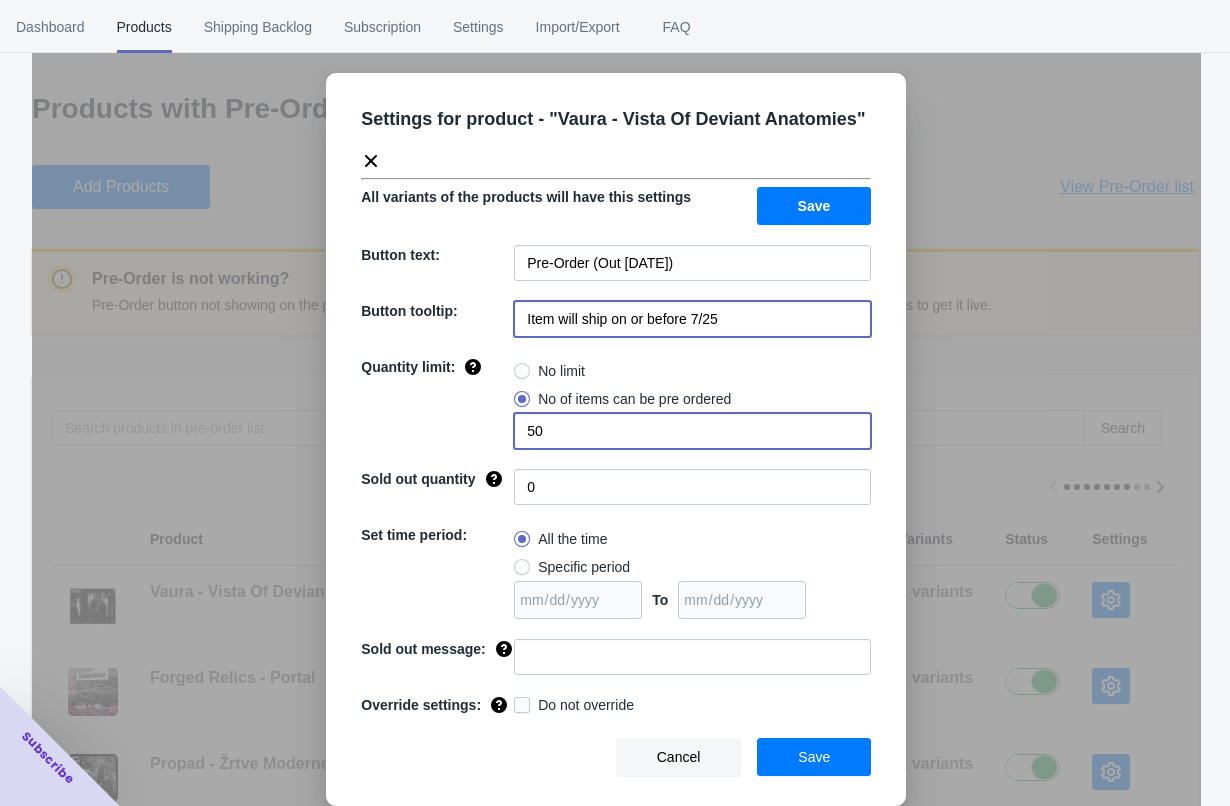 click on "50" at bounding box center (692, 431) 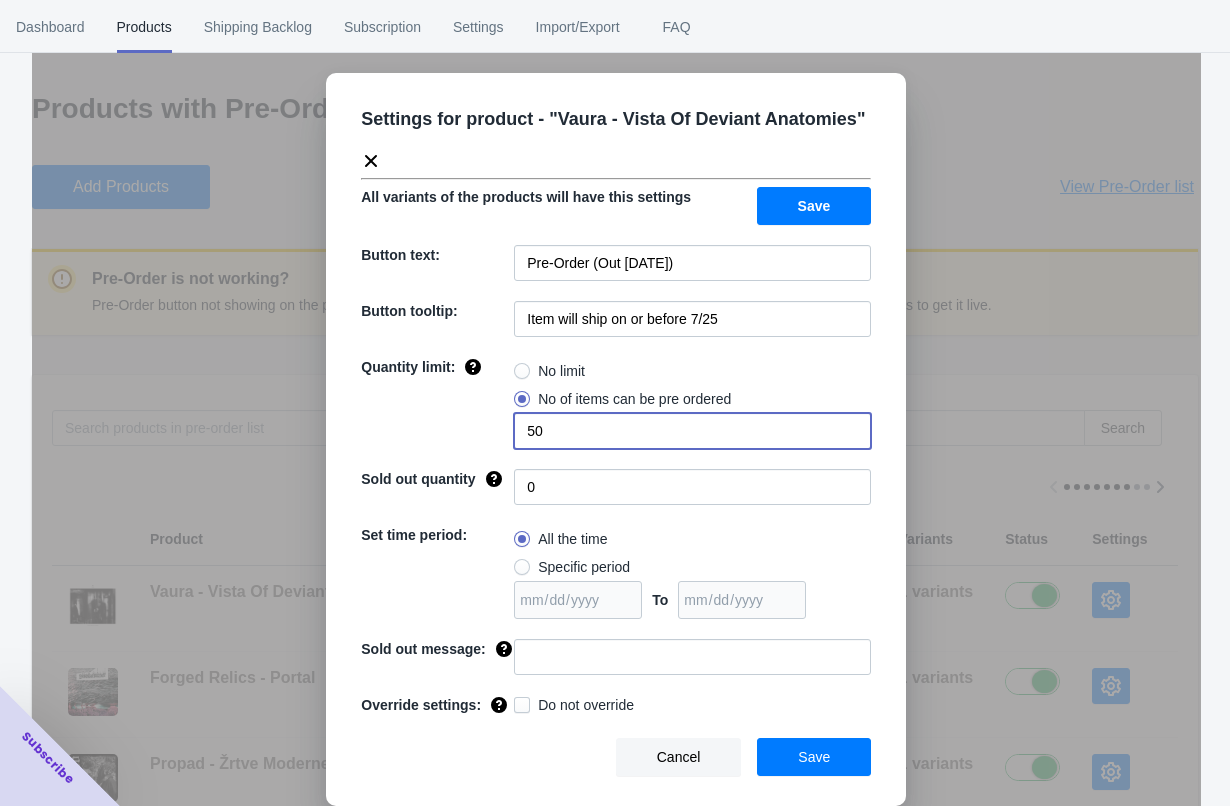 click on "50" at bounding box center [692, 431] 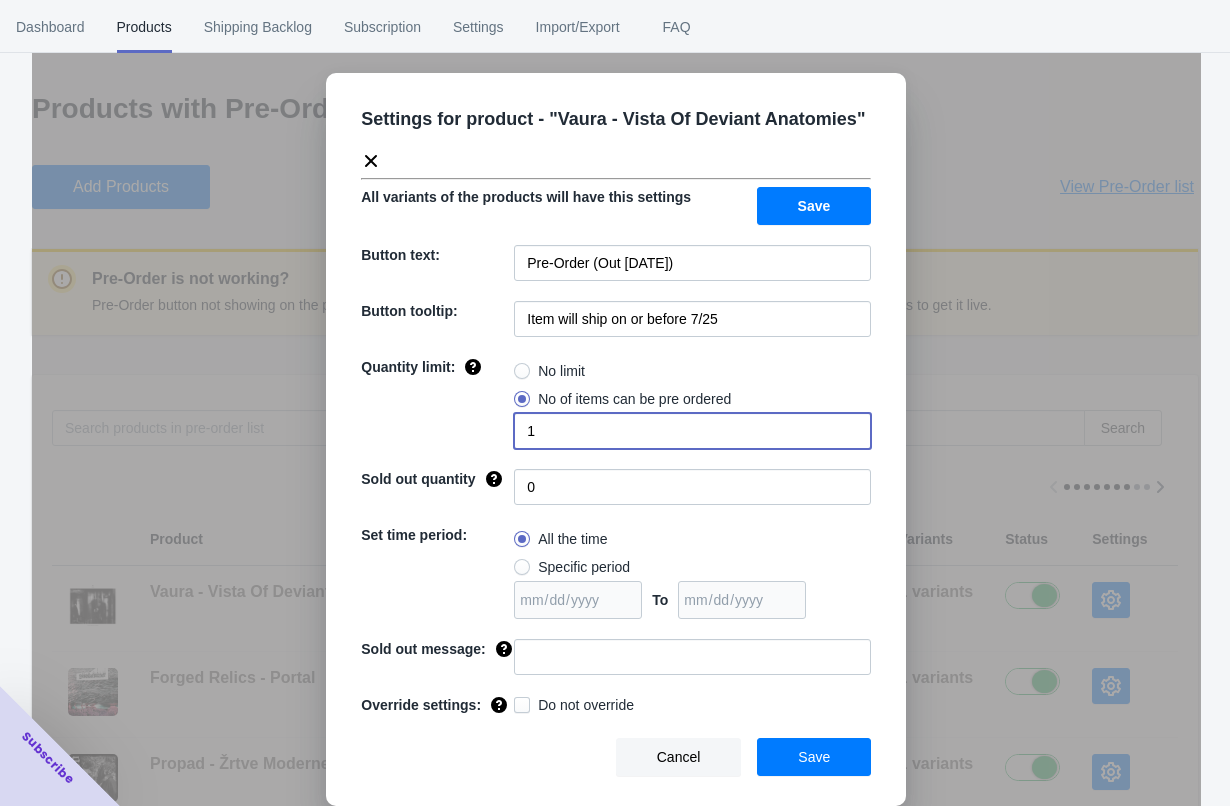 click on "1" at bounding box center [692, 431] 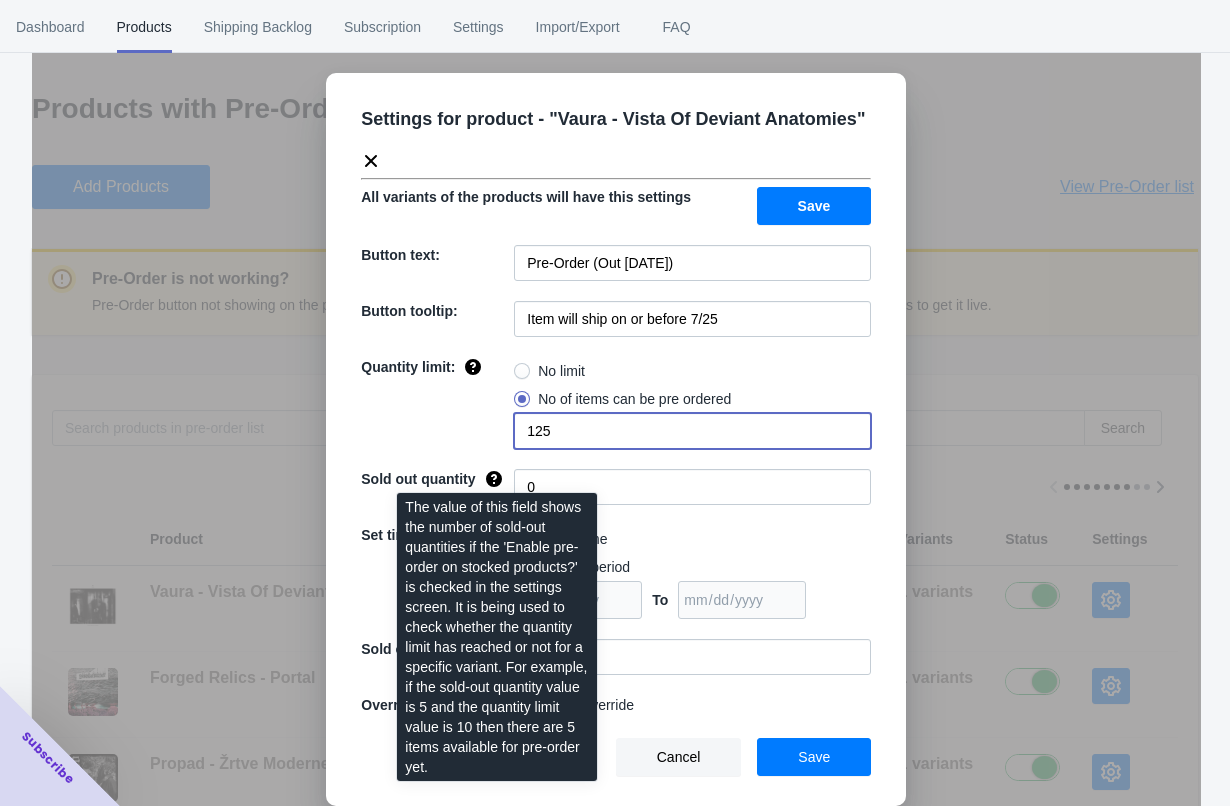 type on "125" 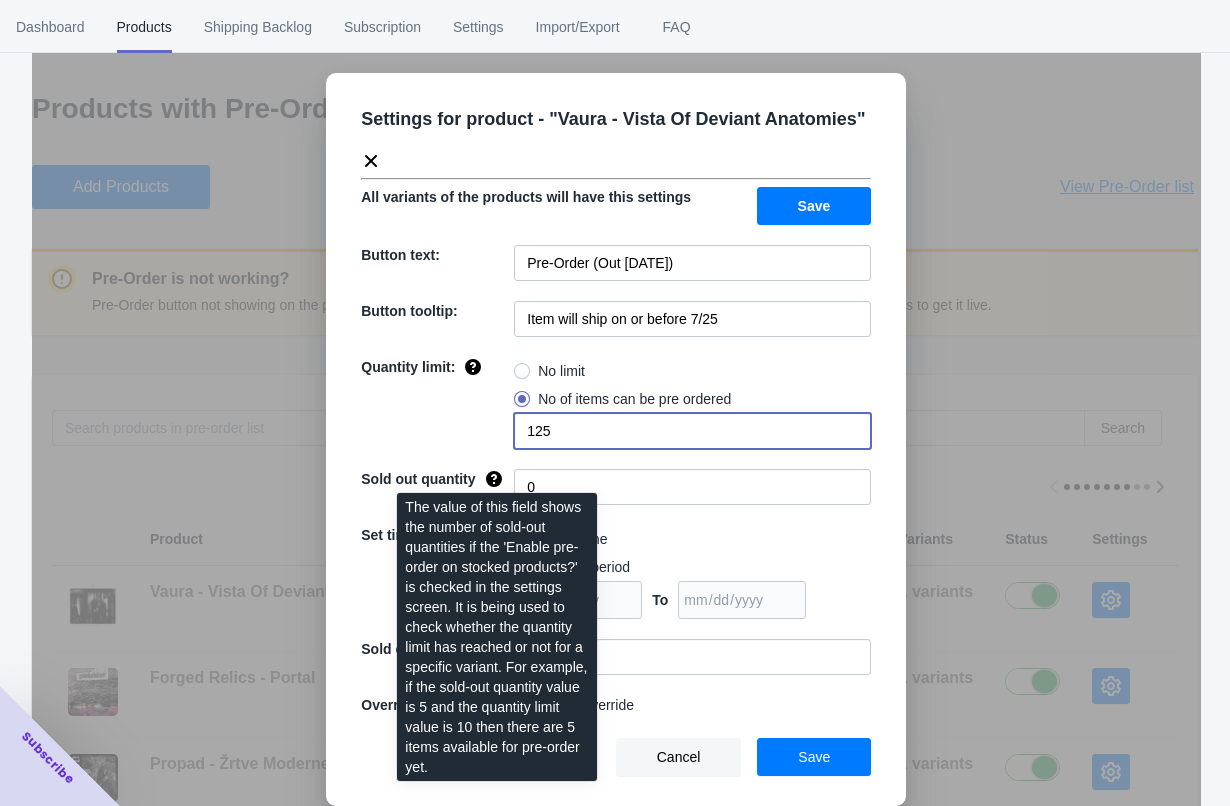 click on "The value of this field shows the number of sold-out quantities if the 'Enable pre-order on stocked products?' is checked in the settings screen. It is being used to check whether the quantity limit has reached or not for a specific variant. For example, if the sold-out quantity value is 5 and the quantity limit value is 10 then there are 5 items available for pre-order yet." at bounding box center [497, 643] 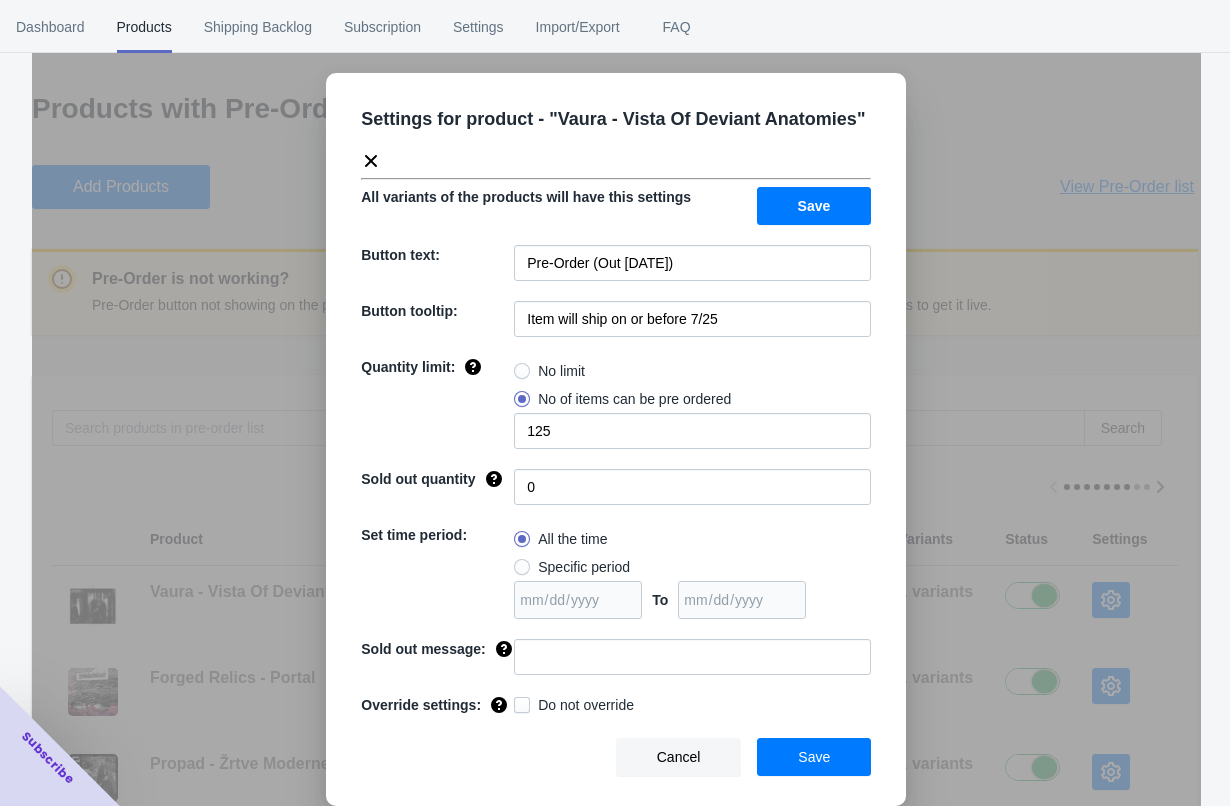 click at bounding box center (522, 567) 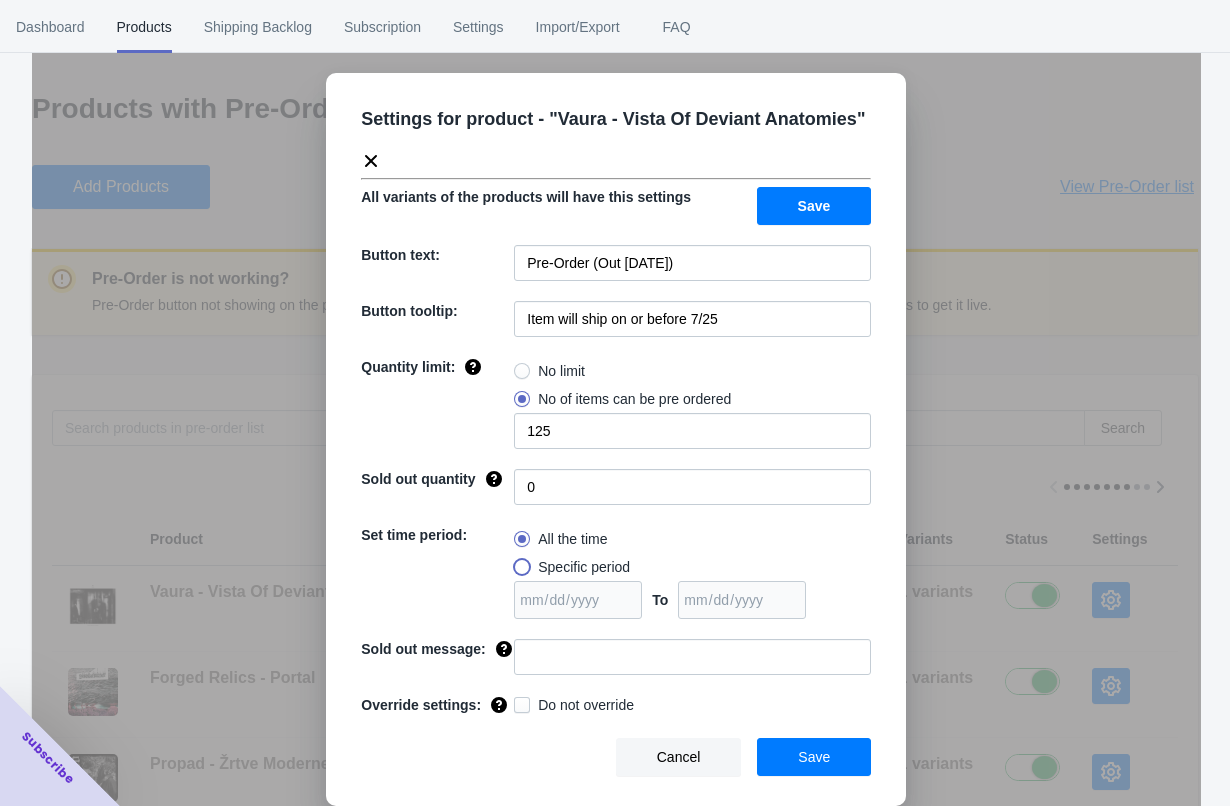 click on "Specific period" at bounding box center (519, 562) 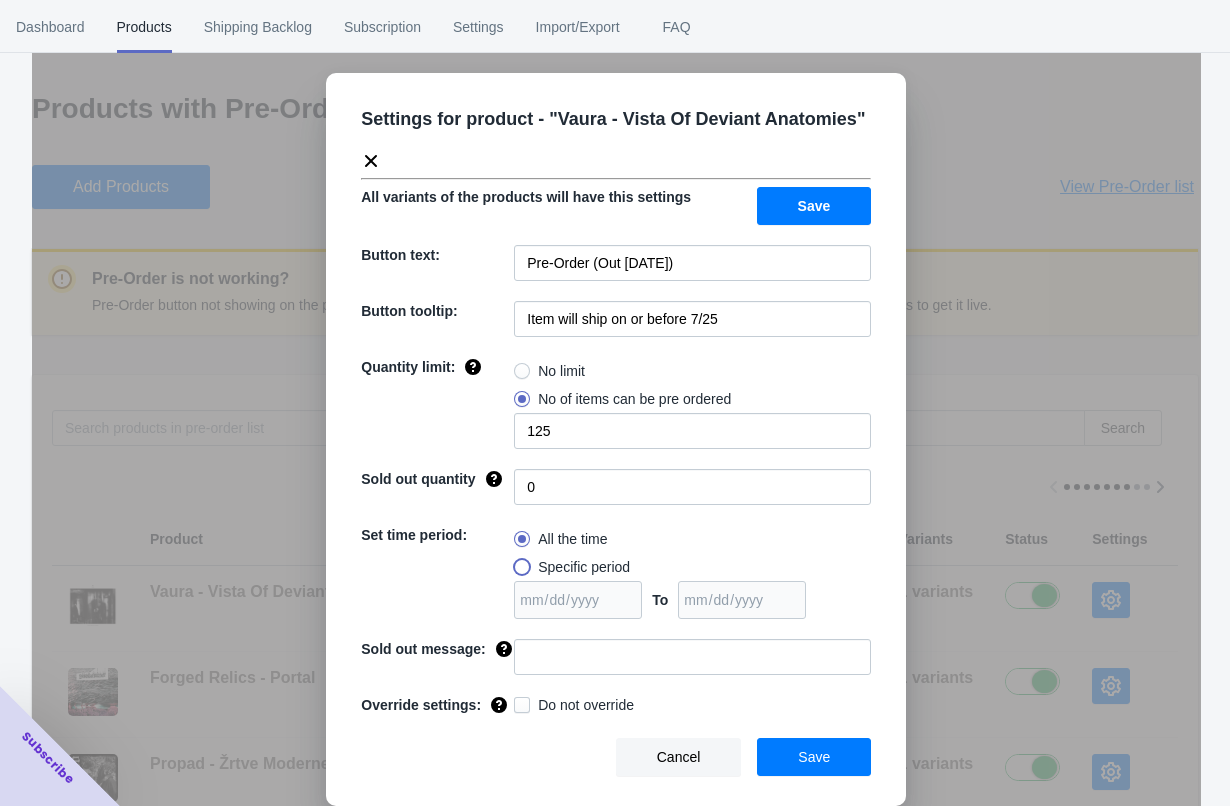 radio on "true" 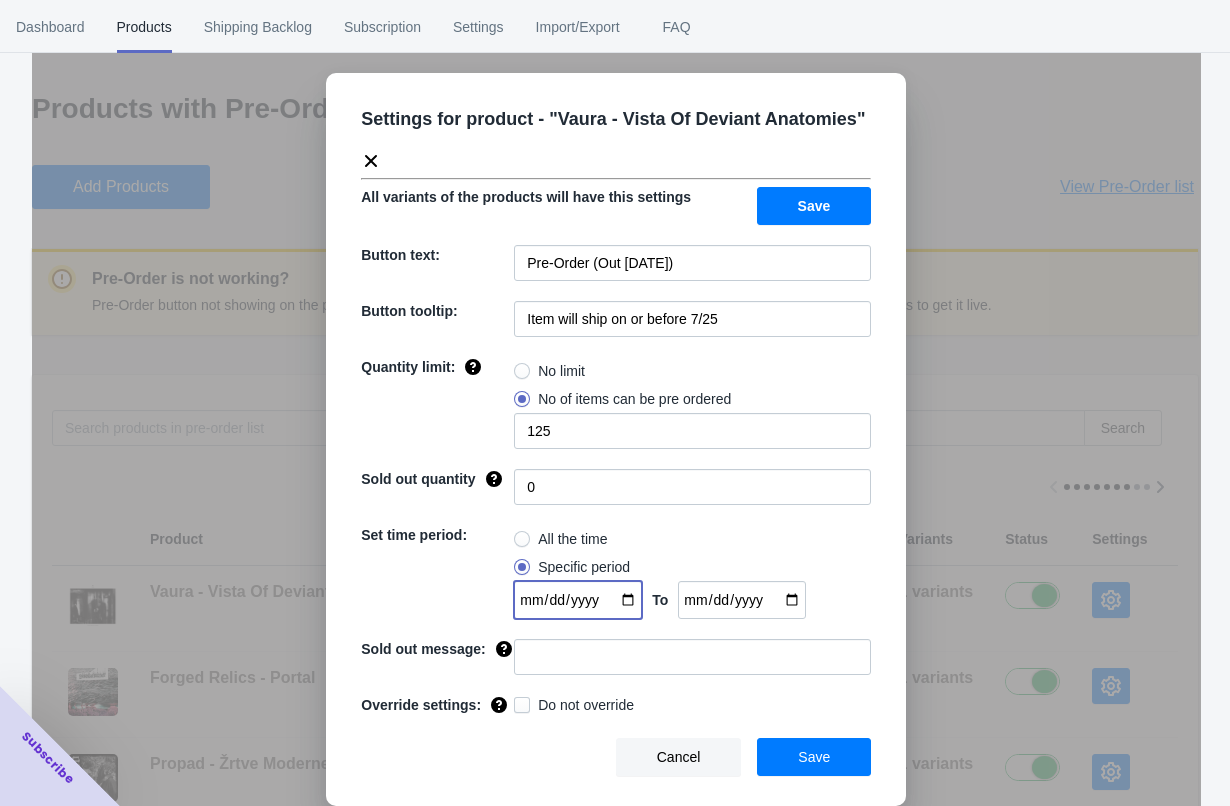 click at bounding box center (578, 600) 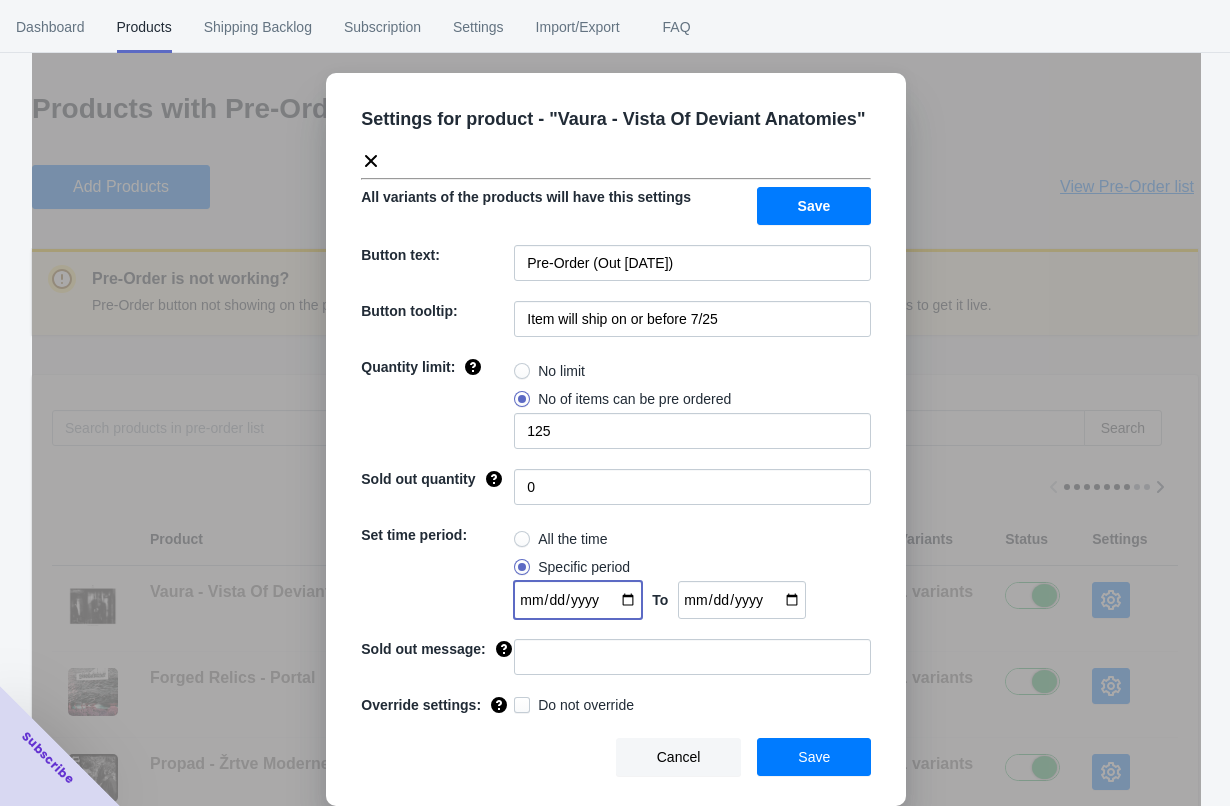 type on "[DATE]" 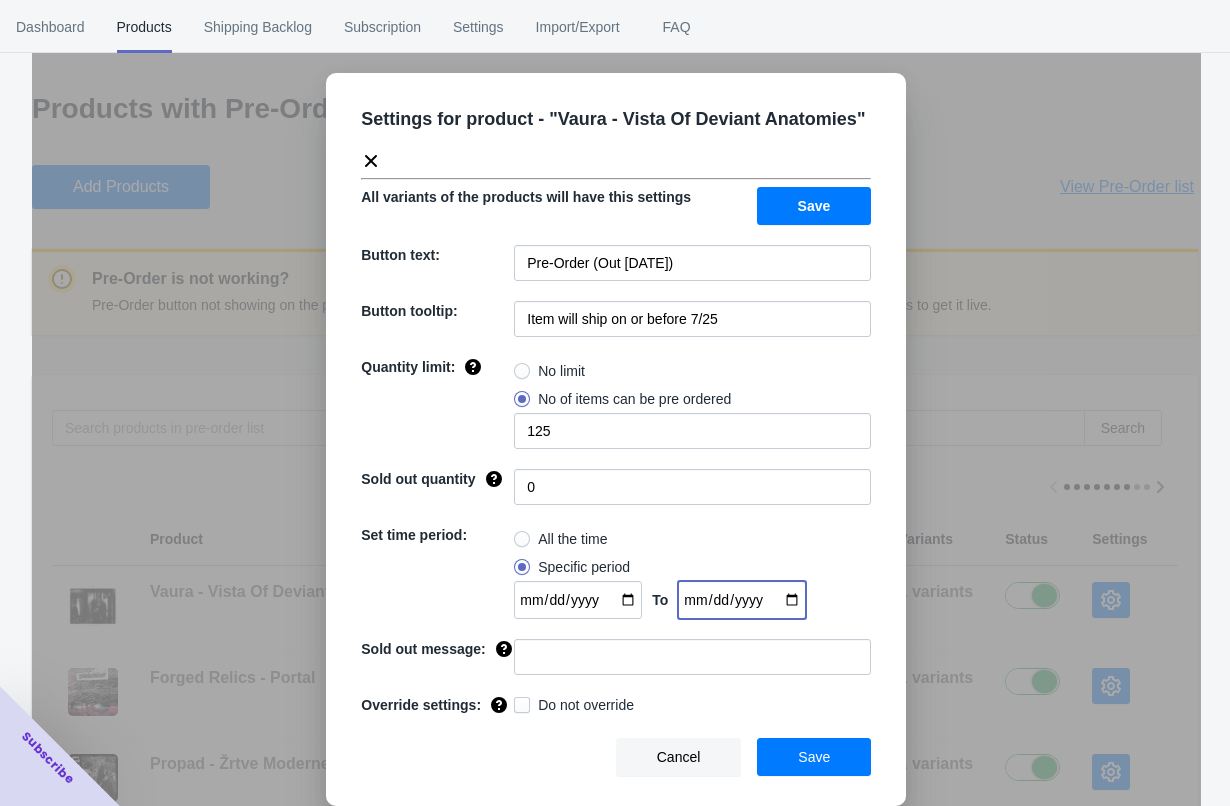 click at bounding box center (742, 600) 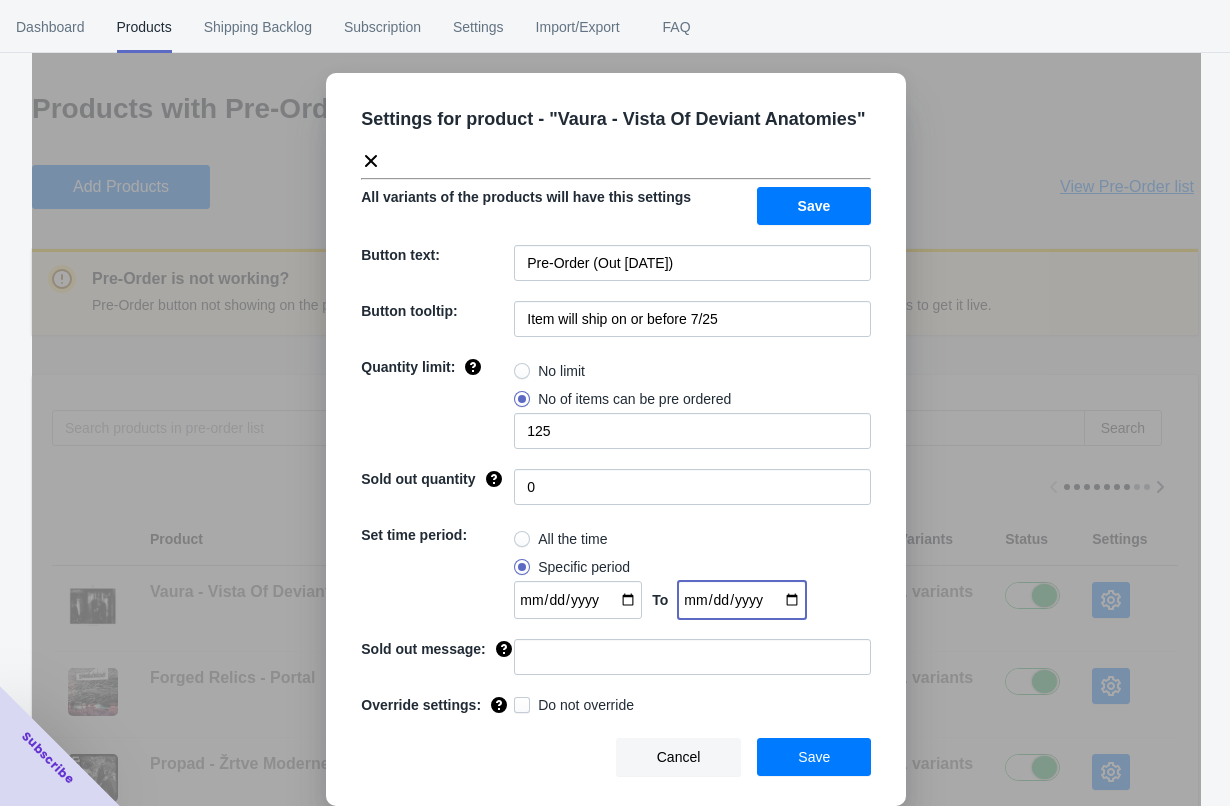 type on "2025-08-01" 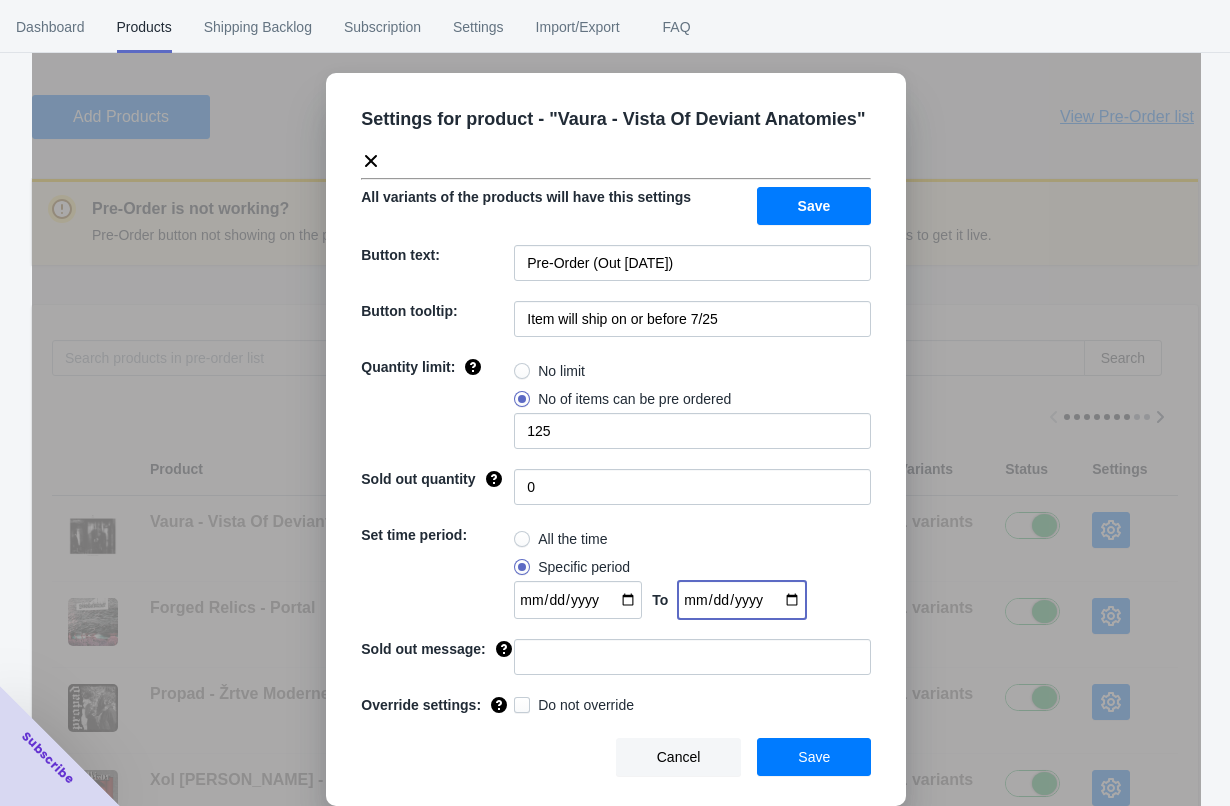 scroll, scrollTop: 171, scrollLeft: 0, axis: vertical 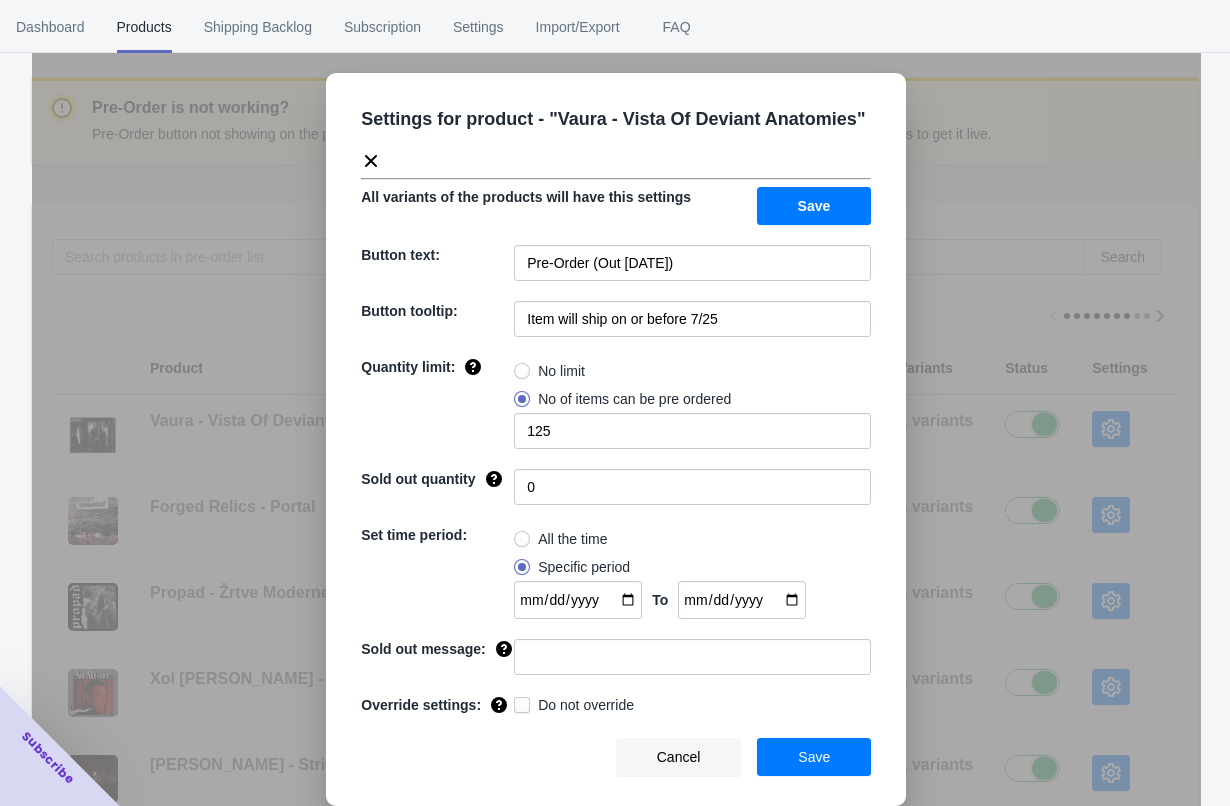 click on "Save" at bounding box center [814, 757] 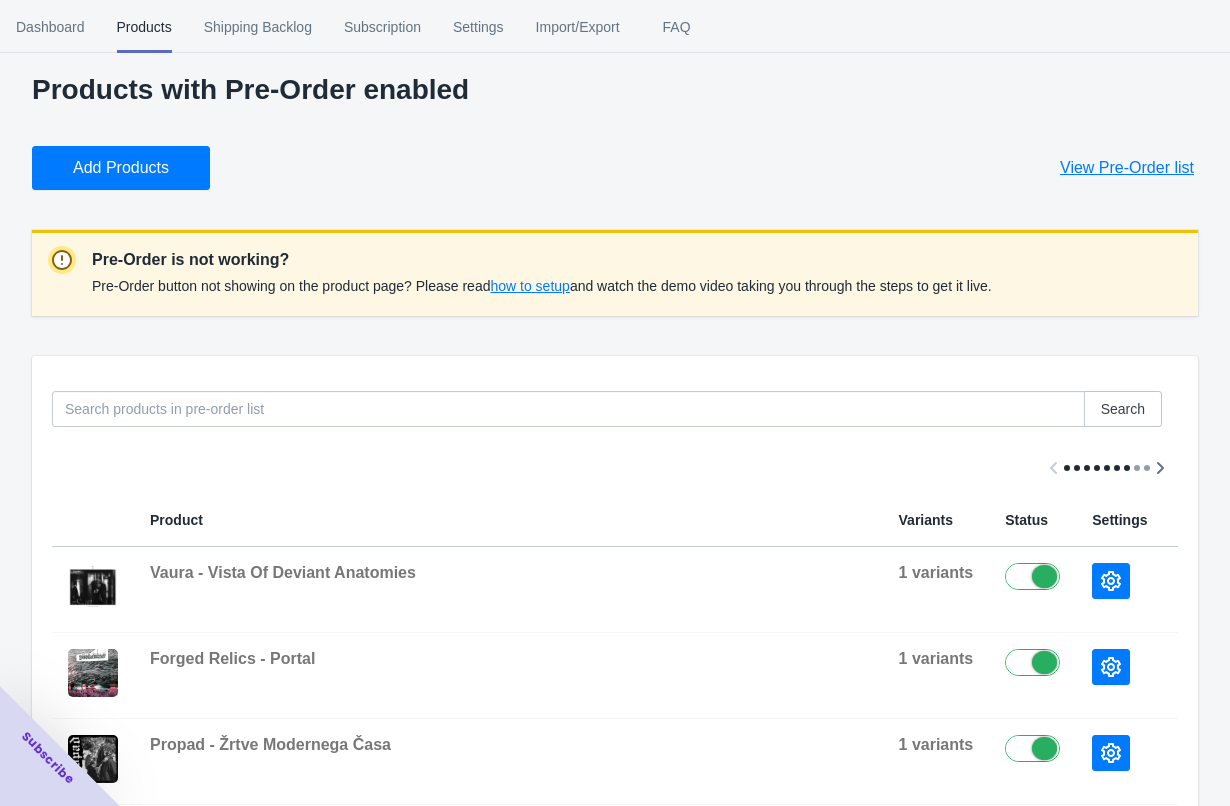 scroll, scrollTop: 0, scrollLeft: 0, axis: both 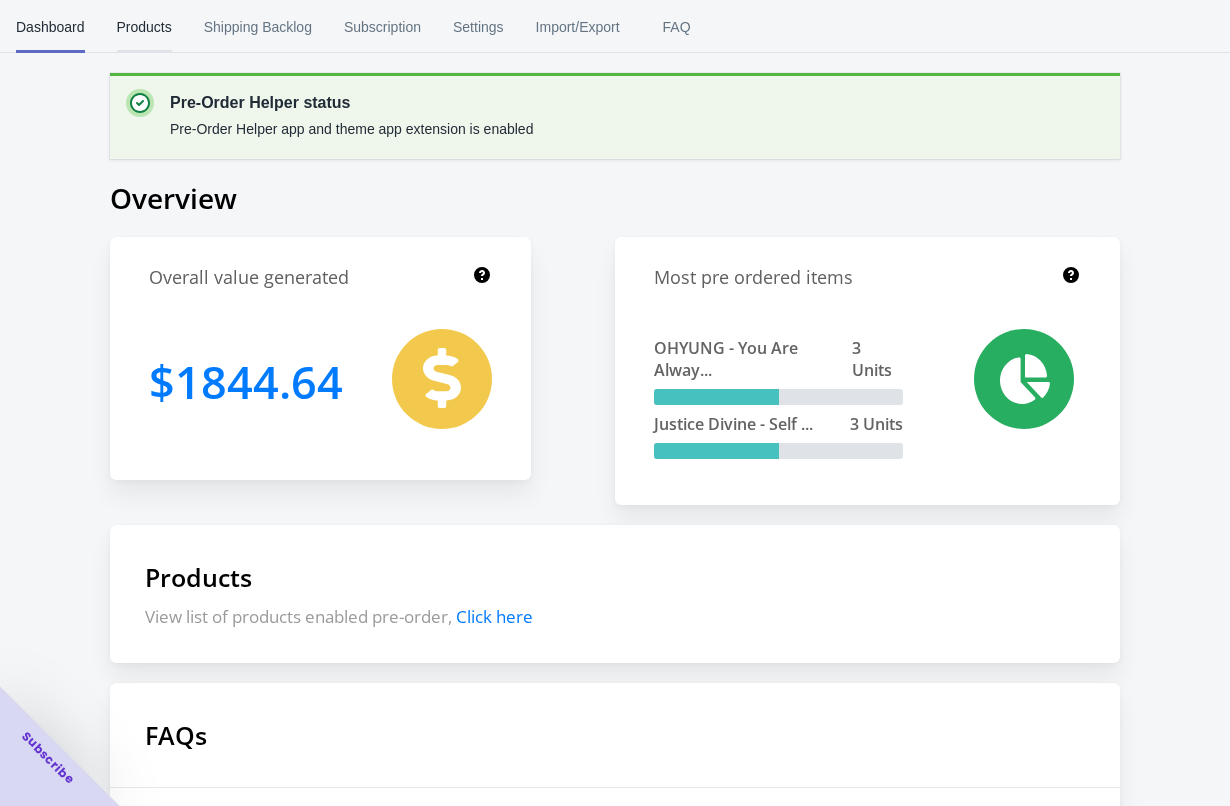 click on "Products" at bounding box center [144, 27] 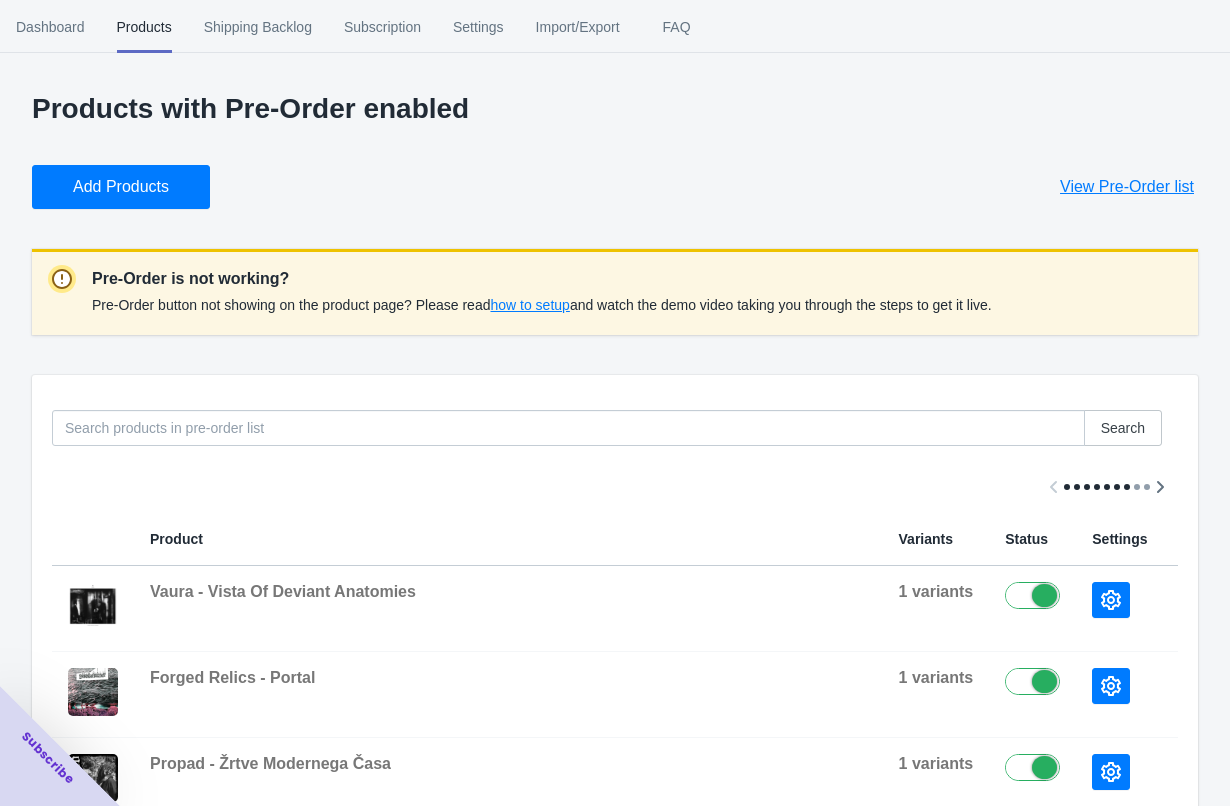 scroll, scrollTop: 89, scrollLeft: 0, axis: vertical 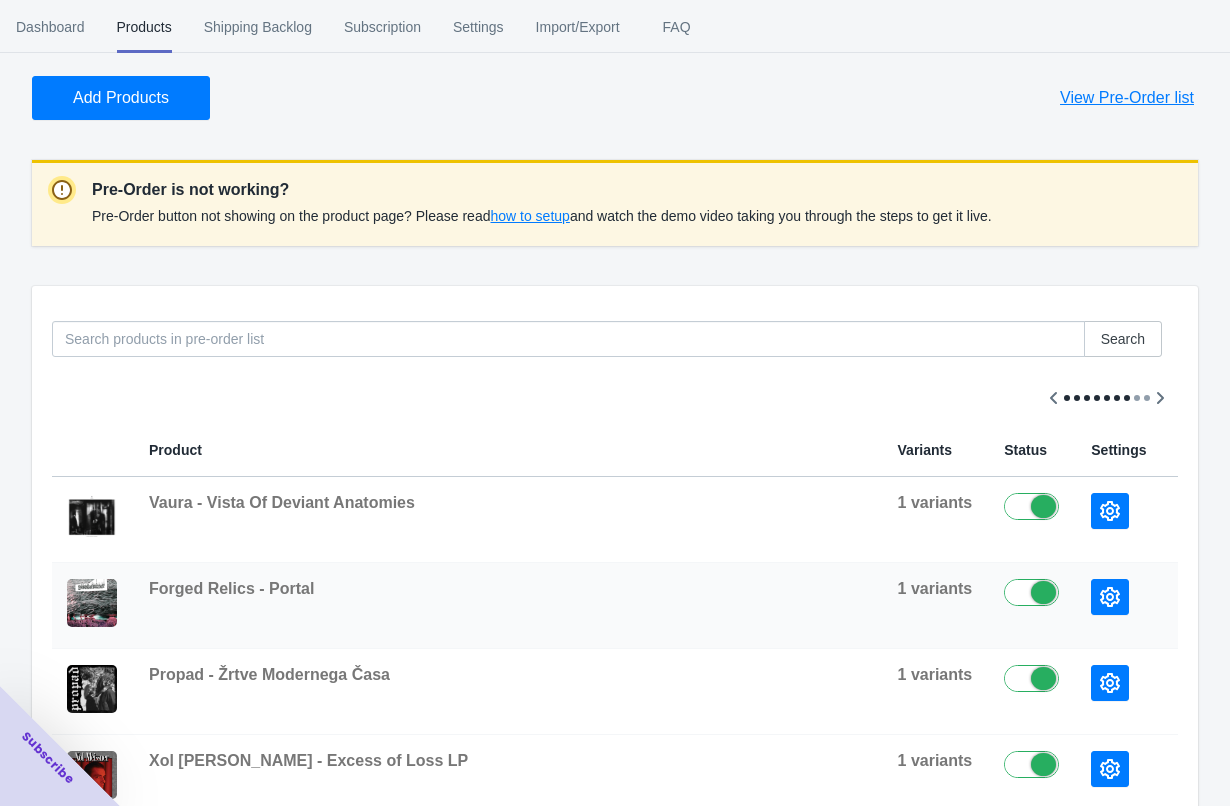 click at bounding box center [1110, 597] 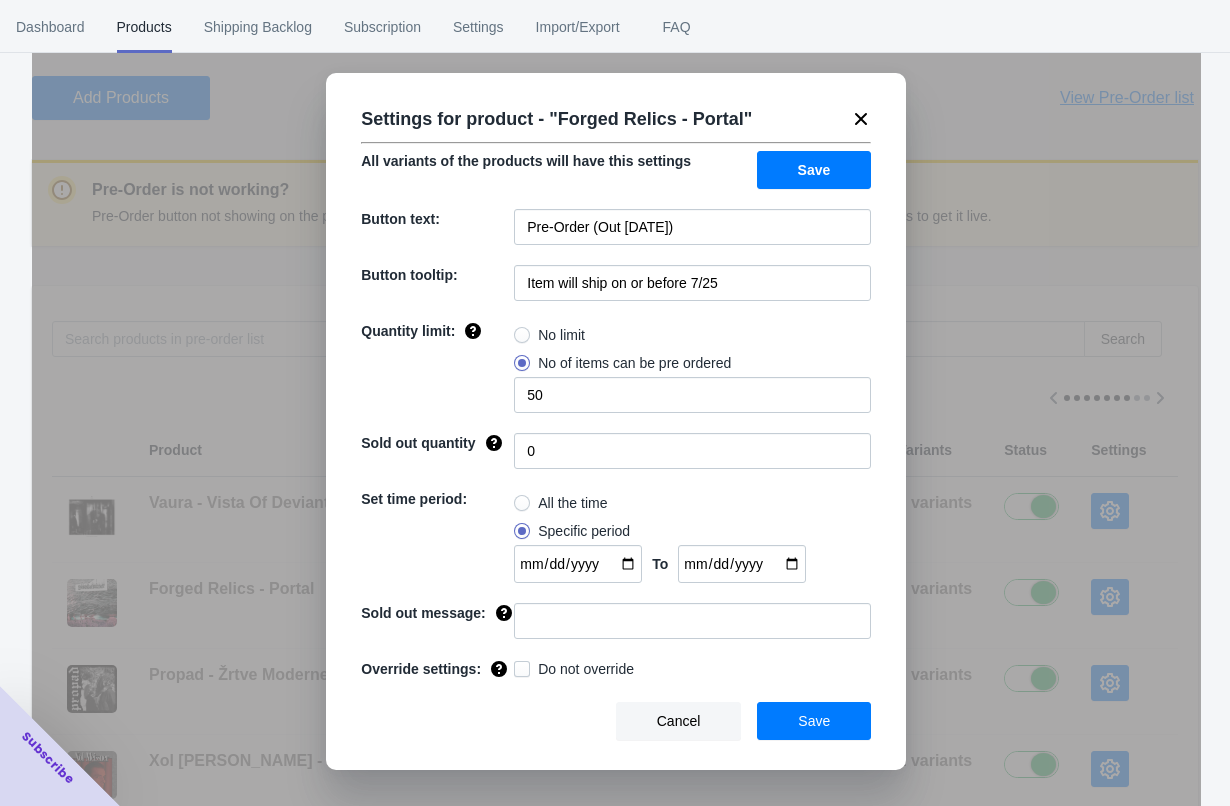 click on "Settings for product - " Forged Relics	- Portal " All variants of the products will have this settings Save Button text: Pre-Order (Out [DATE]) Button tooltip: Item will ship on or before 7/25 Quantity limit: No limit No of items can be pre ordered 50 Sold out quantity 0 Set time period: All the time Specific period [DATE] To [DATE] Sold out message: Override settings: Do not override Cancel Save" at bounding box center (616, 421) 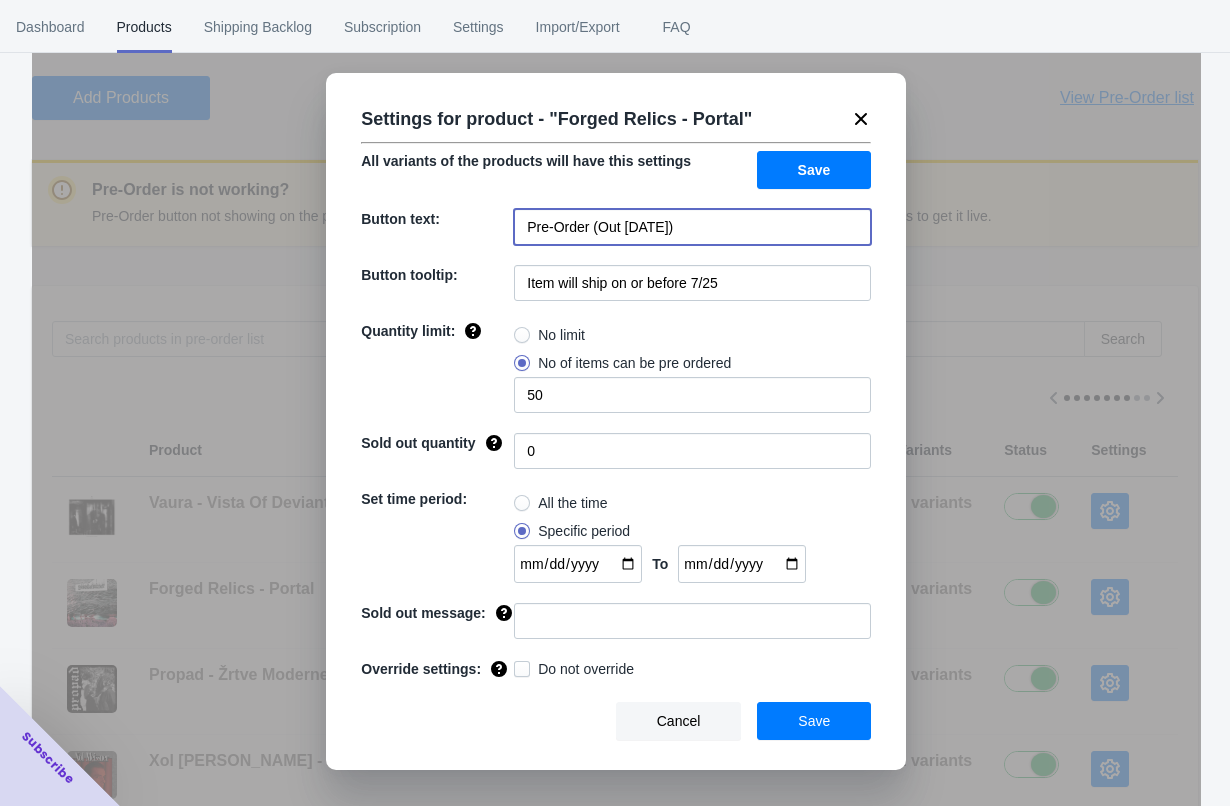 click on "Pre-Order (Out [DATE])" at bounding box center [692, 227] 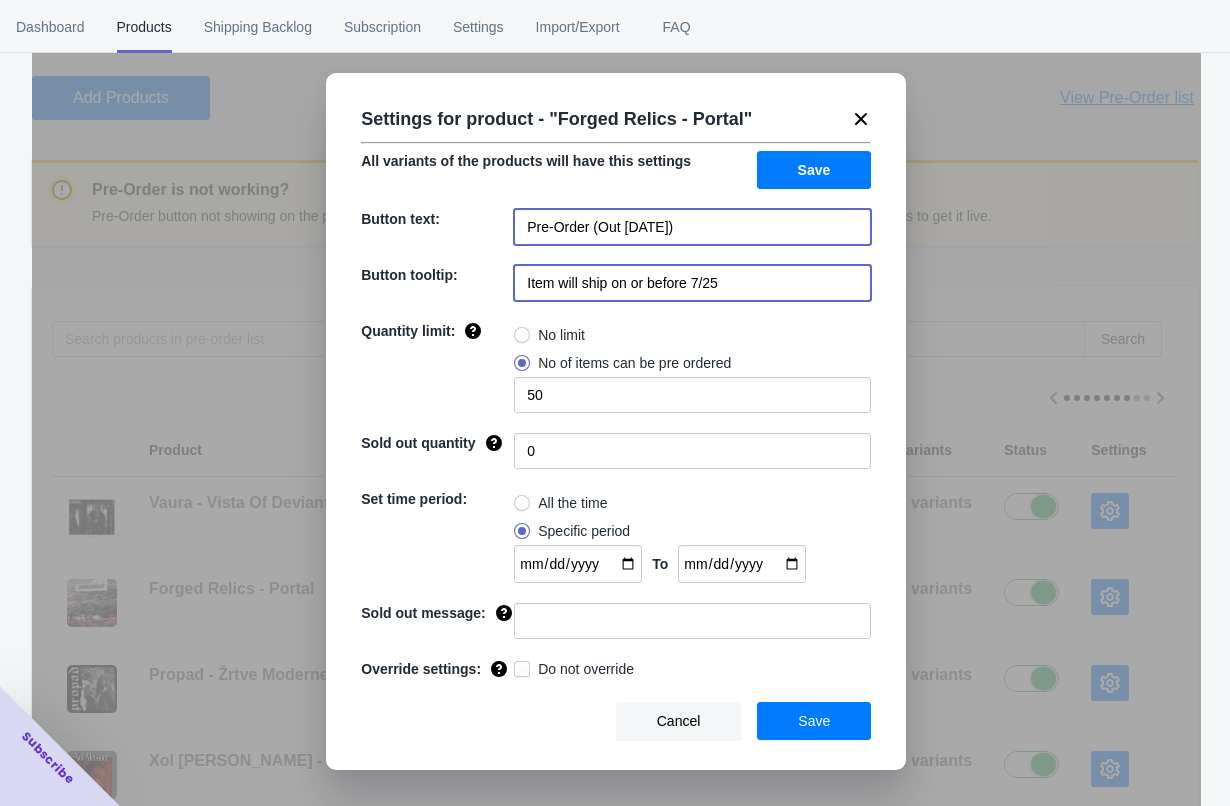 click on "Item will ship on or before 7/25" at bounding box center [692, 283] 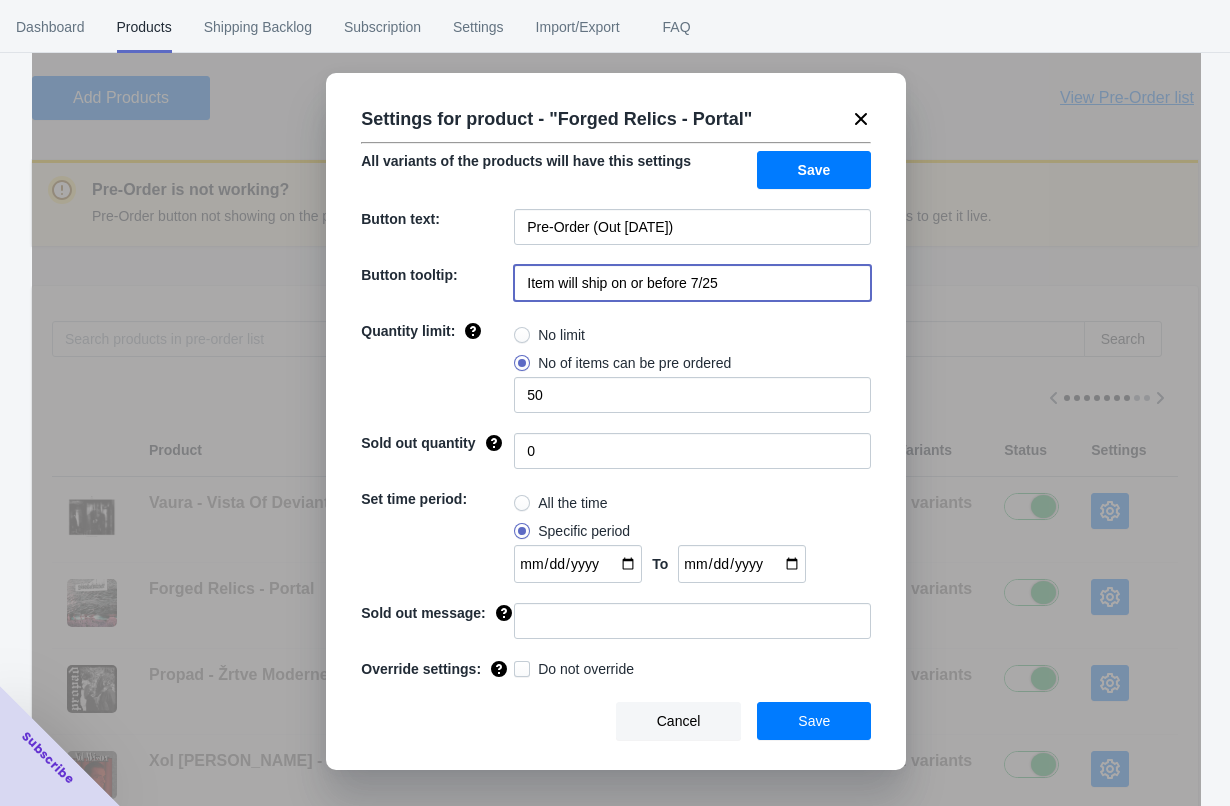 click on "Item will ship on or before 7/25" at bounding box center (692, 283) 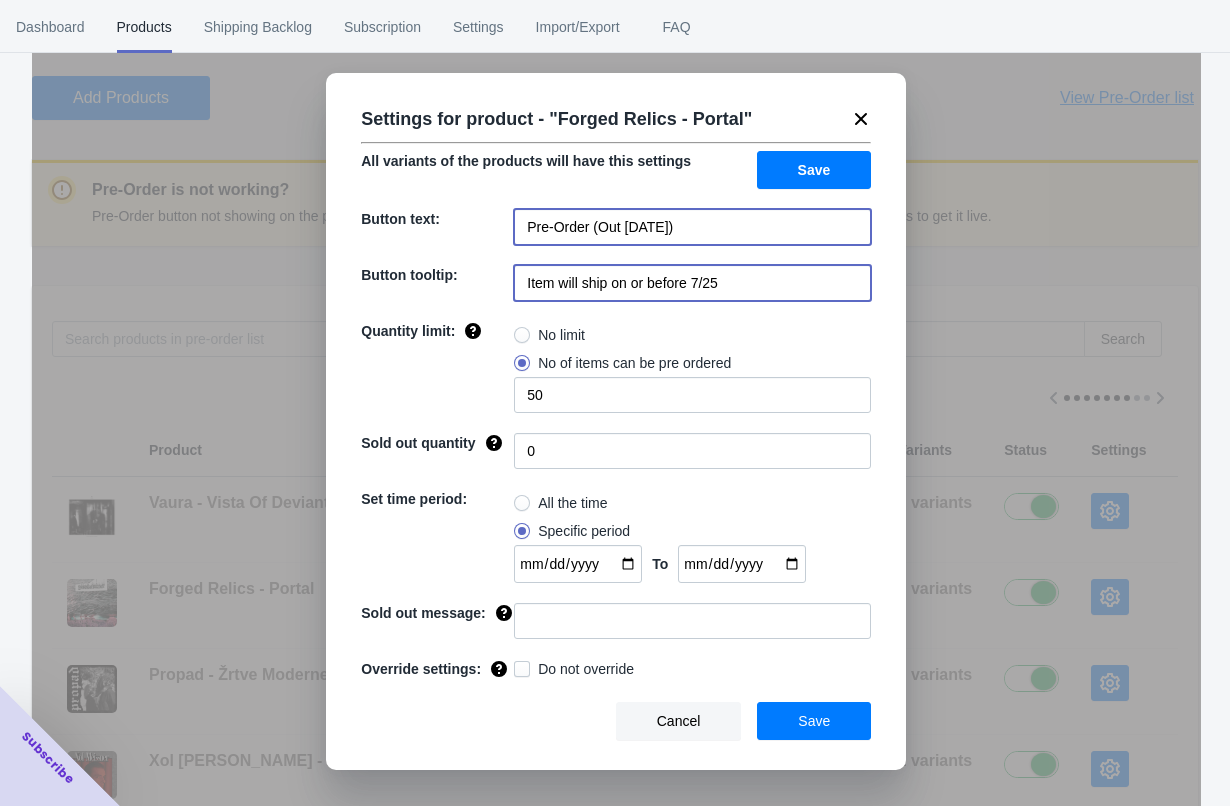 click on "Pre-Order (Out 8/1/2025)" at bounding box center [692, 227] 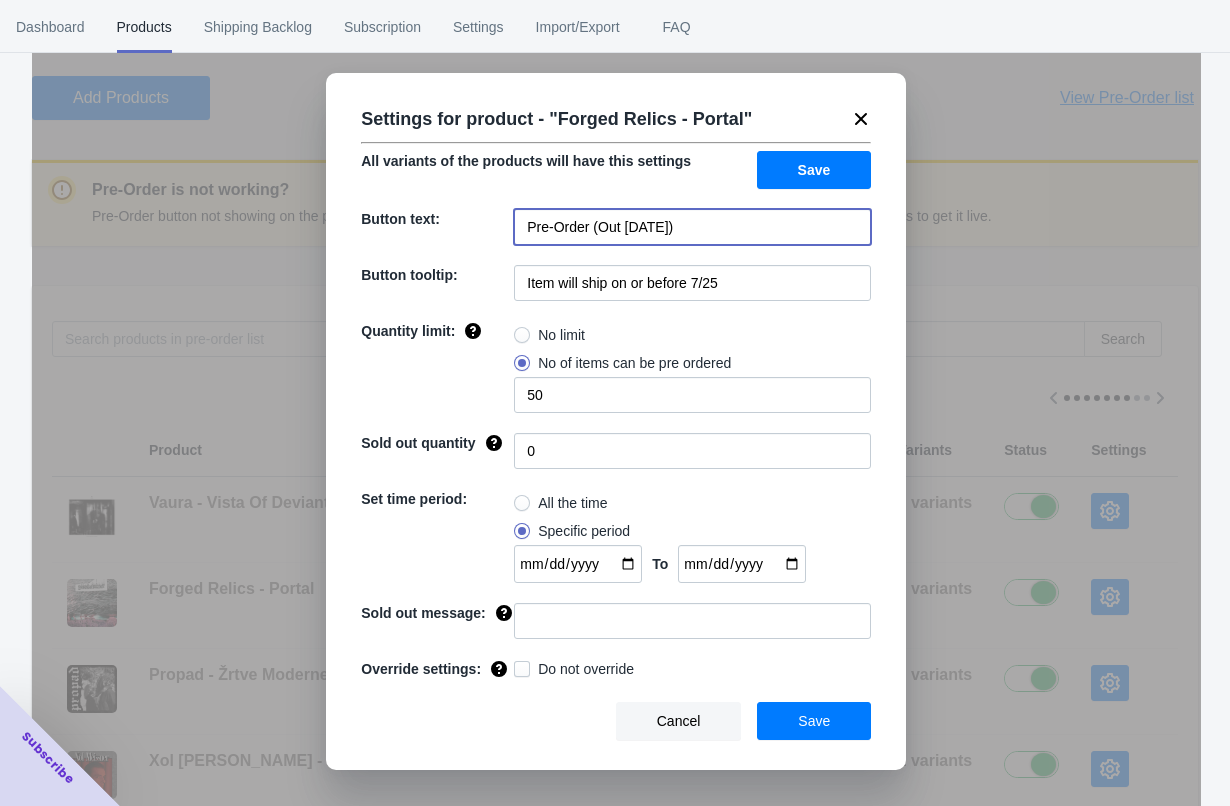 click on "Pre-Order (Out 8/1/2025)" at bounding box center (692, 227) 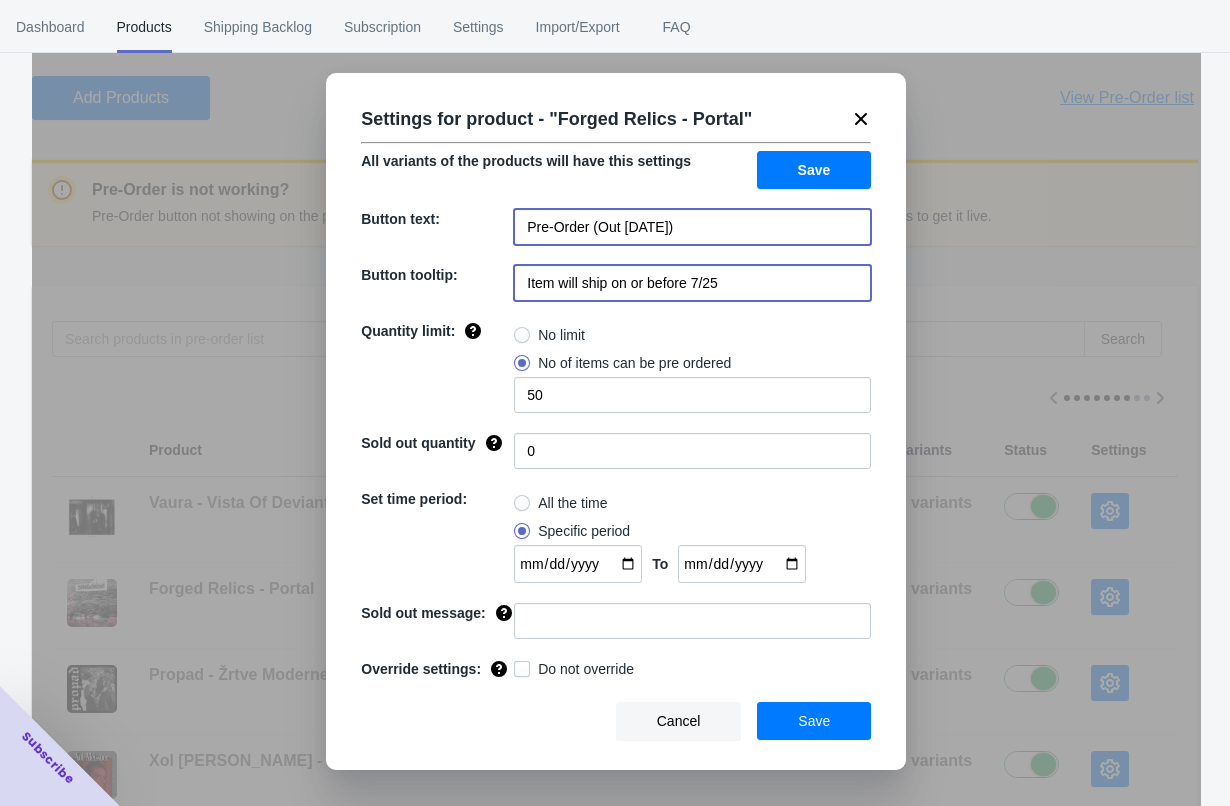 click on "Item will ship on or before 7/25" at bounding box center [692, 283] 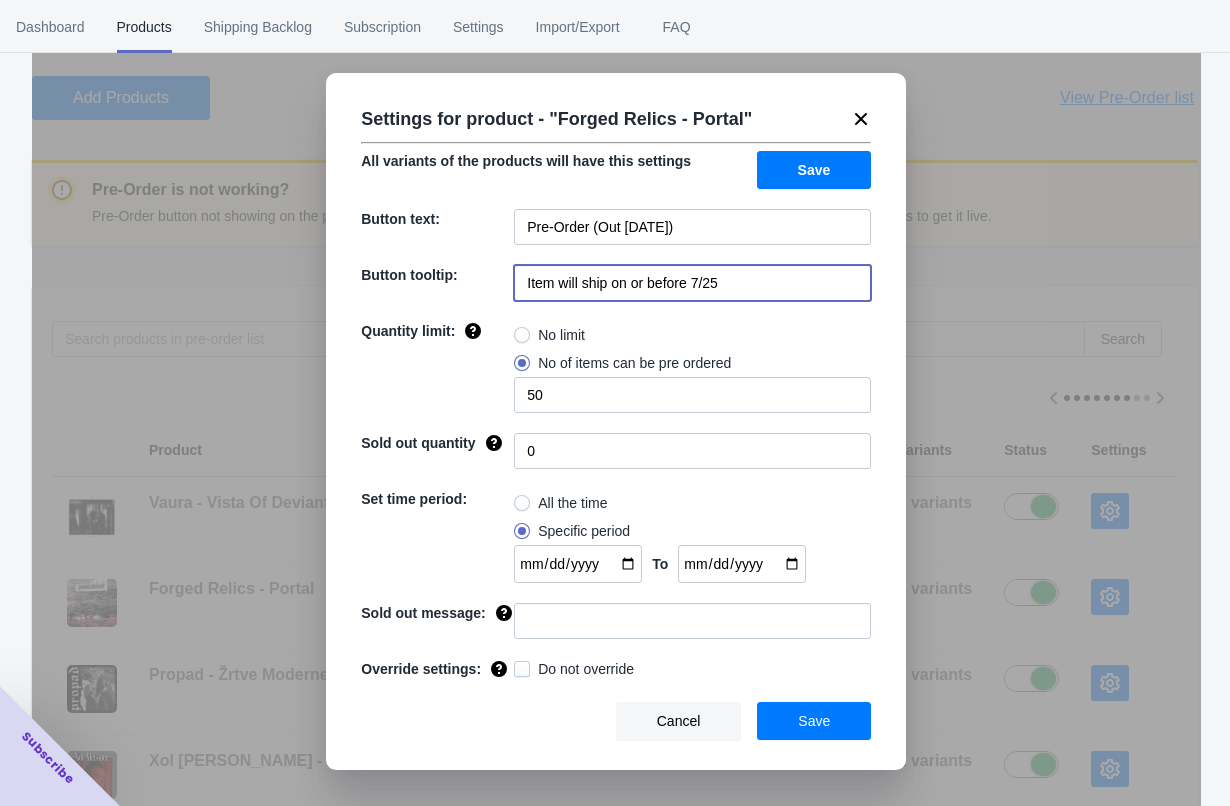click on "Item will ship on or before 7/25" at bounding box center [692, 283] 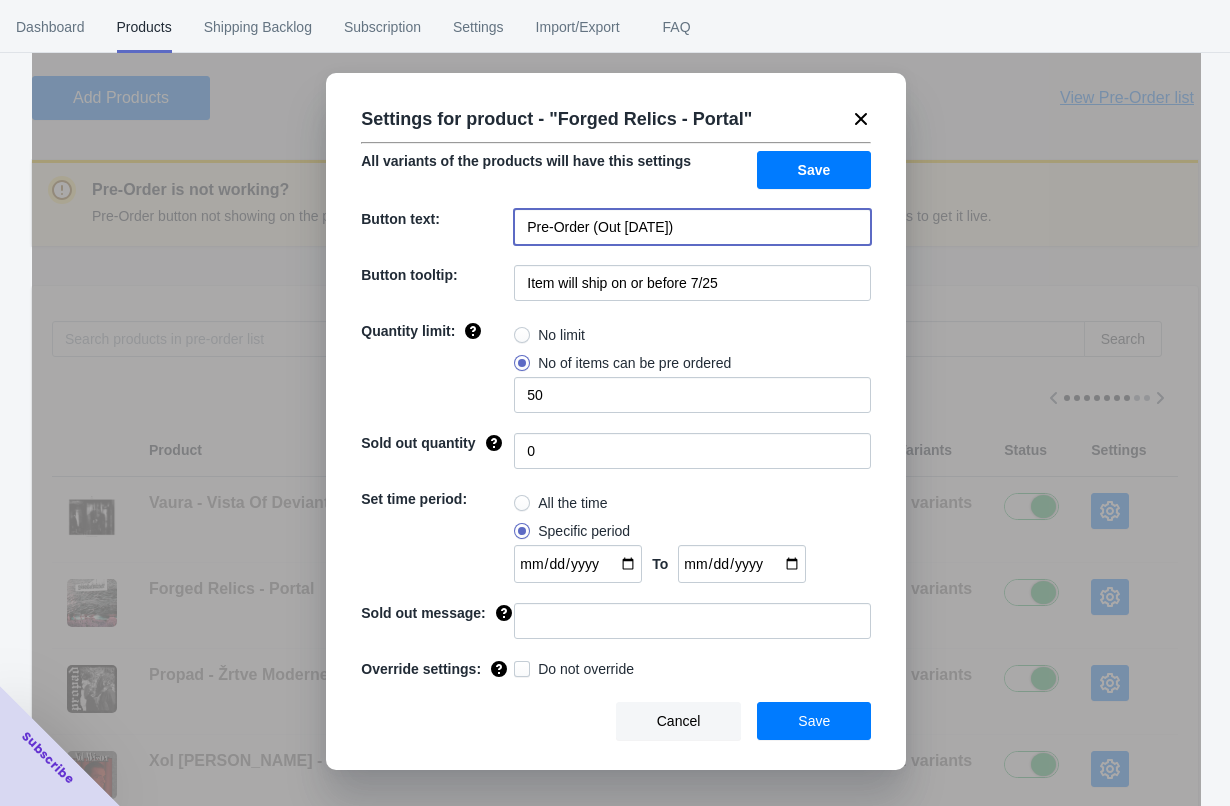click on "Pre-Order (Out [DATE])" at bounding box center (692, 227) 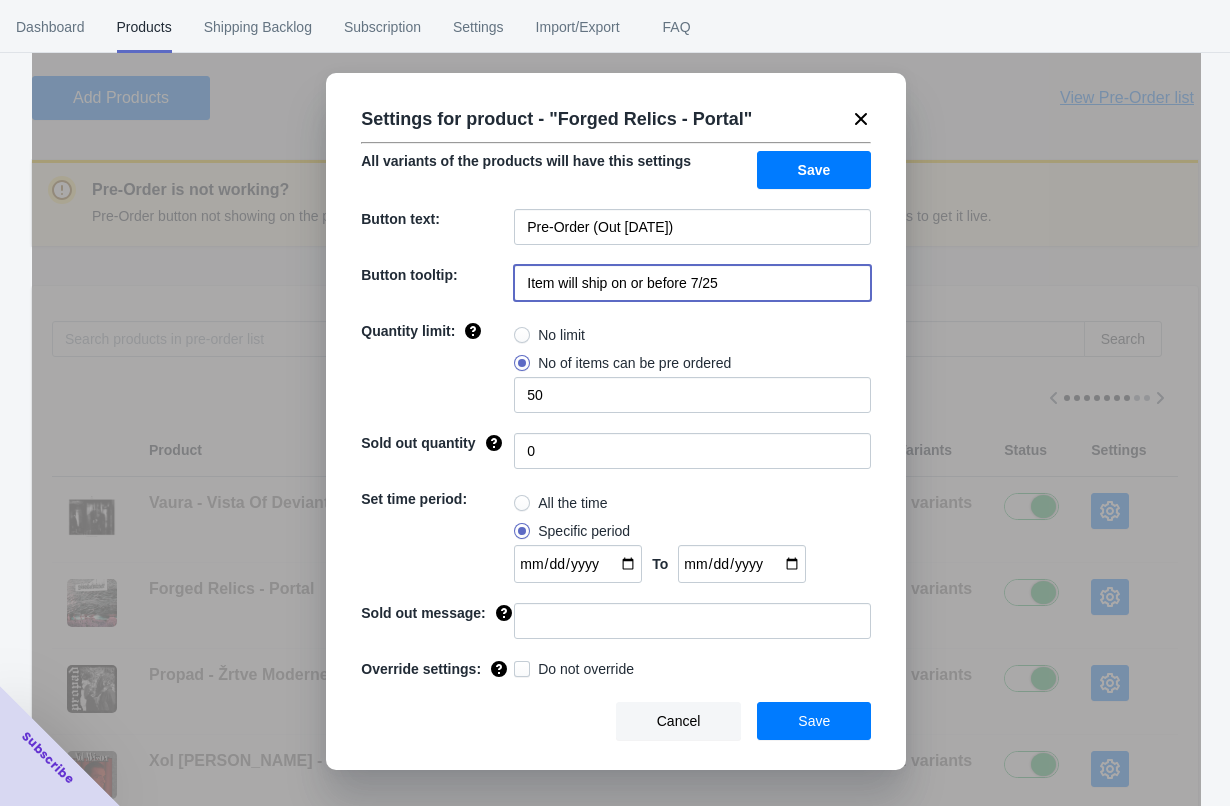 click on "Item will ship on or before 7/25" at bounding box center (692, 283) 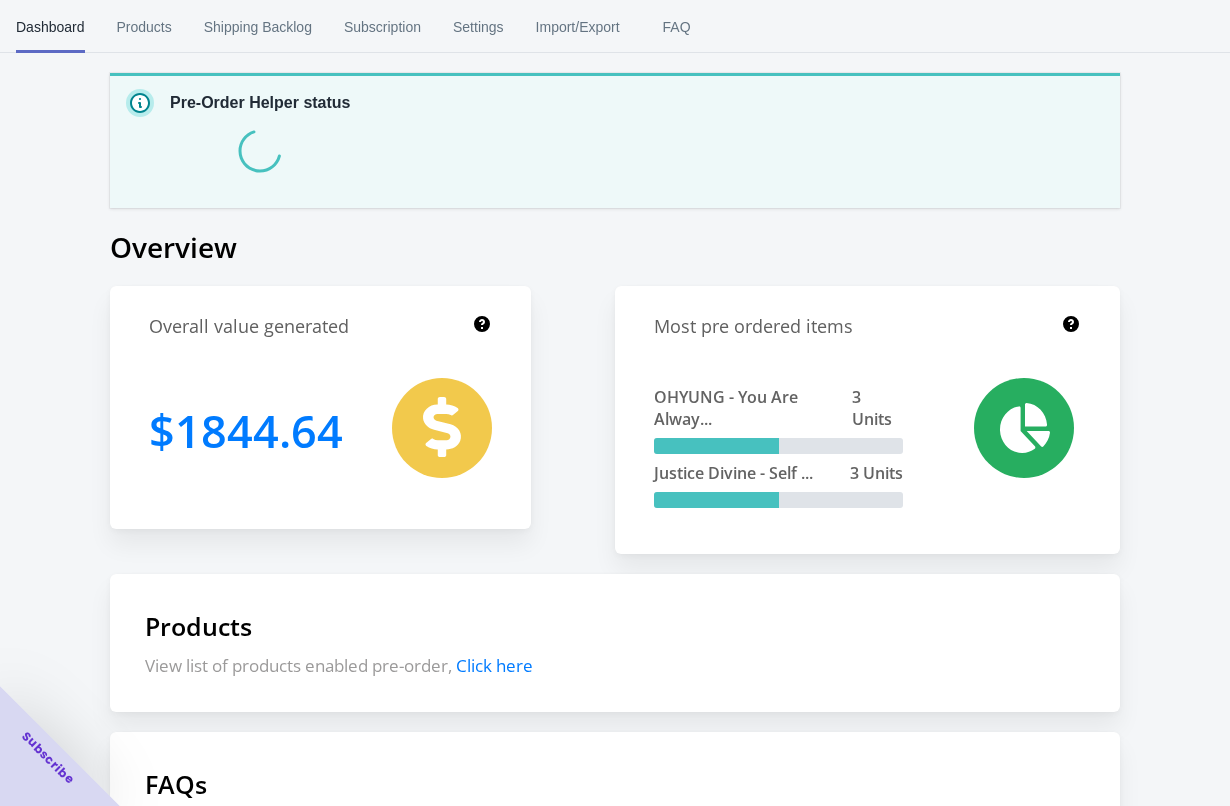 scroll, scrollTop: 0, scrollLeft: 0, axis: both 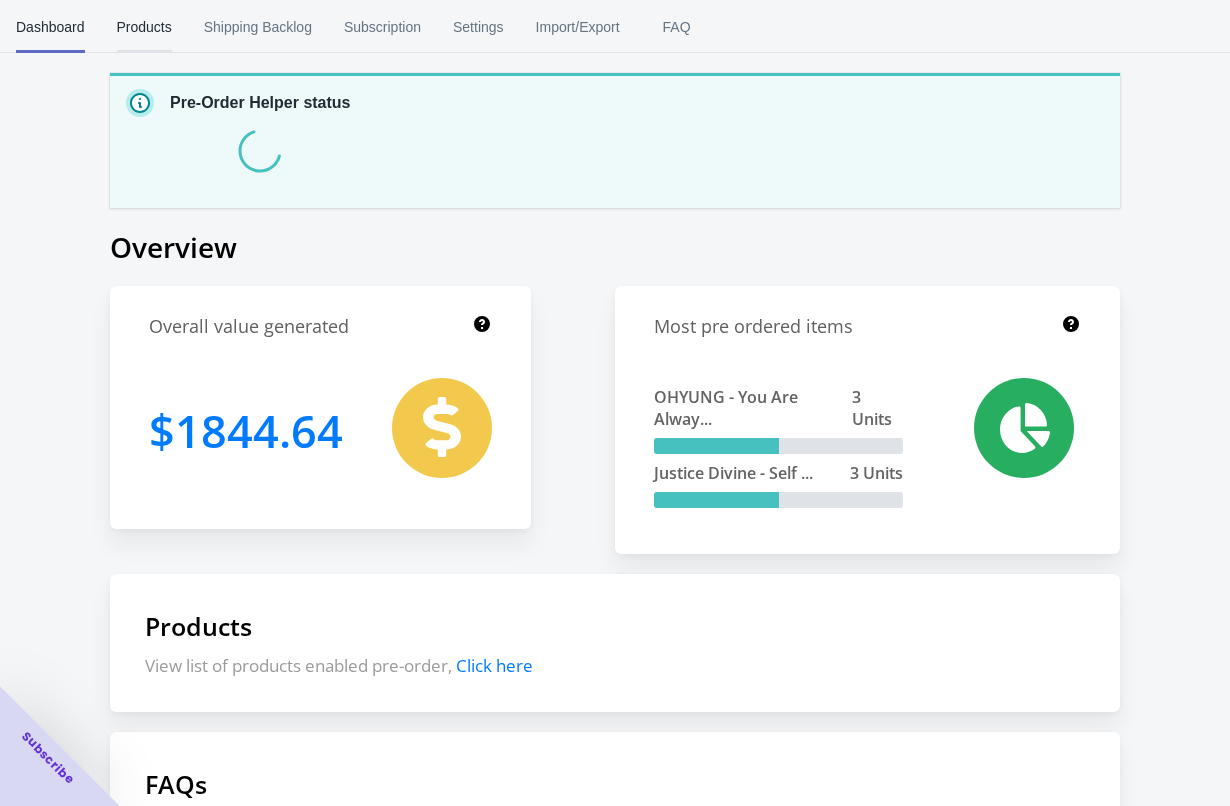 click on "Products" at bounding box center (144, 27) 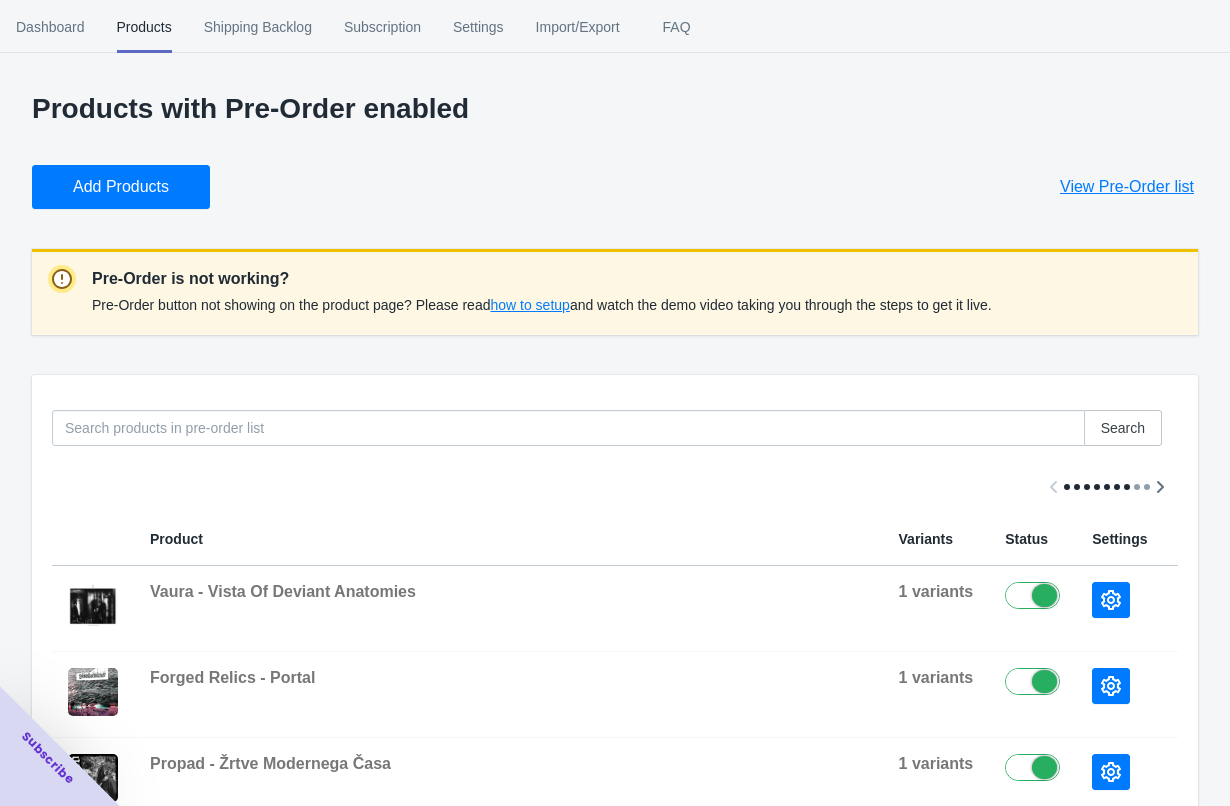 click on "Products with Pre-Order enabled Add Products View Pre-Order list Pre-Order is not working? Pre-Order button not showing on the product page? Please read  how to setup  and watch the demo video taking you through the steps to get it live. Search Product Variants Status Settings Variants Preview Vaura - Vista Of Deviant Anatomies 1 variants View Variants Forged Relics	- Portal 1 variants View Variants Propad - Žrtve Modernega Časa 1 variants View Variants Xol [PERSON_NAME] - Excess of Loss LP 1 variants View Variants [PERSON_NAME] - String Figures Black Vinyl LP 1 variants View Variants Pleasure Pill - Hang A Star (Yellow) LP 1 variants View Variants Pleasure Pill - Hang A Star CD 1 variants View Variants SPF 50 - The Rush LP 1 variants View Variants [PERSON_NAME] - A / E LP 1 variants View Variants [PERSON_NAME] [PERSON_NAME] / La Kriego / [PERSON_NAME] - III: Paz en las rupturas LP 1 variants View Variants" at bounding box center (615, 807) 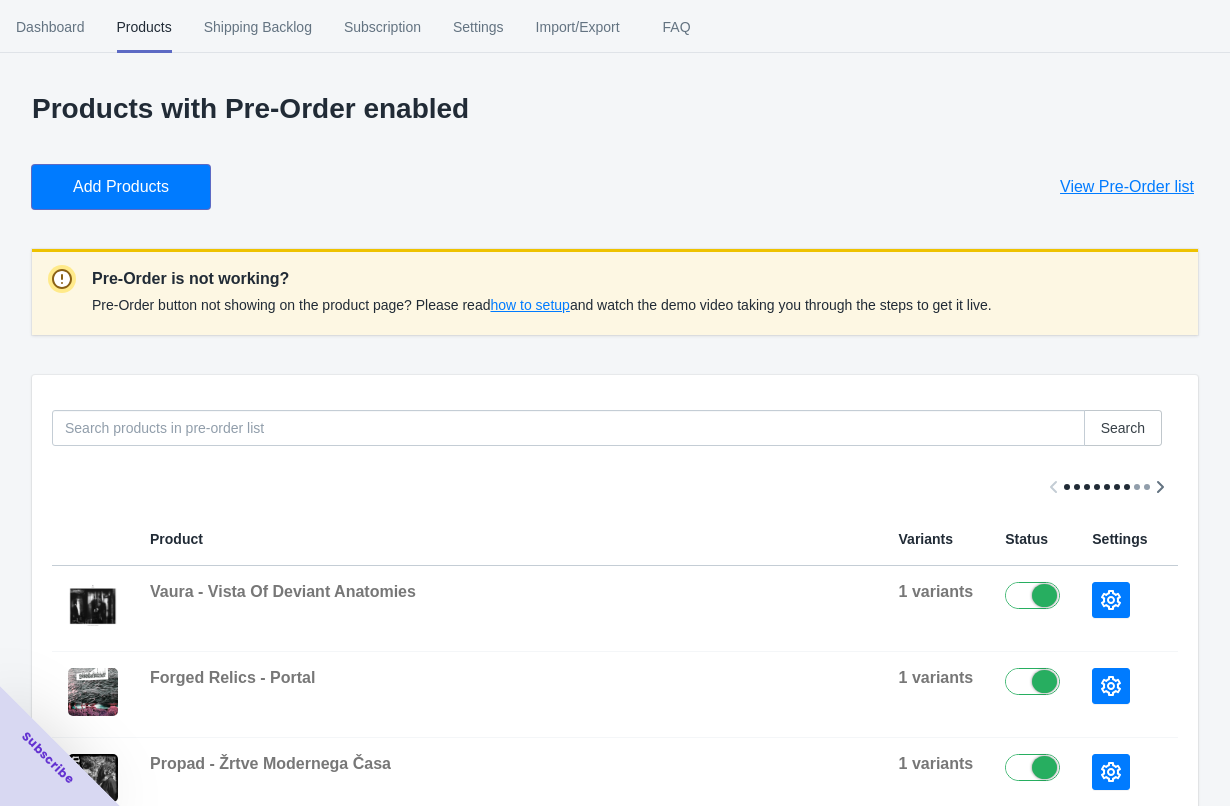 click on "Add Products" at bounding box center (121, 187) 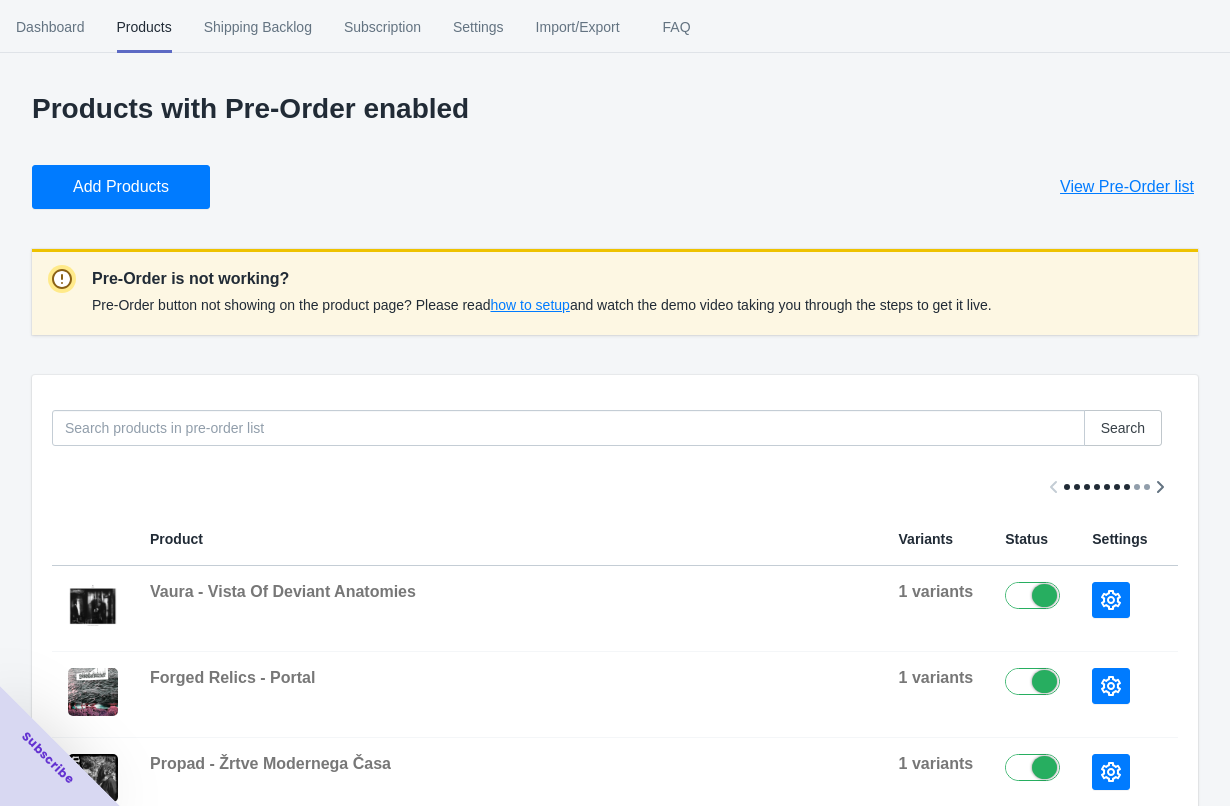 click on "Add Products" at bounding box center [121, 187] 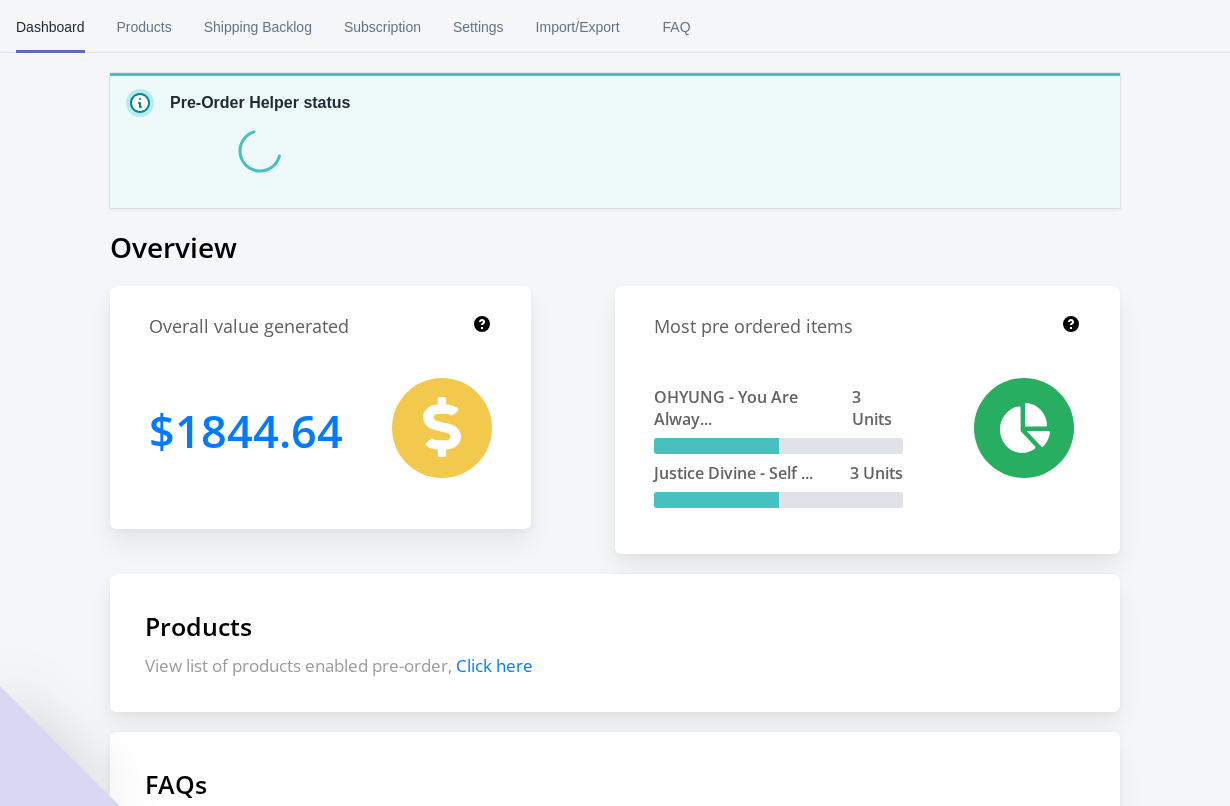scroll, scrollTop: 0, scrollLeft: 0, axis: both 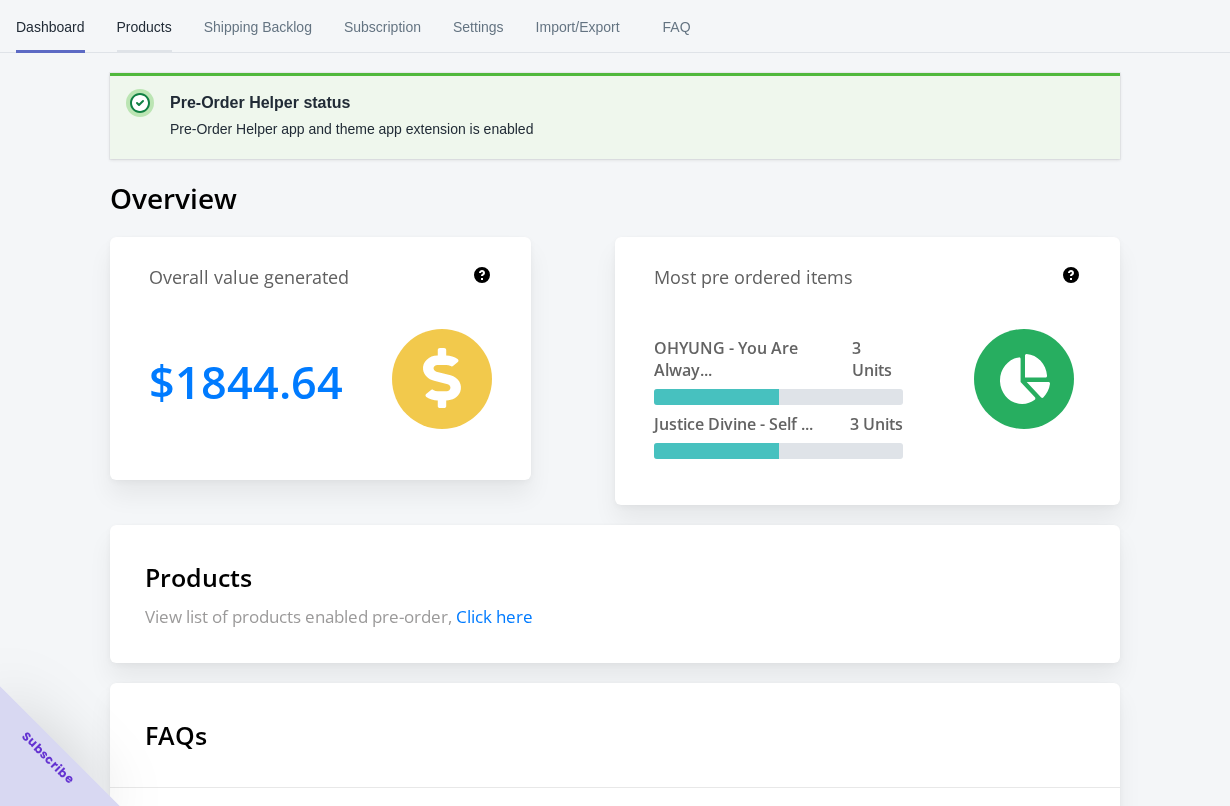 click on "Products" at bounding box center [144, 27] 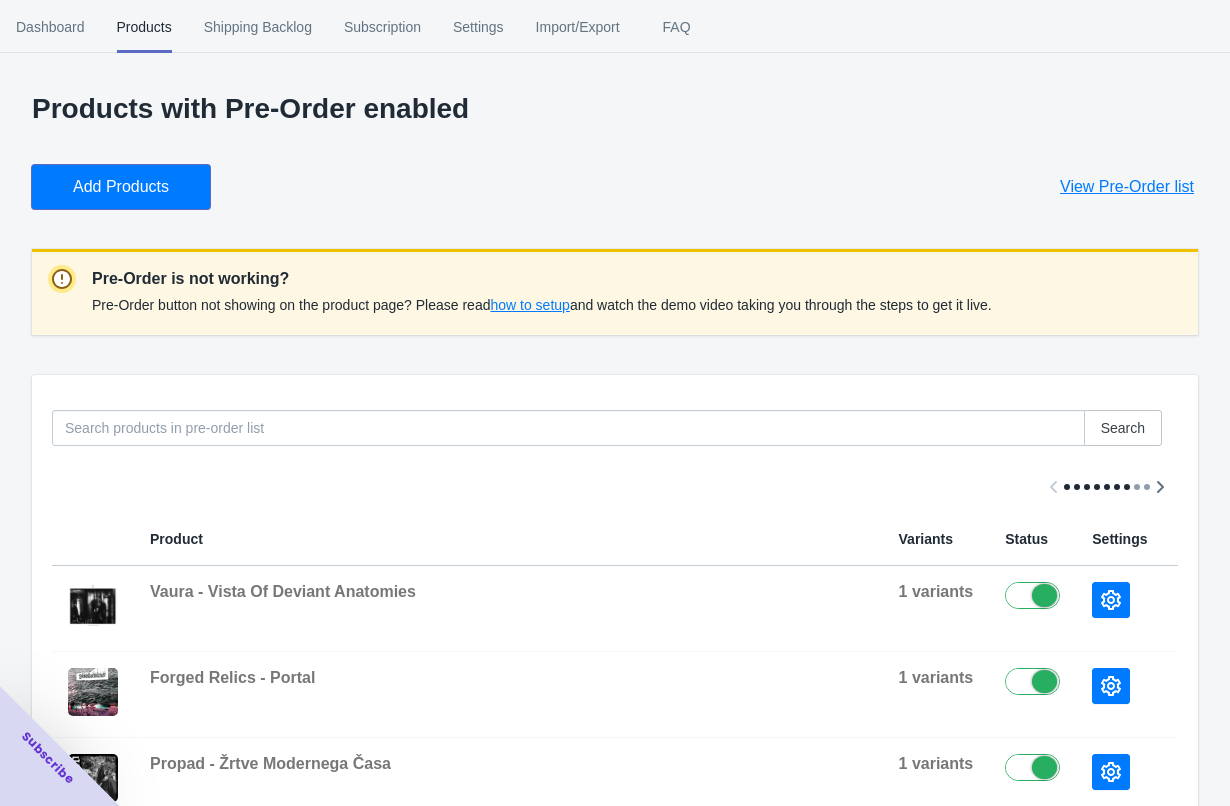 click on "Add Products" at bounding box center [121, 187] 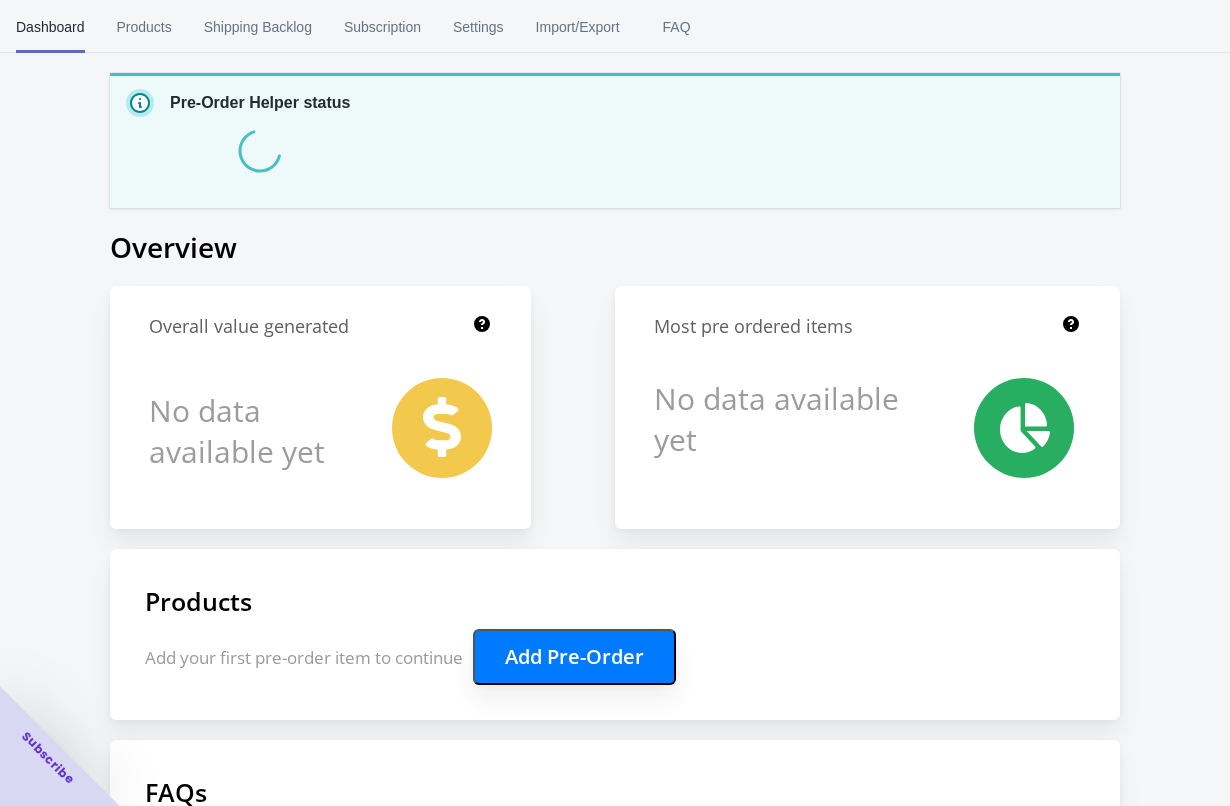 scroll, scrollTop: 0, scrollLeft: 0, axis: both 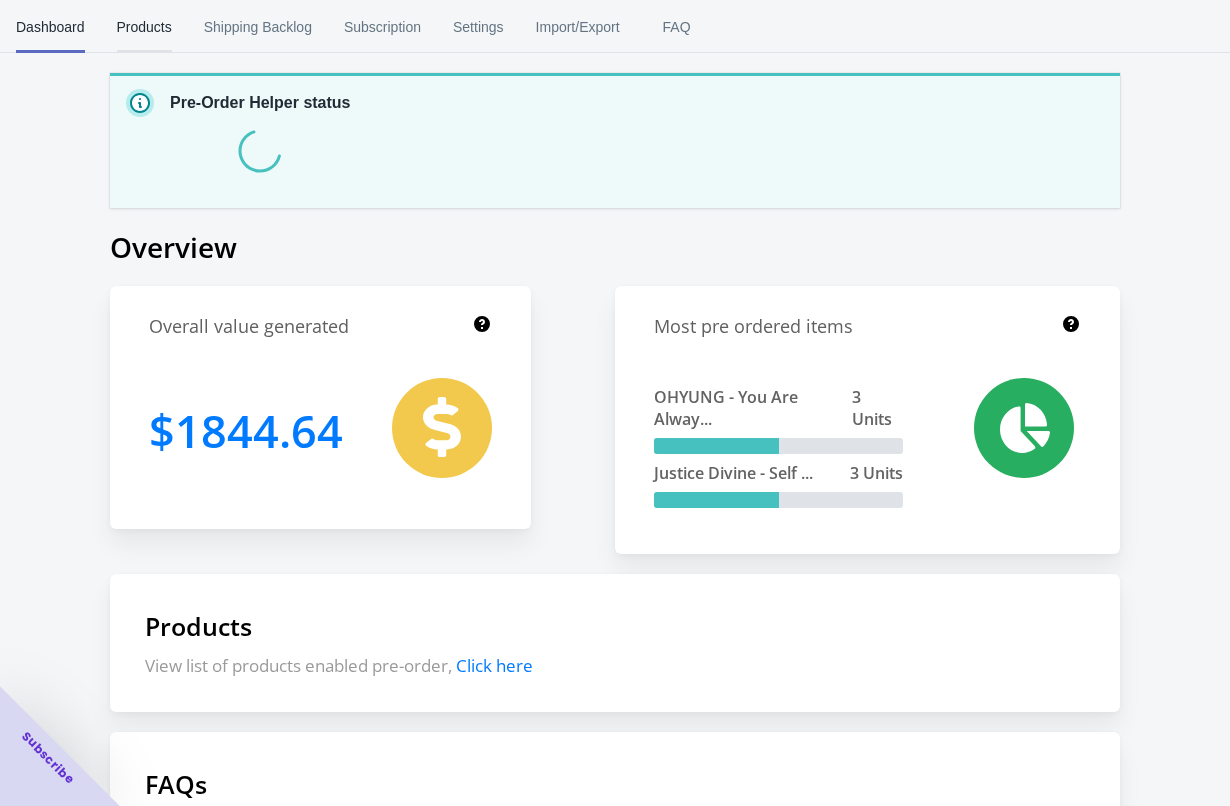 click on "Products" at bounding box center (144, 27) 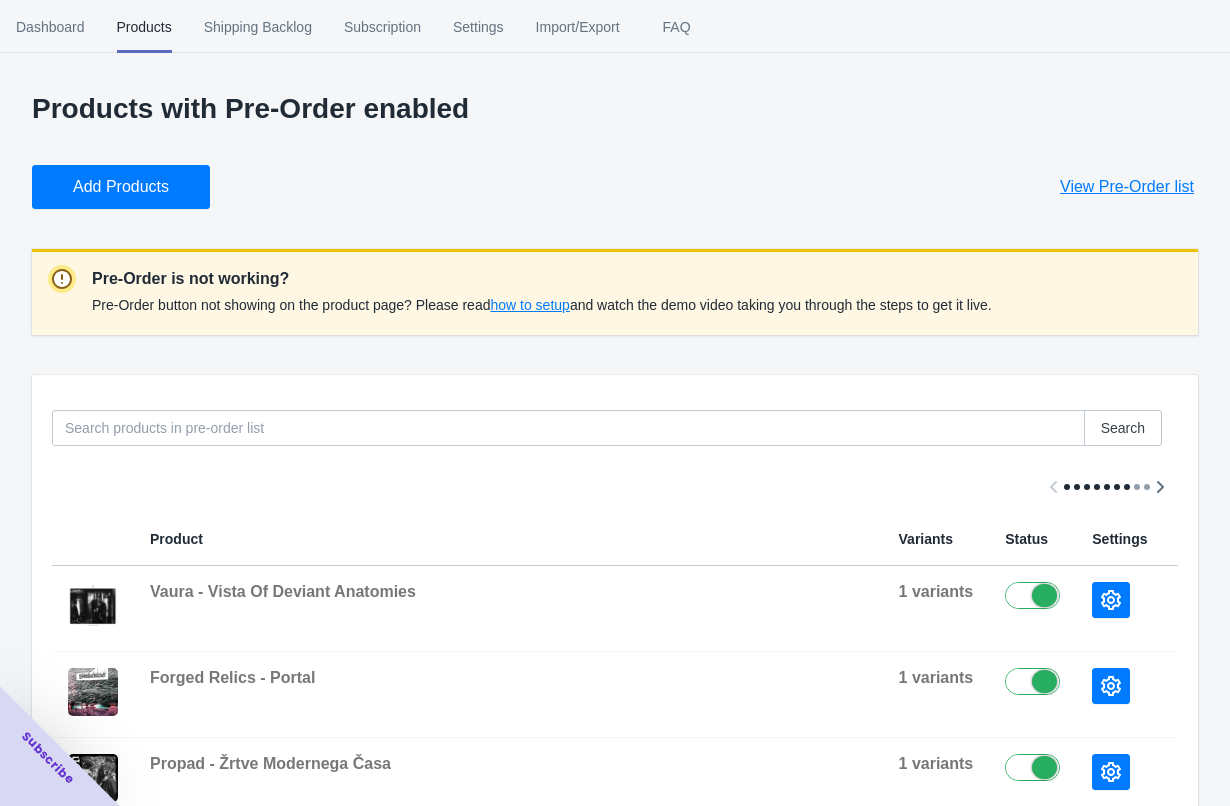click on "how to setup" at bounding box center [529, 305] 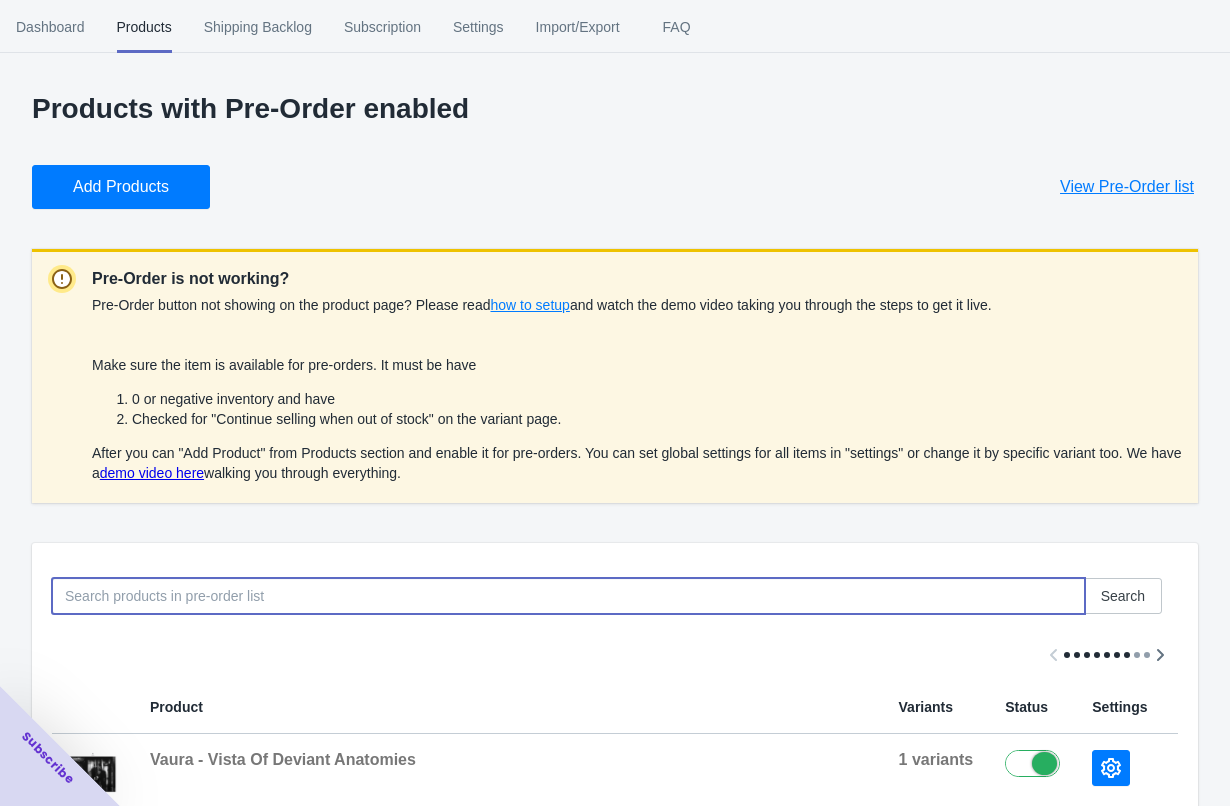 click at bounding box center (568, 596) 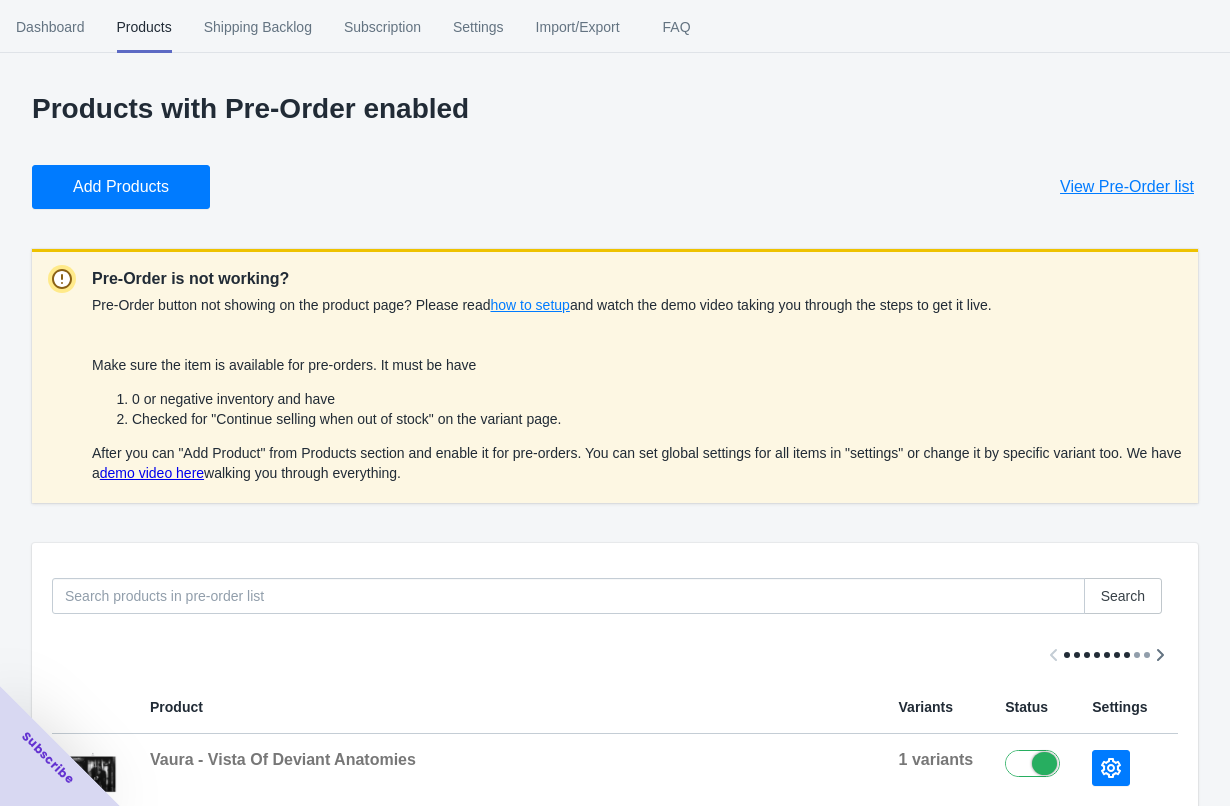 click on "Add Products" at bounding box center (121, 187) 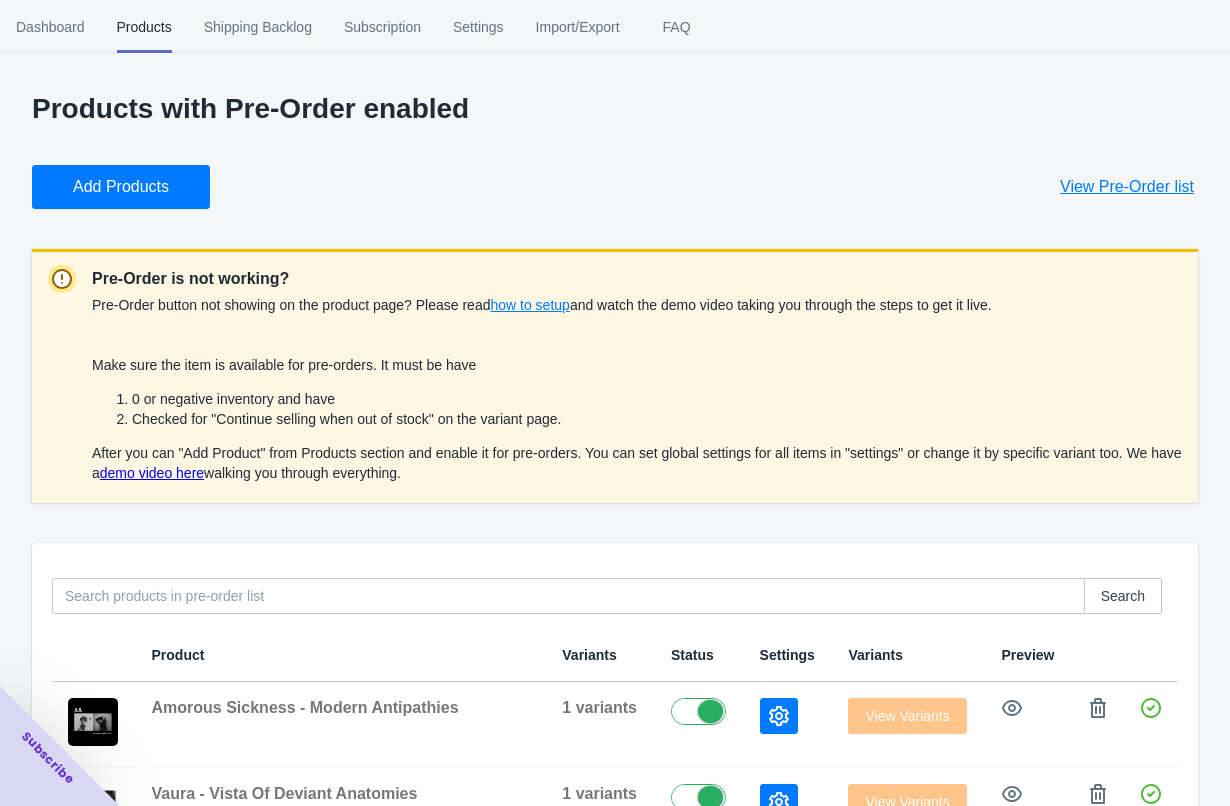 scroll, scrollTop: 261, scrollLeft: 0, axis: vertical 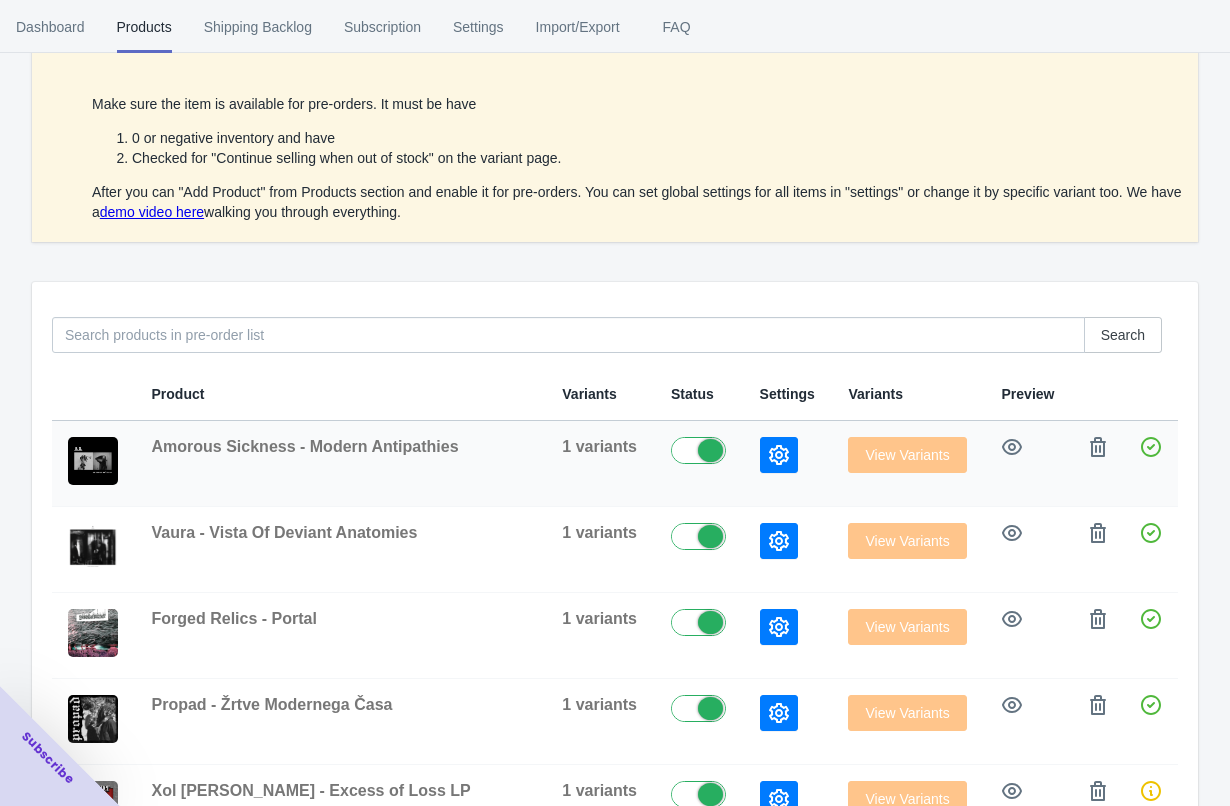click at bounding box center (788, 464) 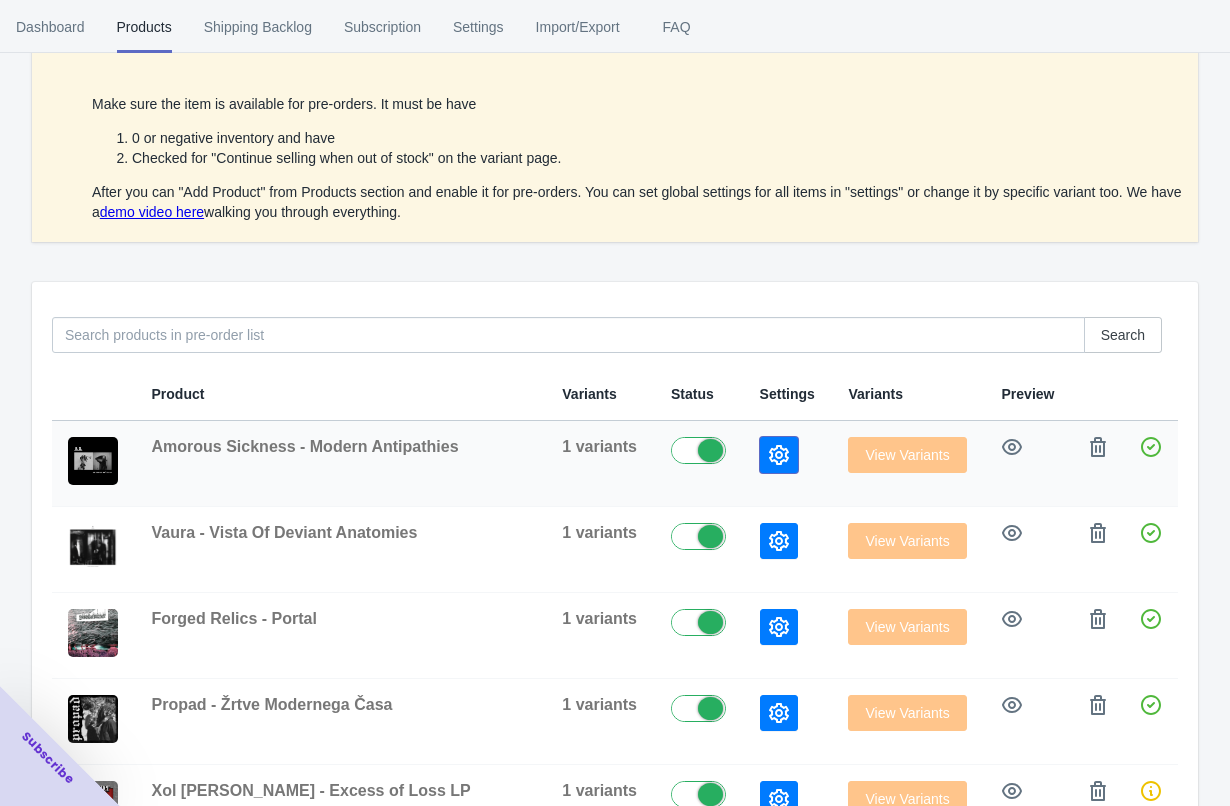 click 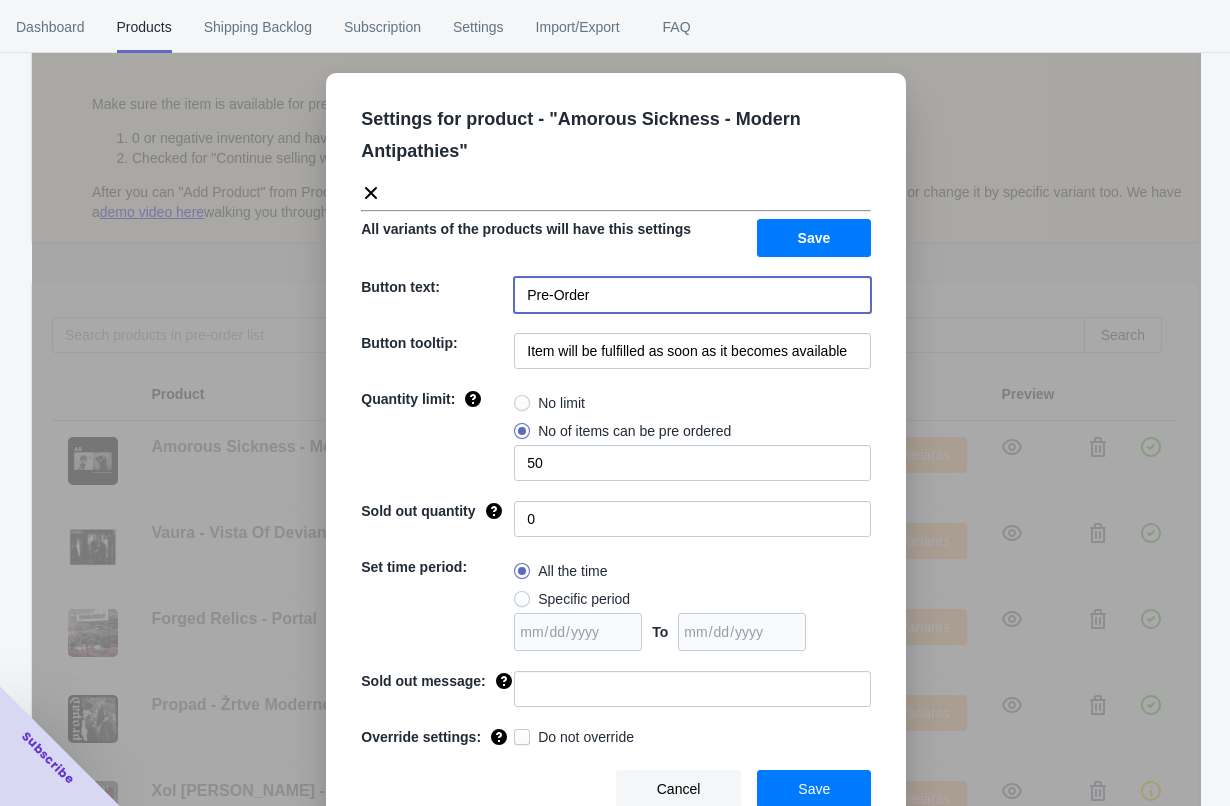 click on "Pre-Order" at bounding box center (692, 295) 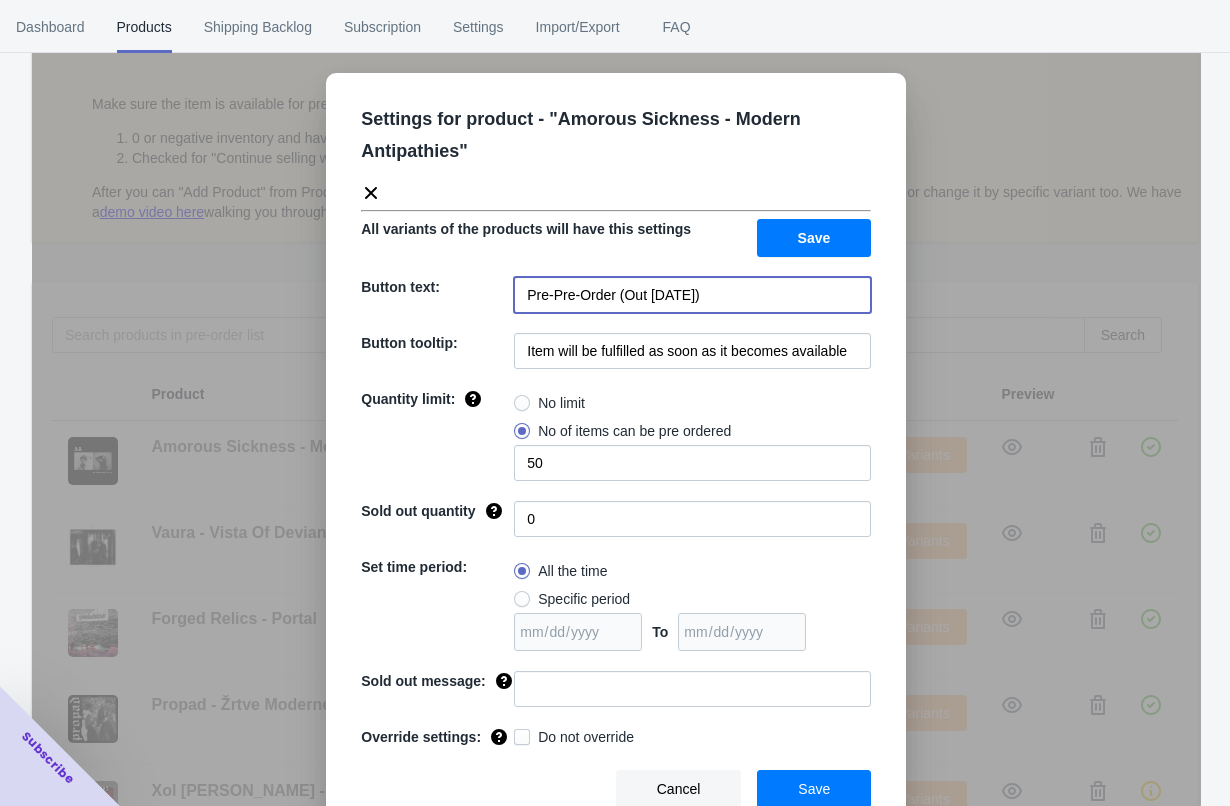 click on "Pre-Pre-Order (Out 8/1/2025)" at bounding box center [692, 295] 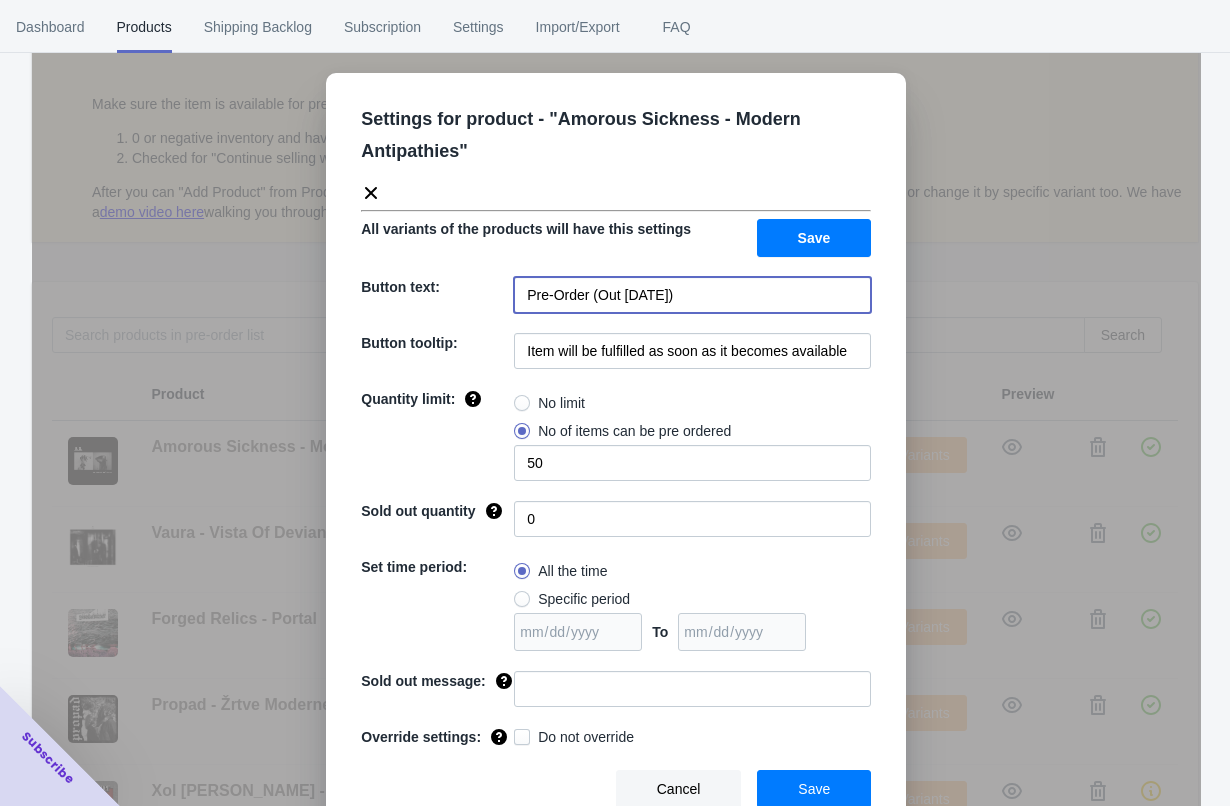 type on "Pre-Order (Out [DATE])" 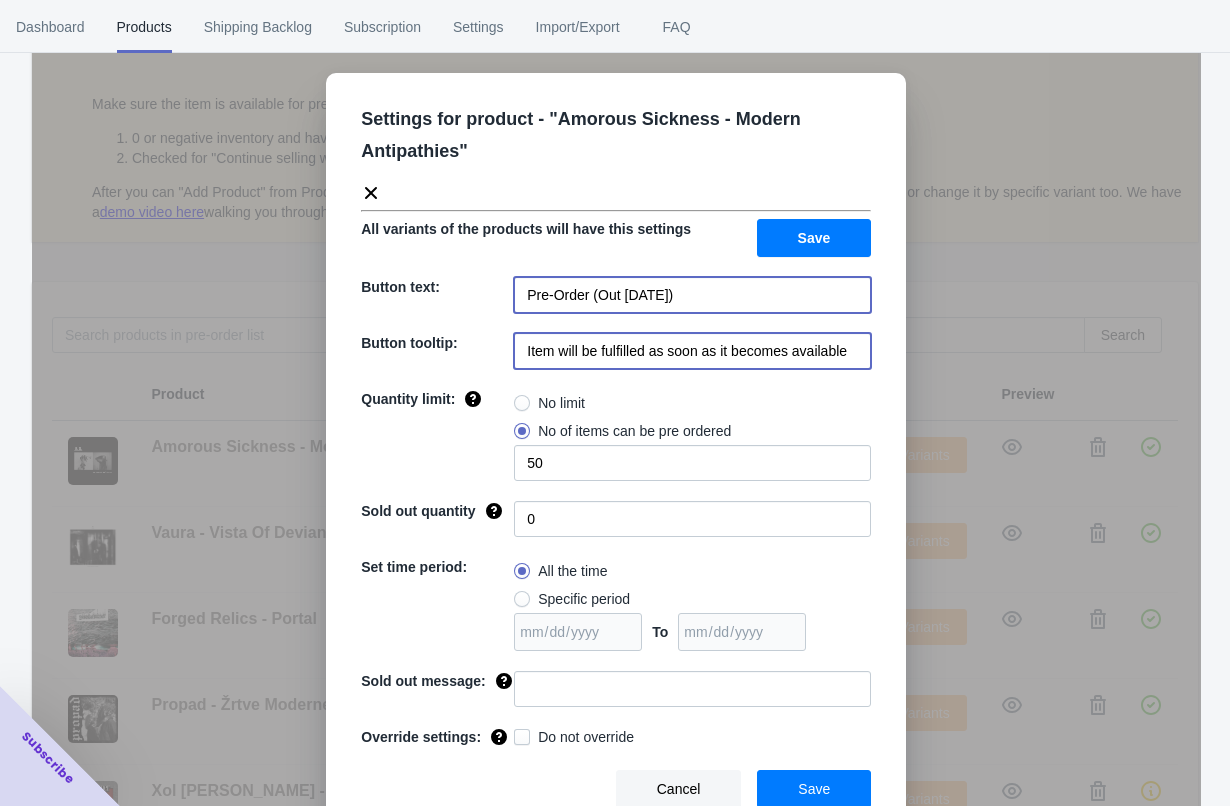 click on "Item will be fulfilled as soon as it becomes available" at bounding box center [692, 351] 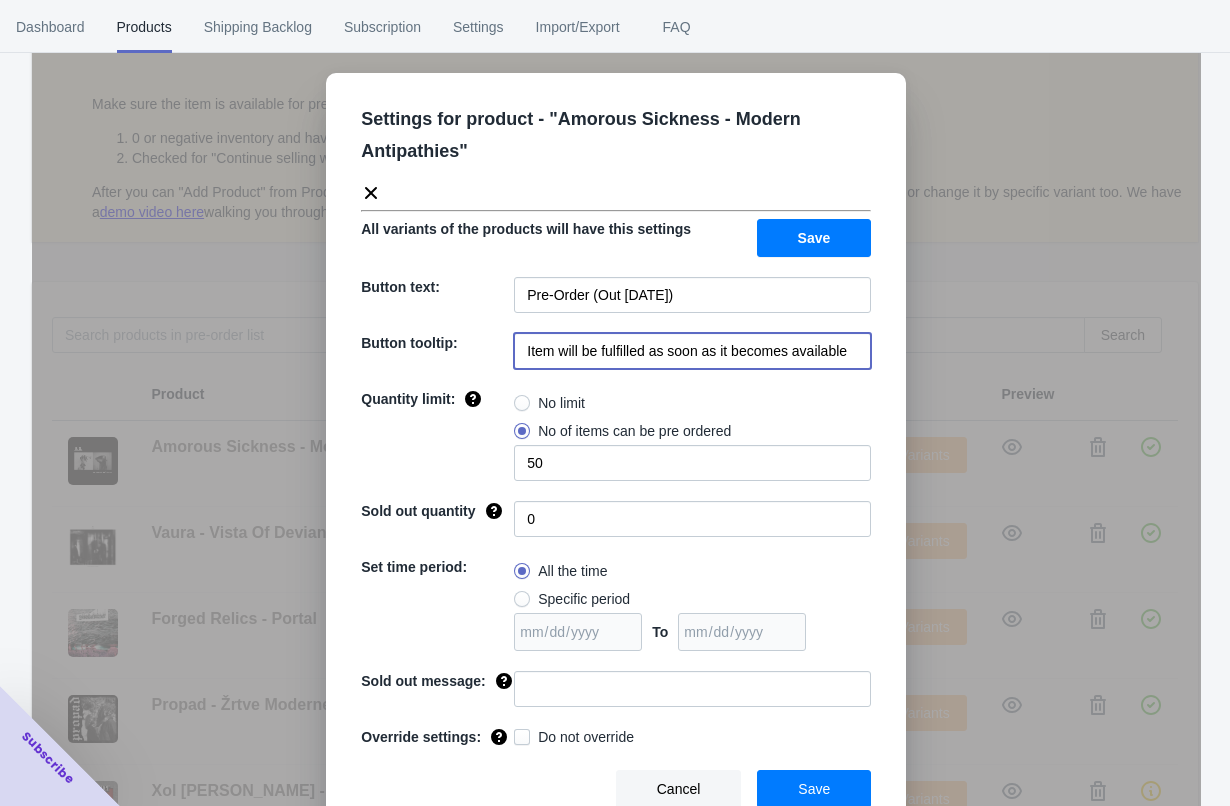 click on "Item will be fulfilled as soon as it becomes available" at bounding box center (692, 351) 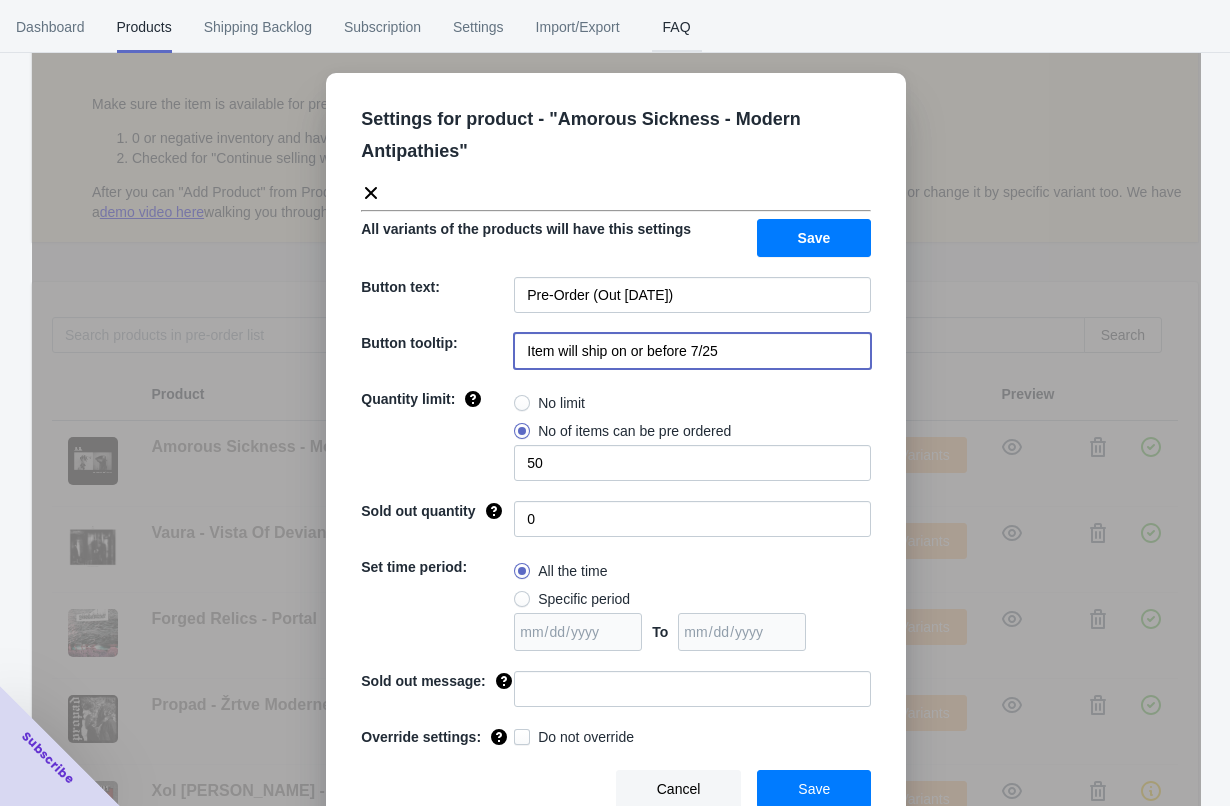 type on "Item will ship on or before 7/25" 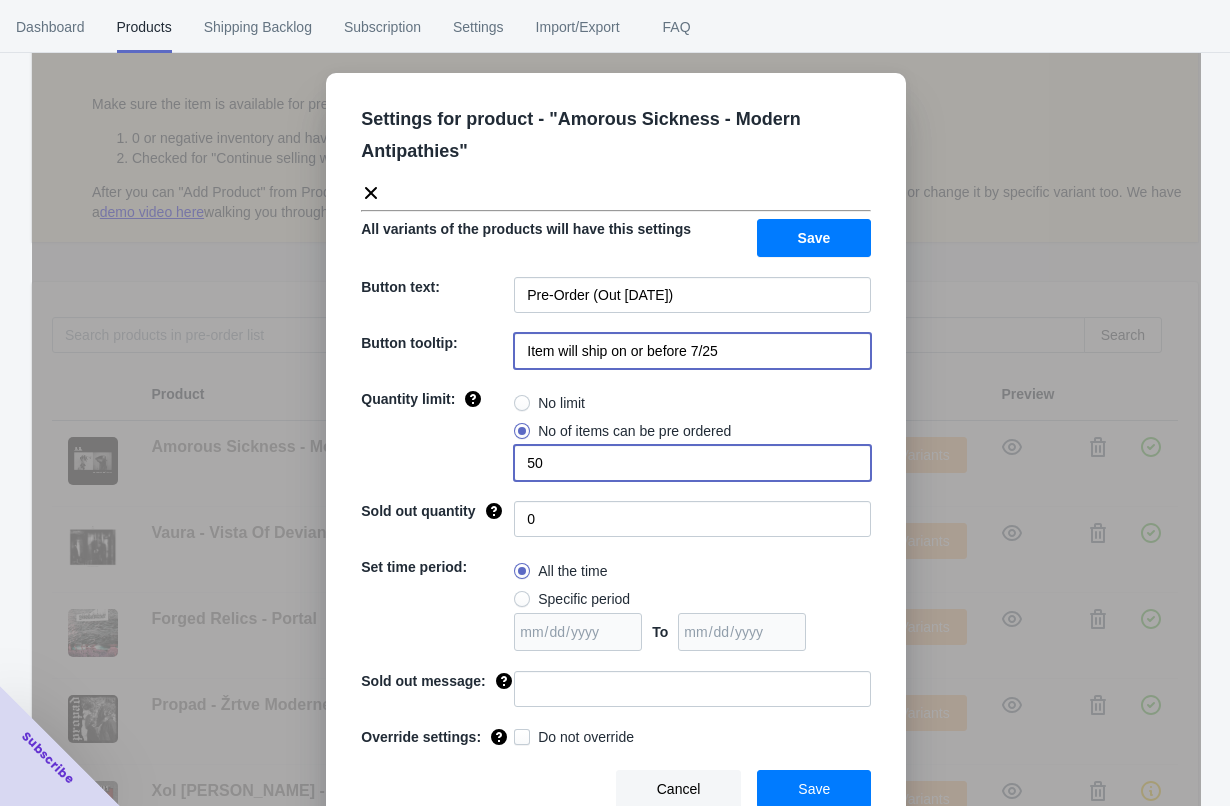 click on "50" at bounding box center (692, 463) 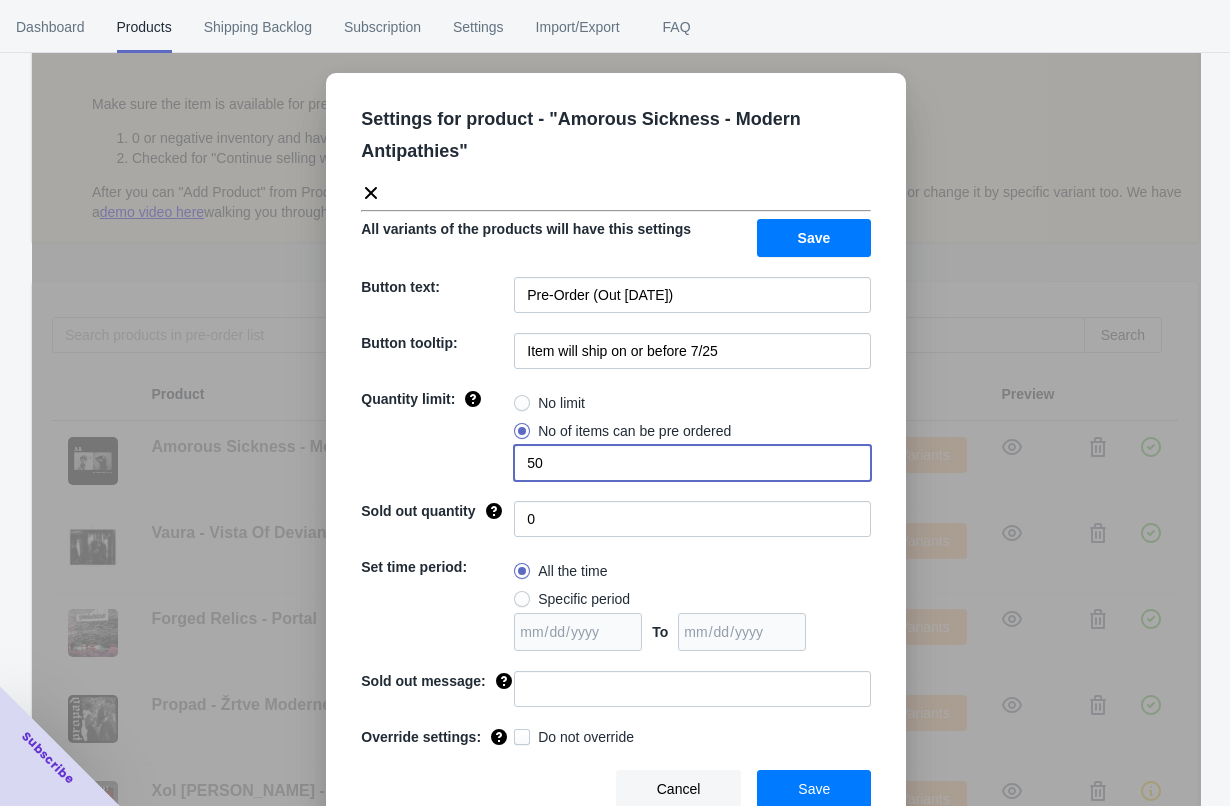 click on "50" at bounding box center [692, 463] 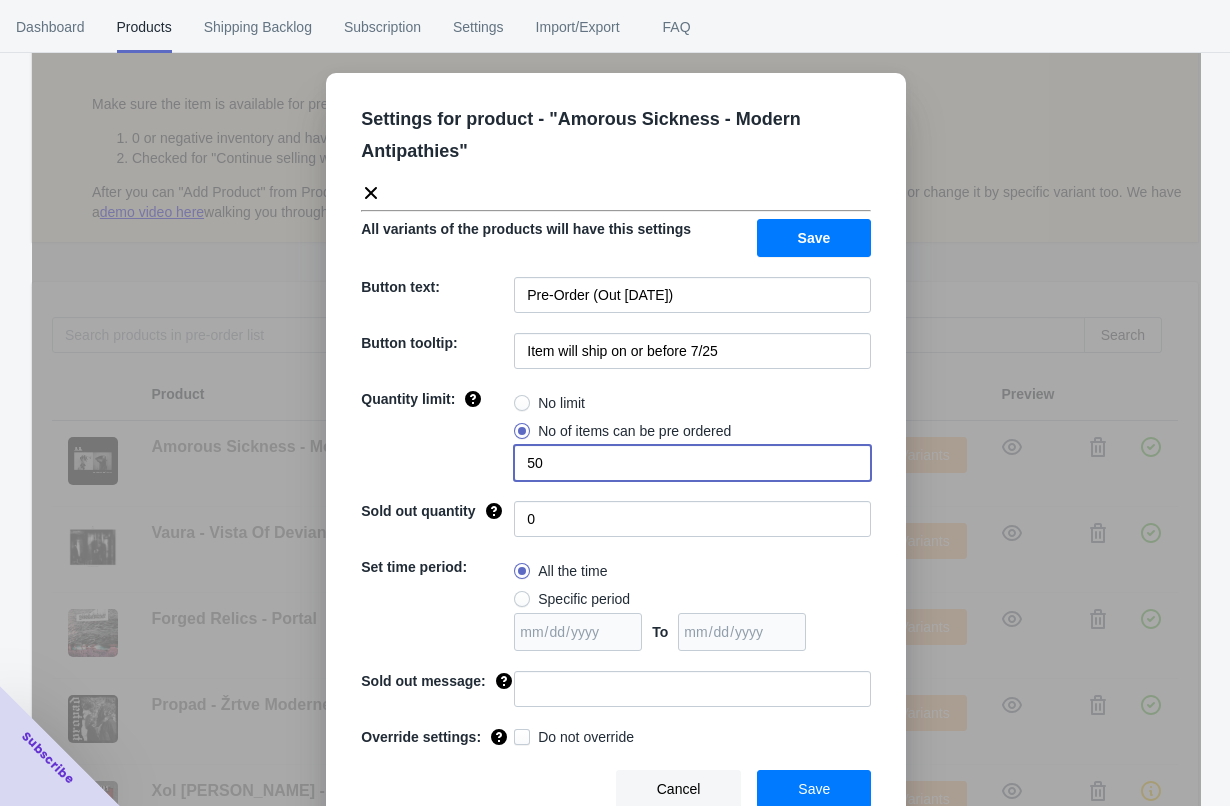 click on "50" at bounding box center (692, 463) 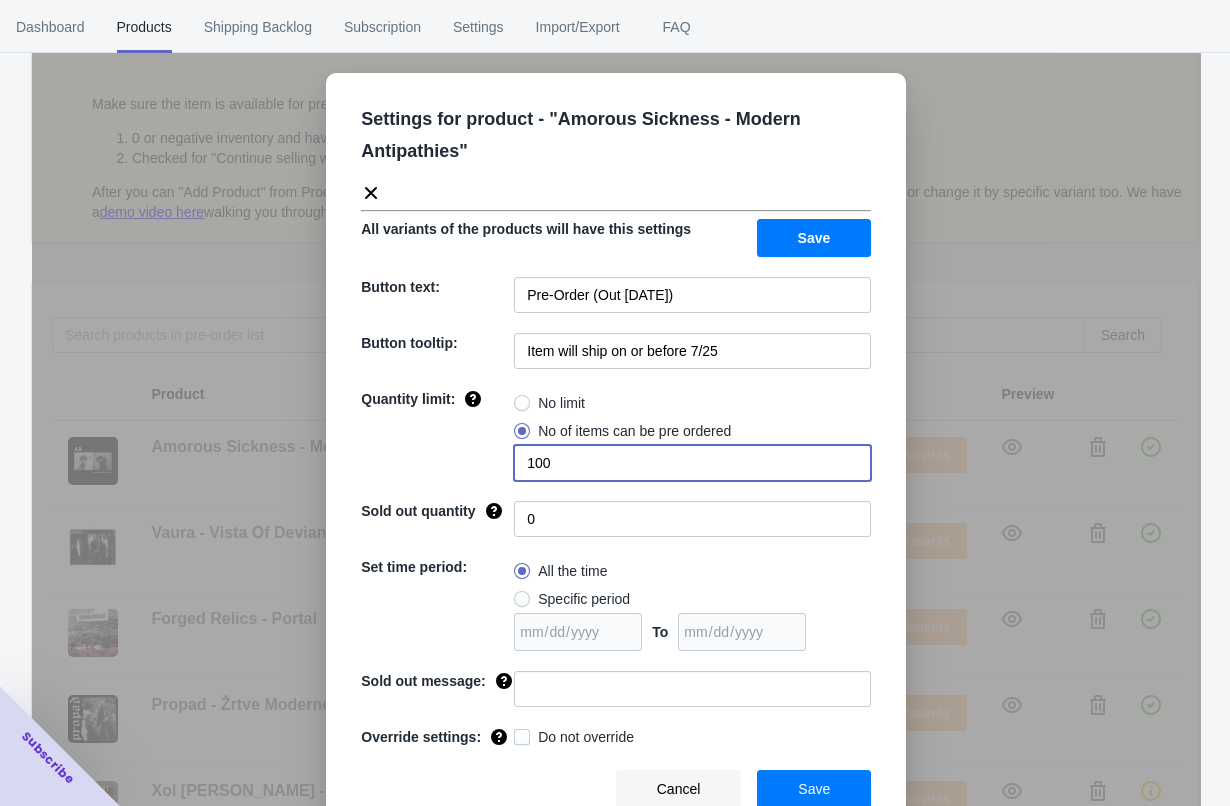scroll, scrollTop: 19, scrollLeft: 0, axis: vertical 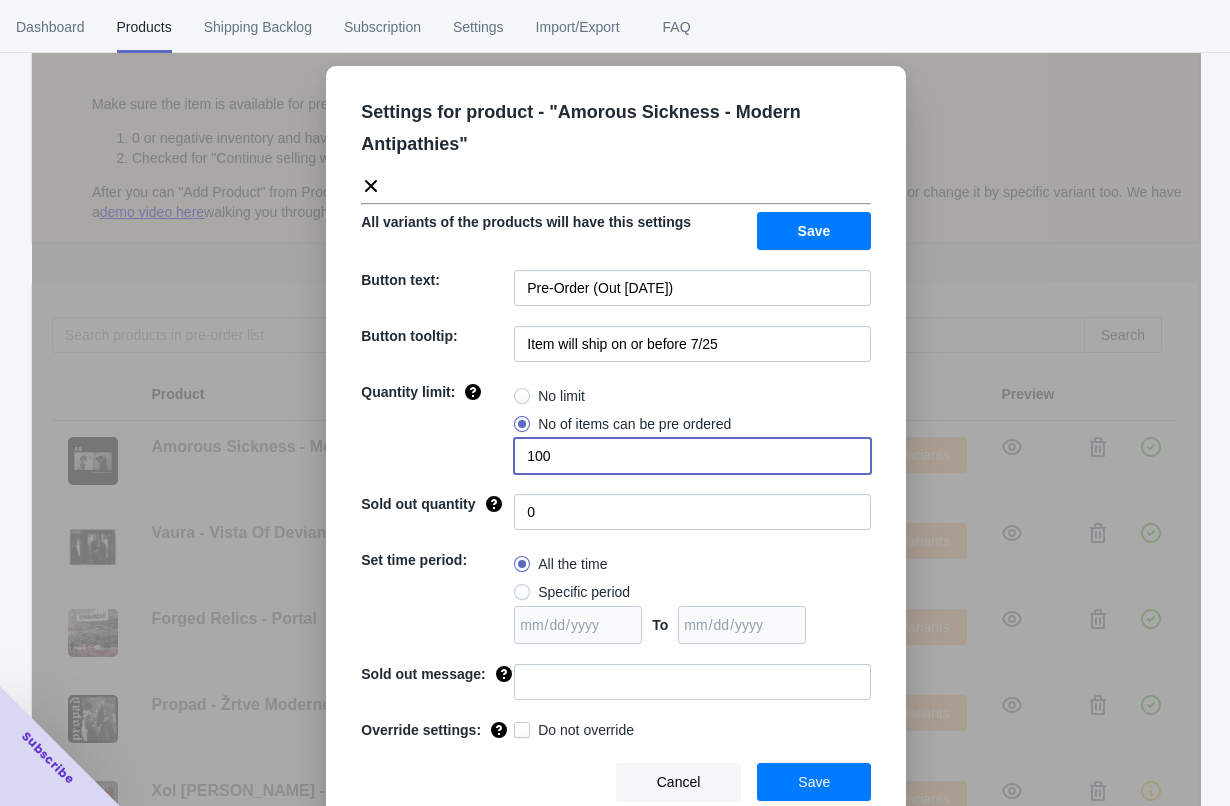 type on "100" 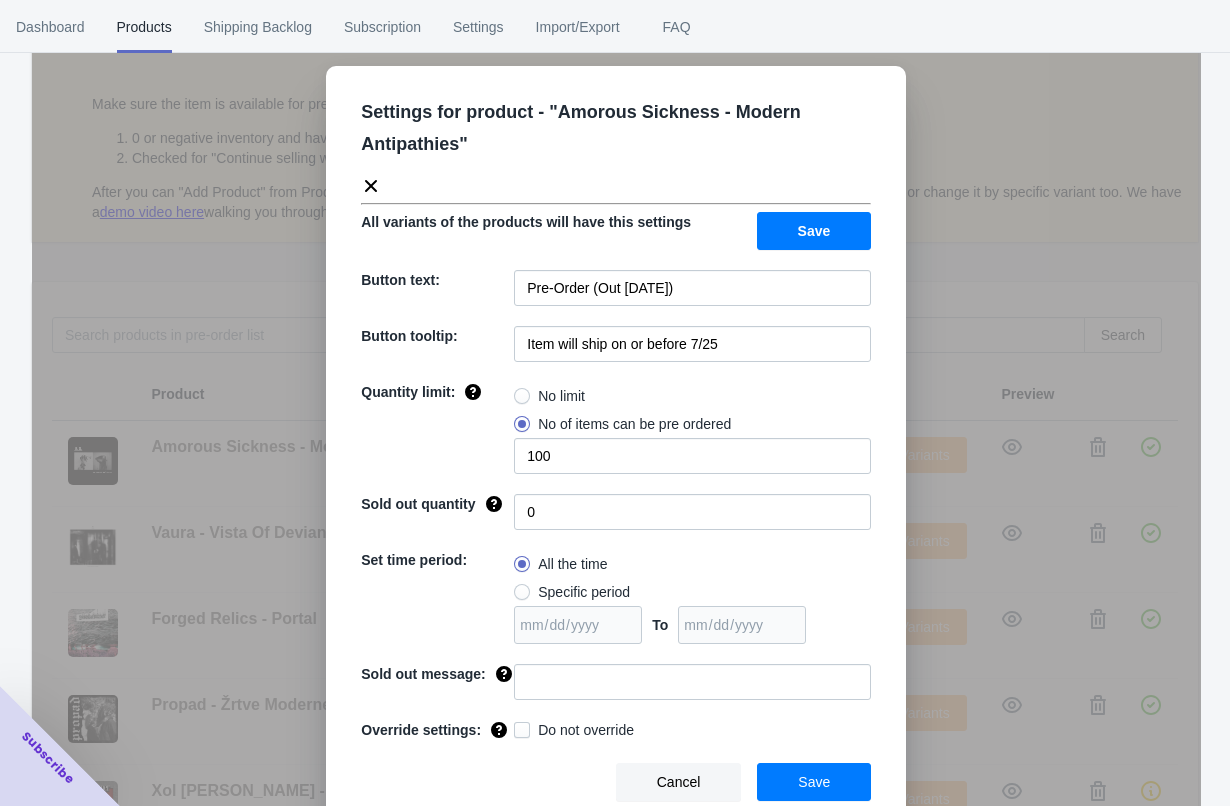 click at bounding box center (522, 592) 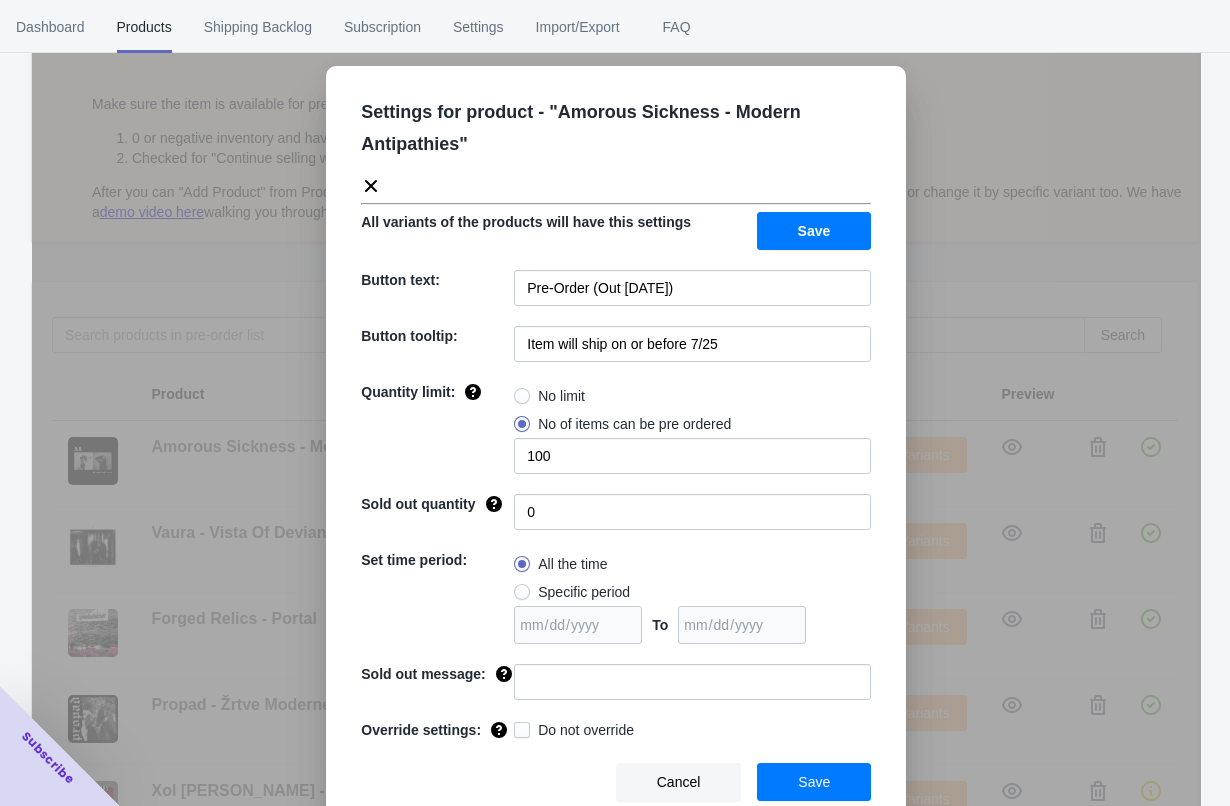 click on "Specific period" at bounding box center [519, 587] 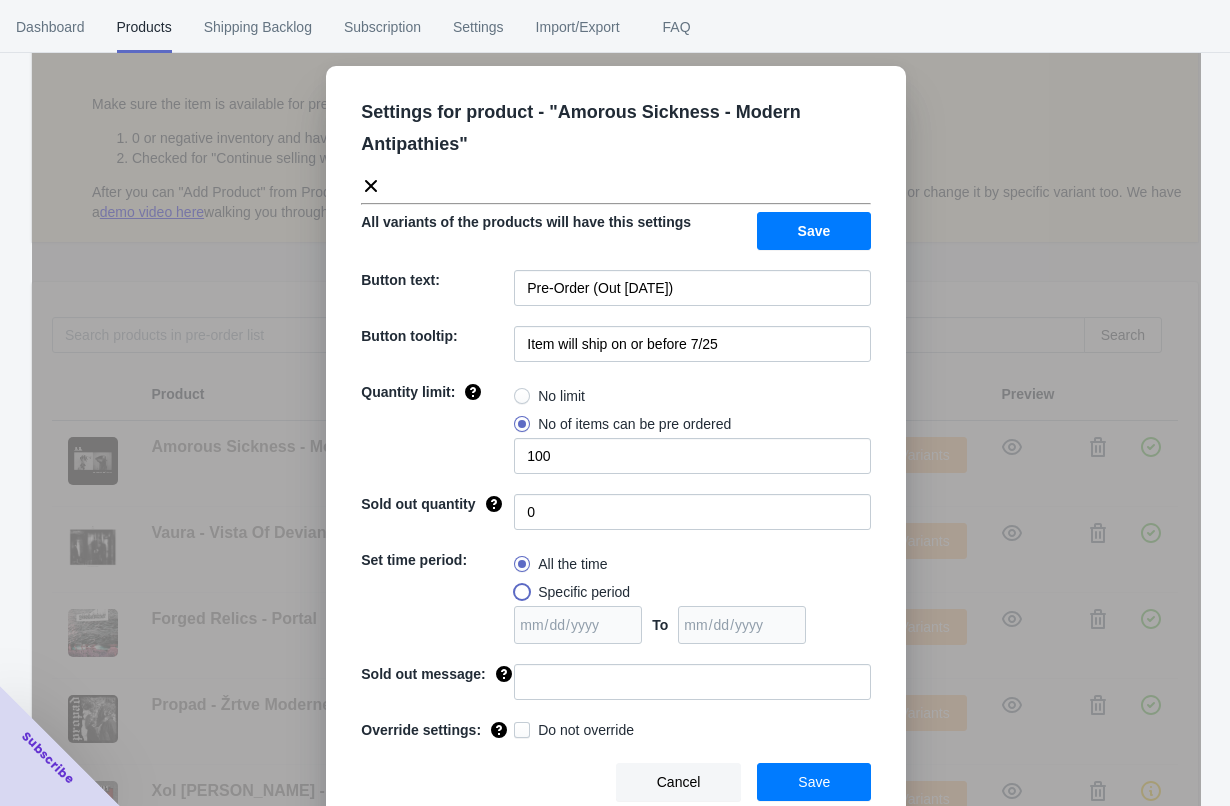 radio on "true" 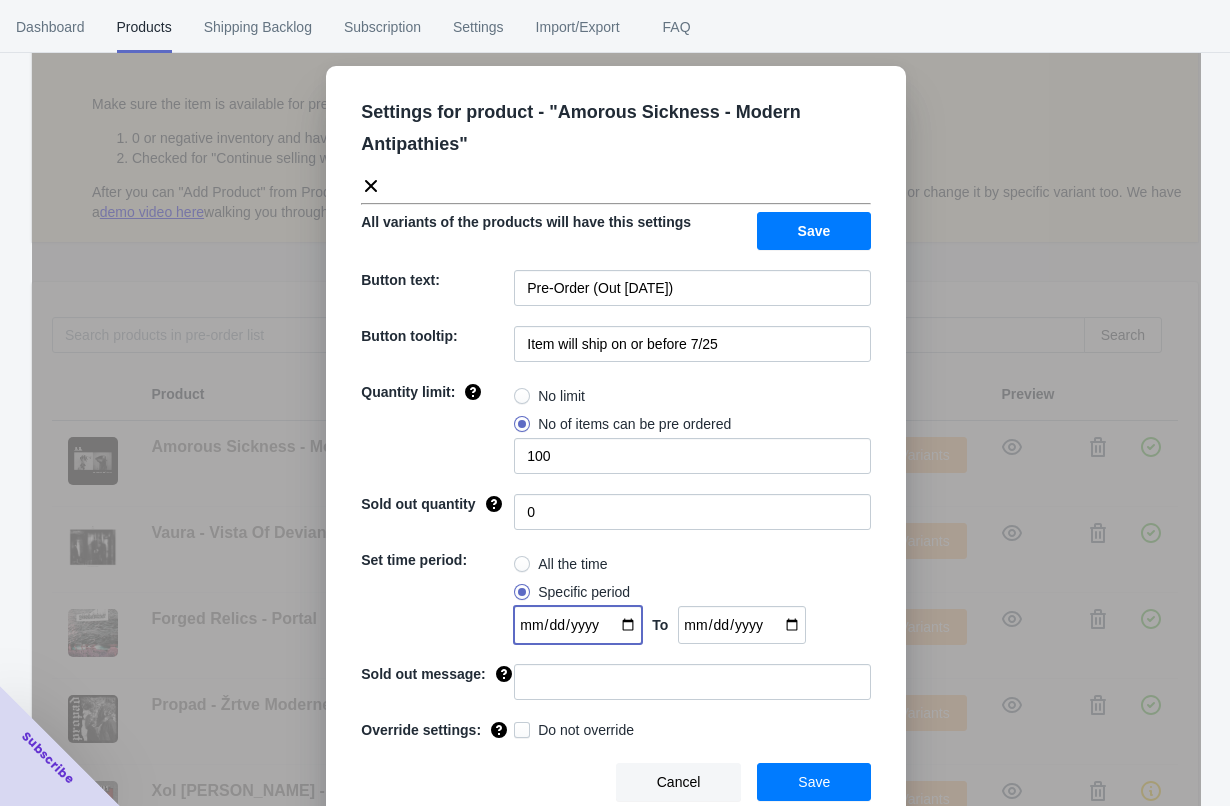 click at bounding box center [578, 625] 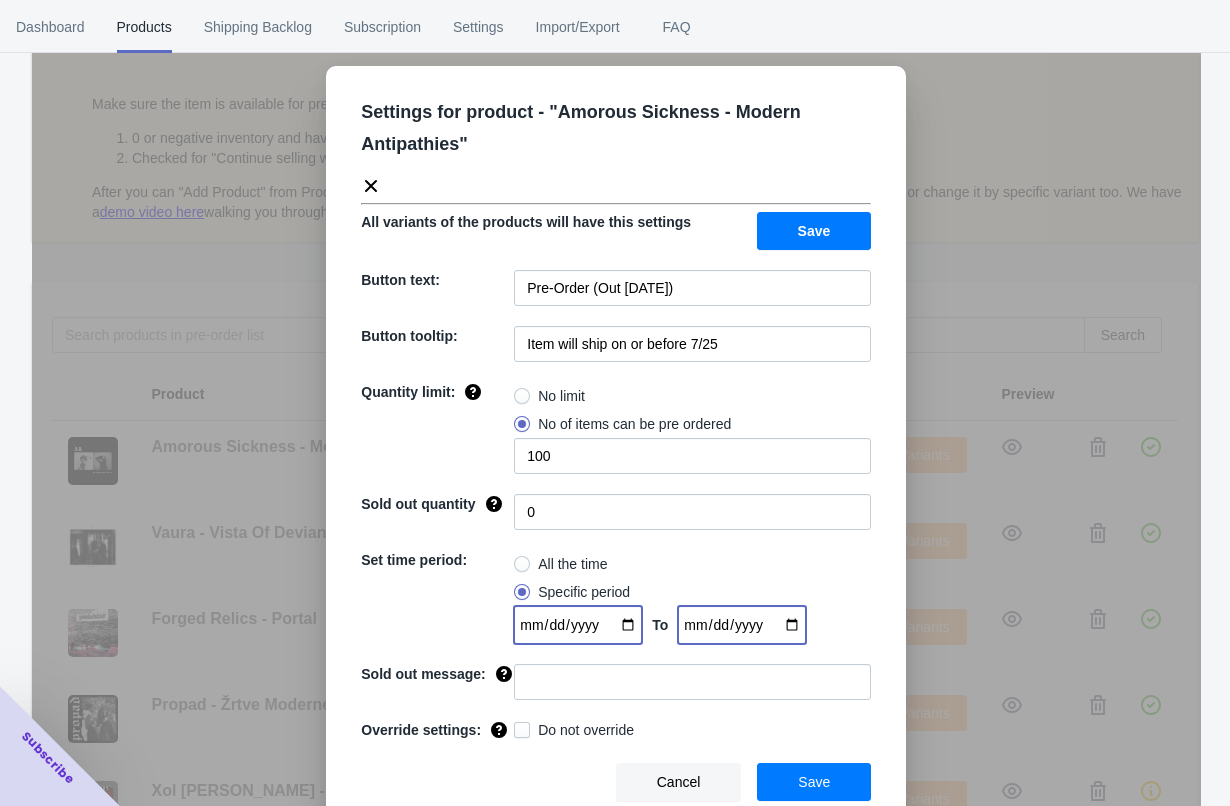 click at bounding box center [742, 625] 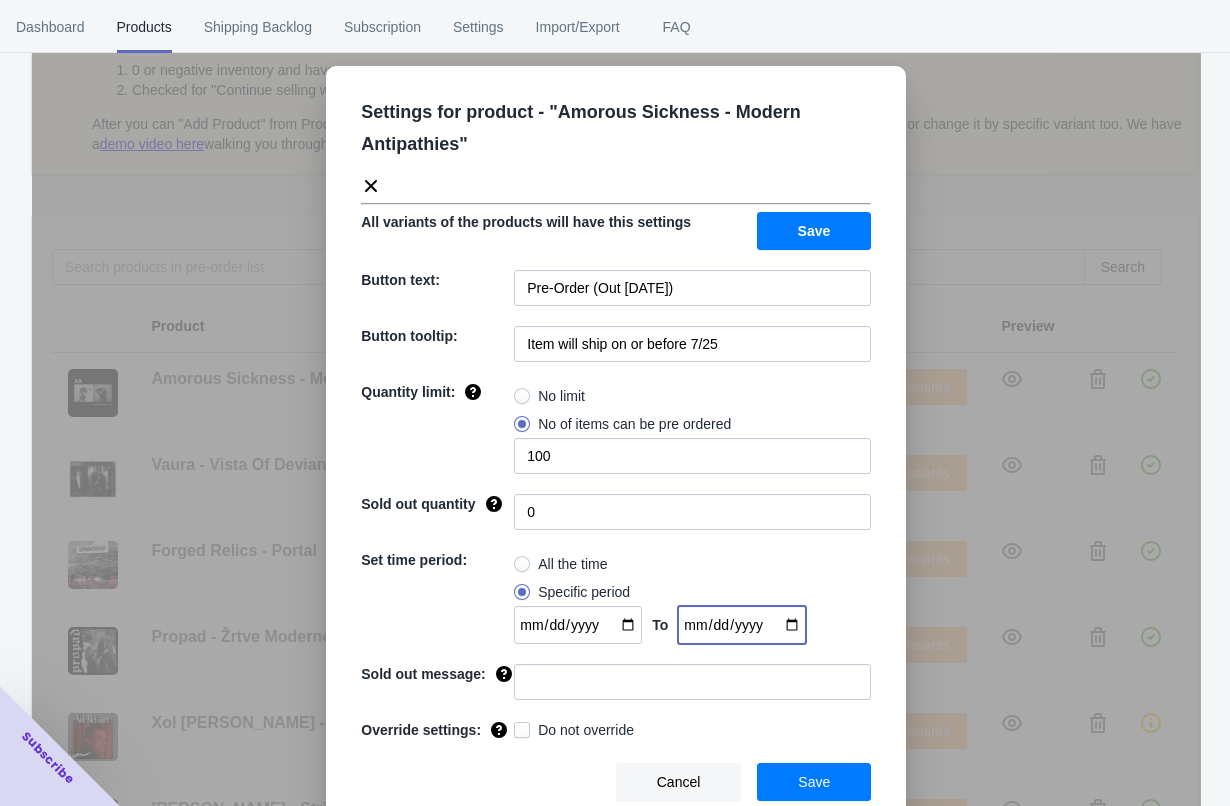 scroll, scrollTop: 331, scrollLeft: 0, axis: vertical 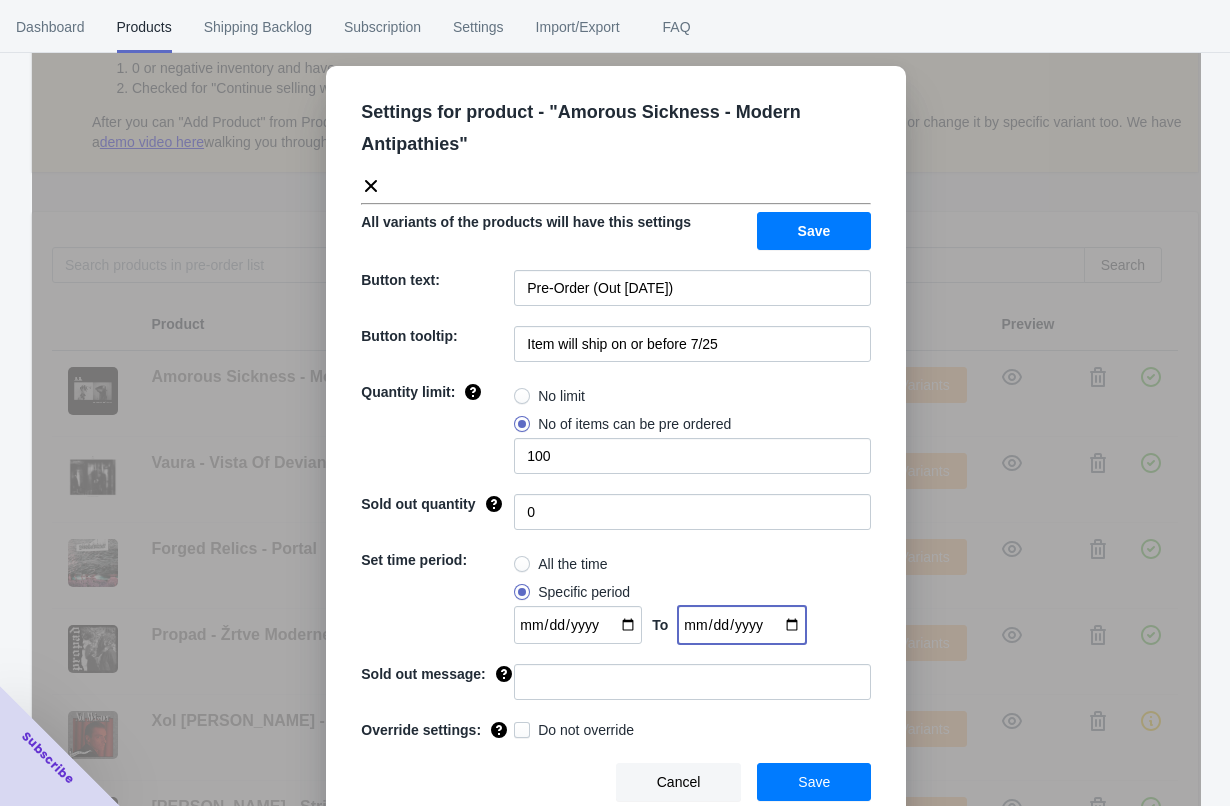 click on "2025-08-01" at bounding box center (742, 625) 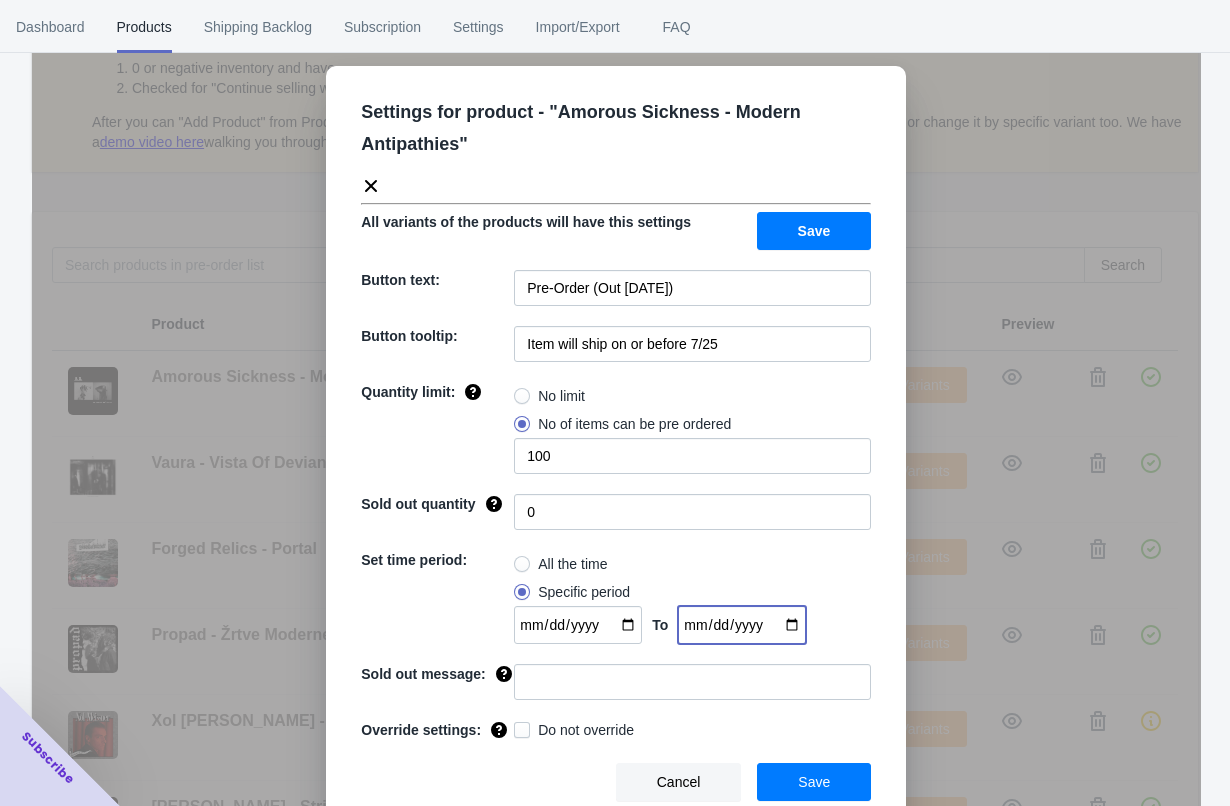 type on "[DATE]" 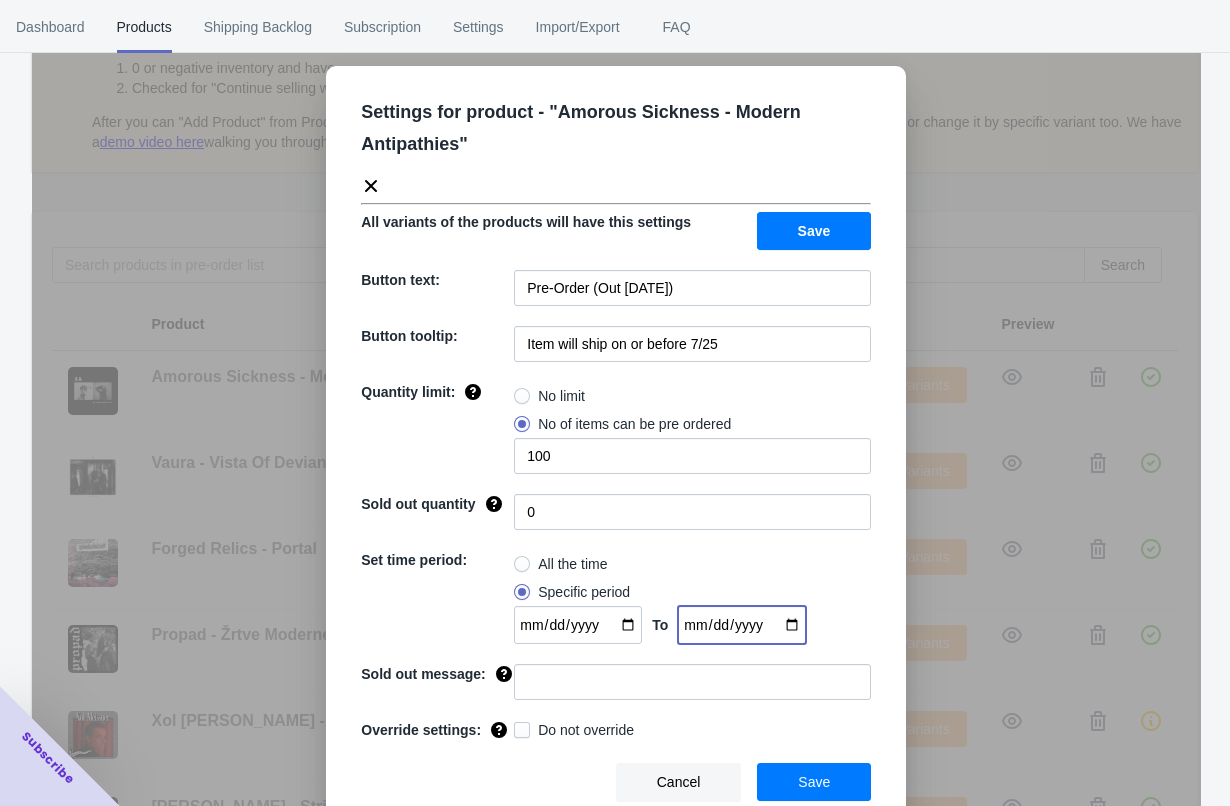 click on "Save" at bounding box center [814, 231] 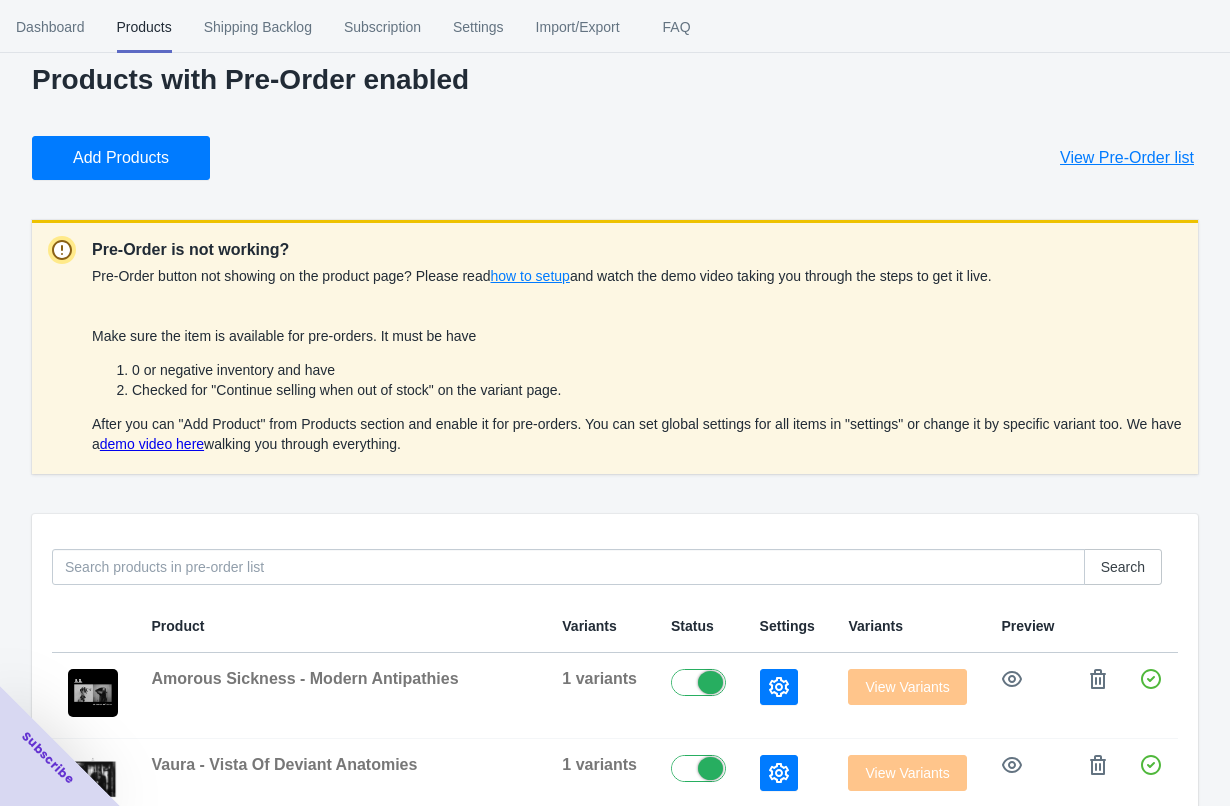 scroll, scrollTop: 0, scrollLeft: 0, axis: both 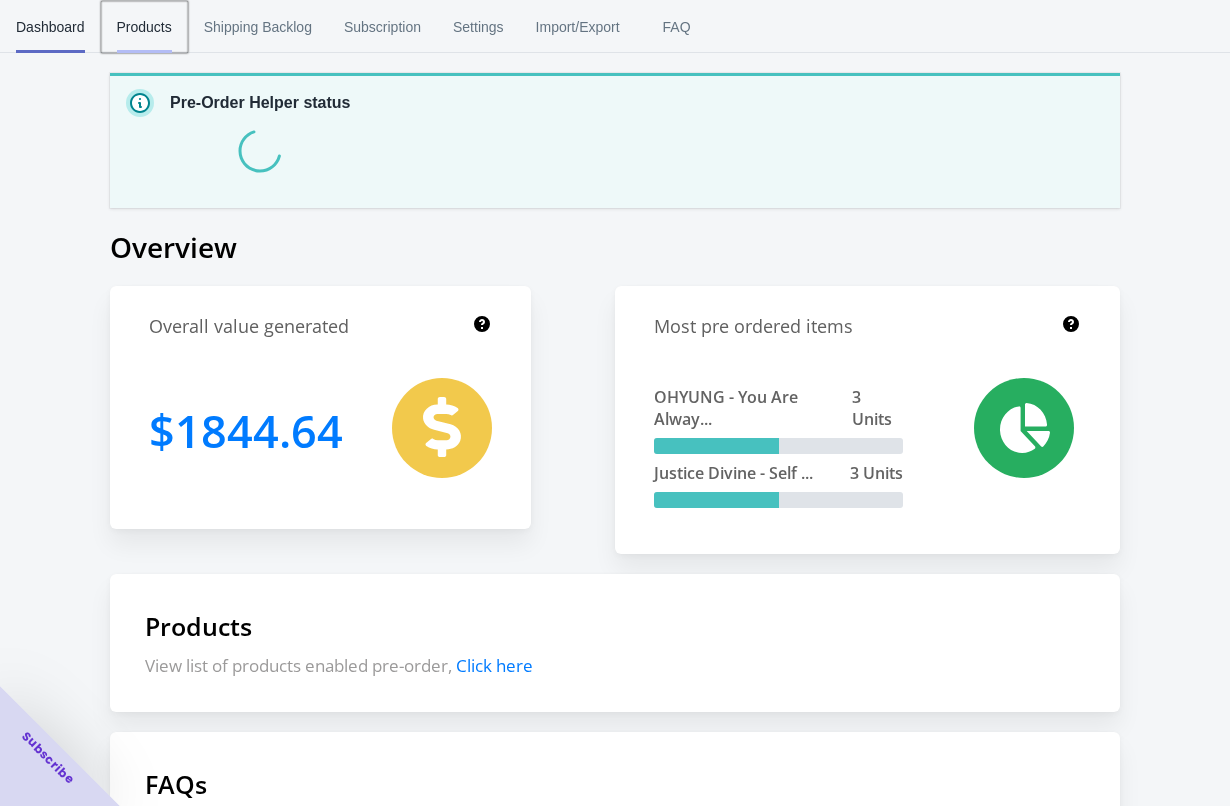 click on "Products" at bounding box center (144, 27) 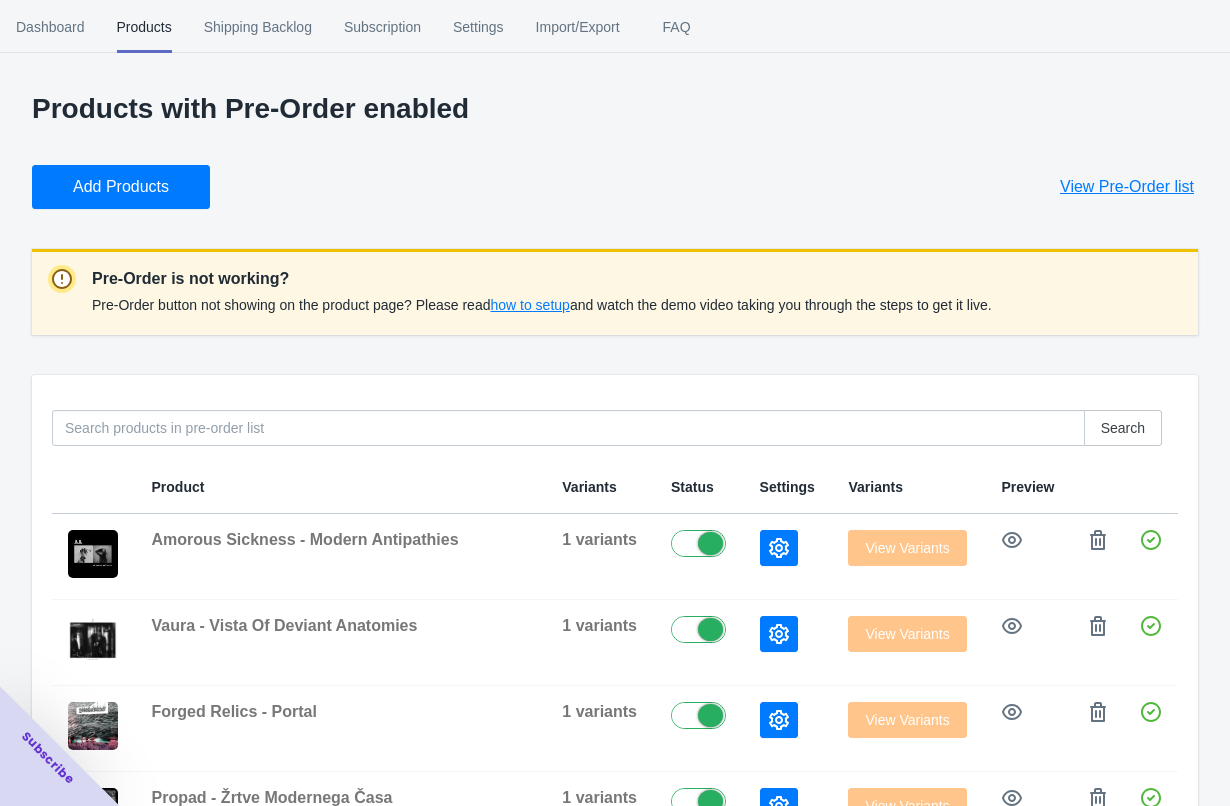 click on "Add Products" at bounding box center [121, 187] 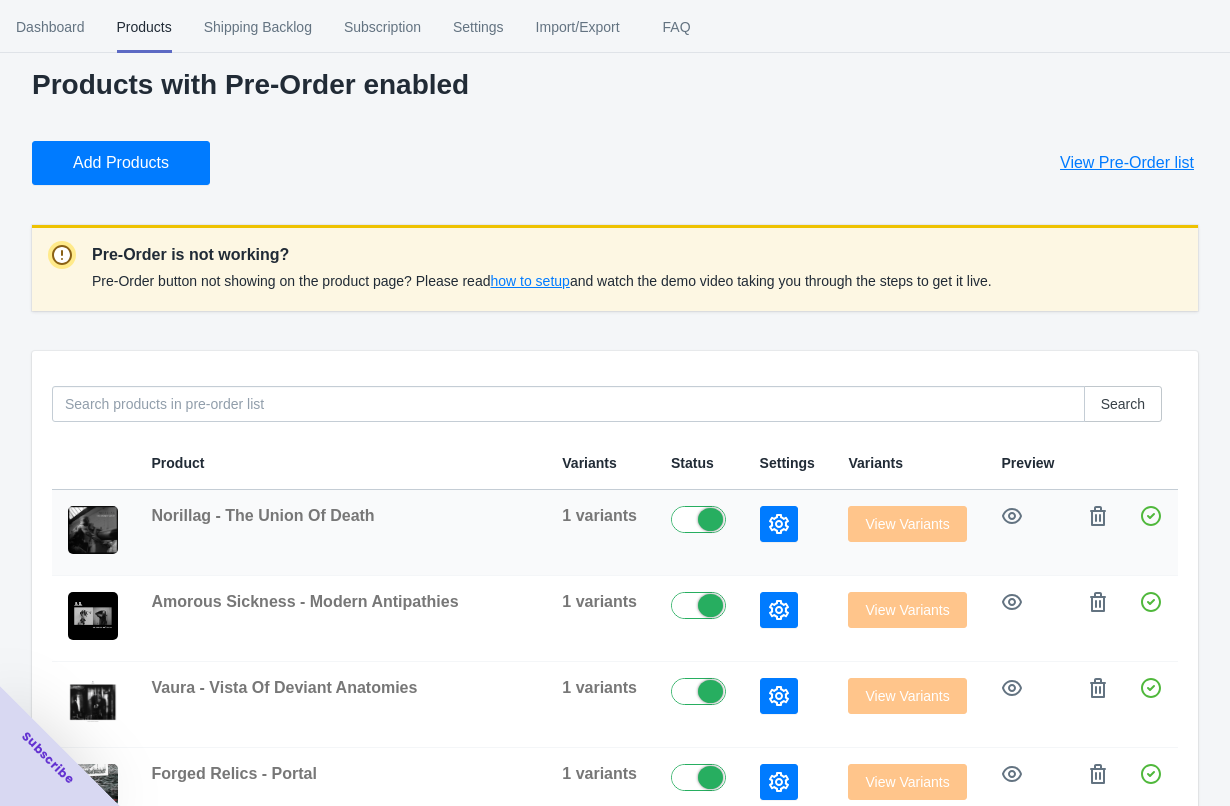 scroll, scrollTop: 25, scrollLeft: 0, axis: vertical 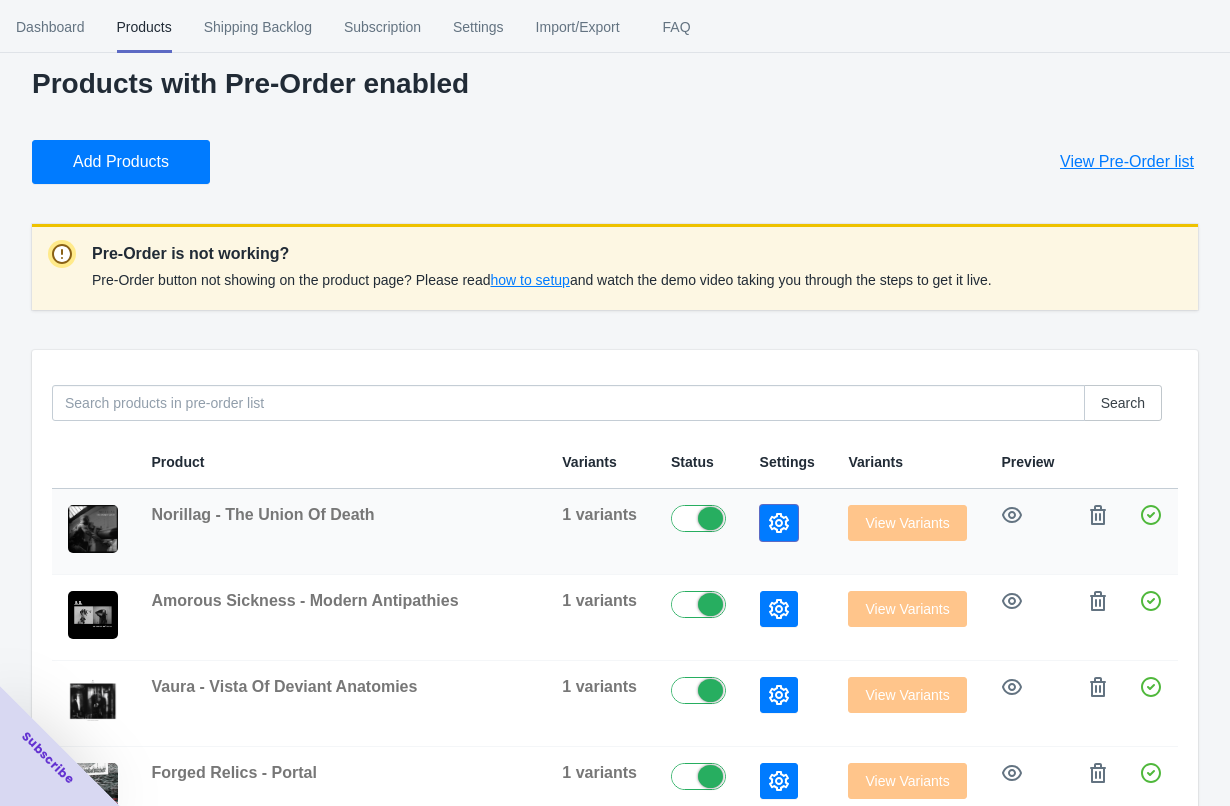 click 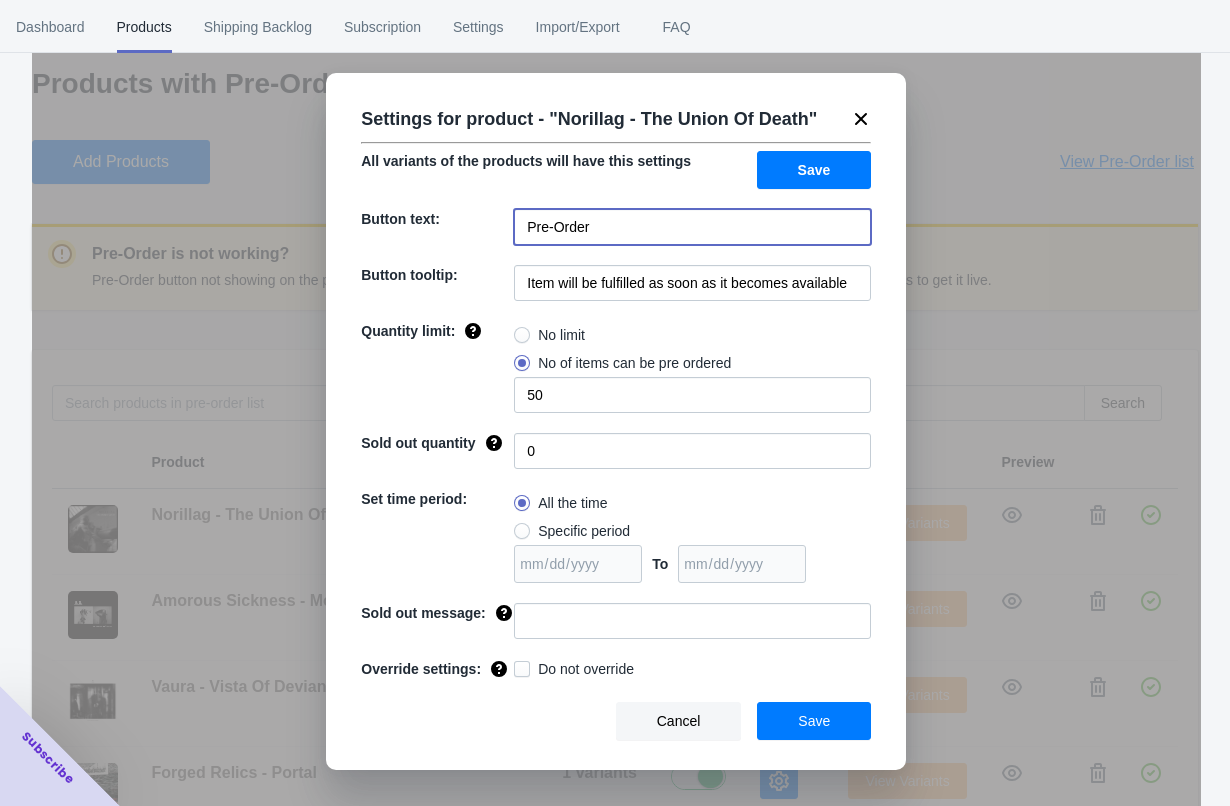 click on "Pre-Order" at bounding box center (692, 227) 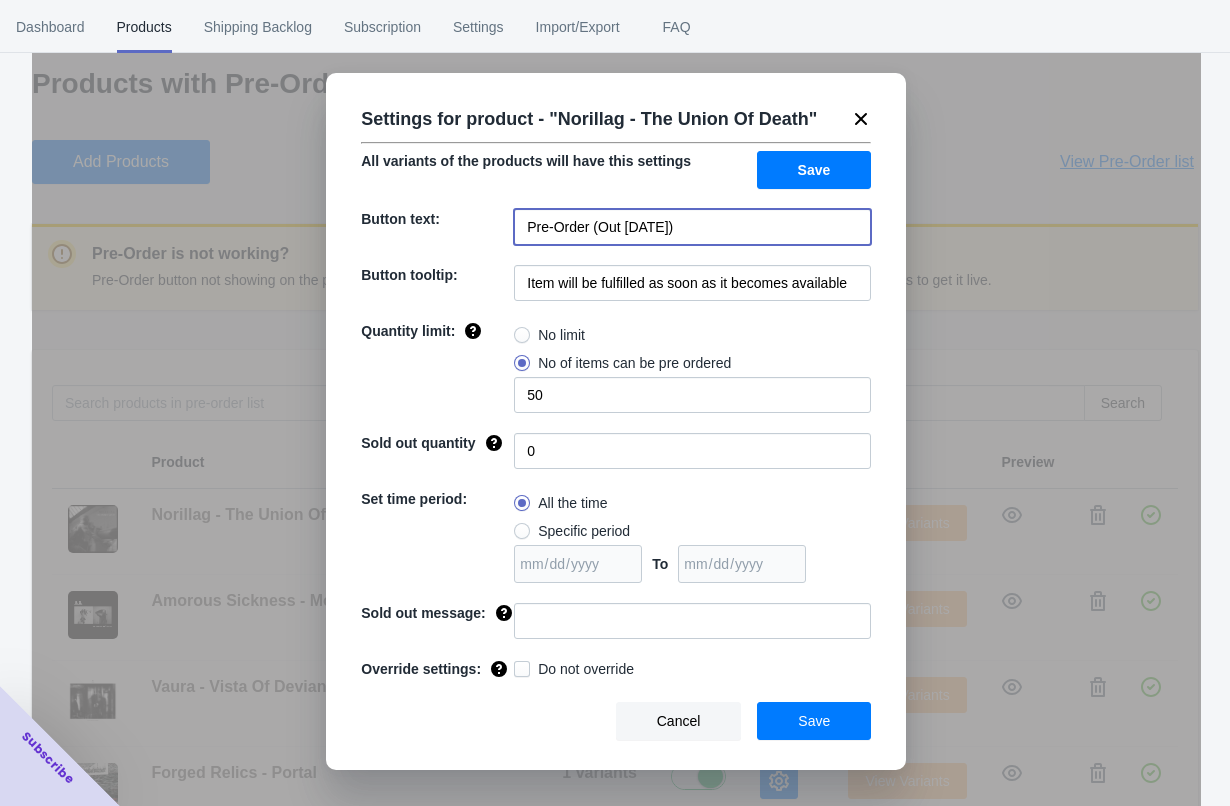 type on "Pre-Order (Out [DATE])" 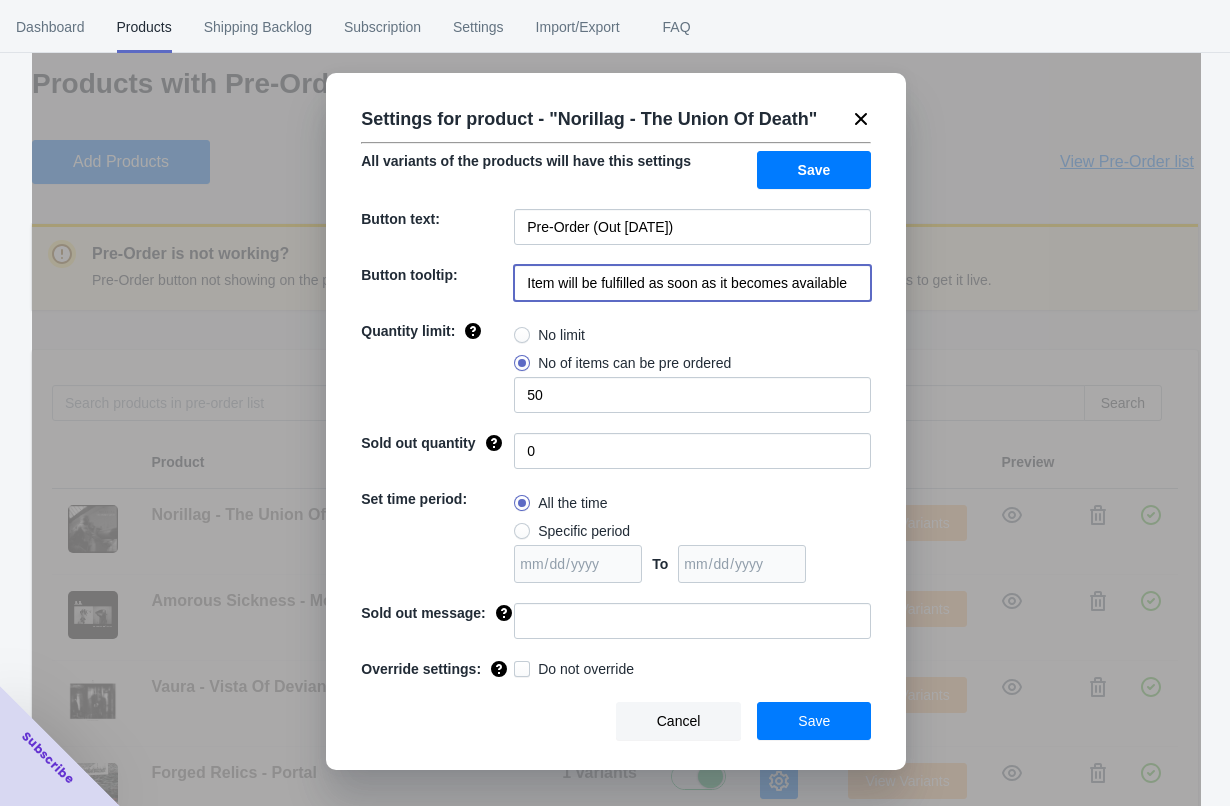 click on "Item will be fulfilled as soon as it becomes available" at bounding box center [692, 283] 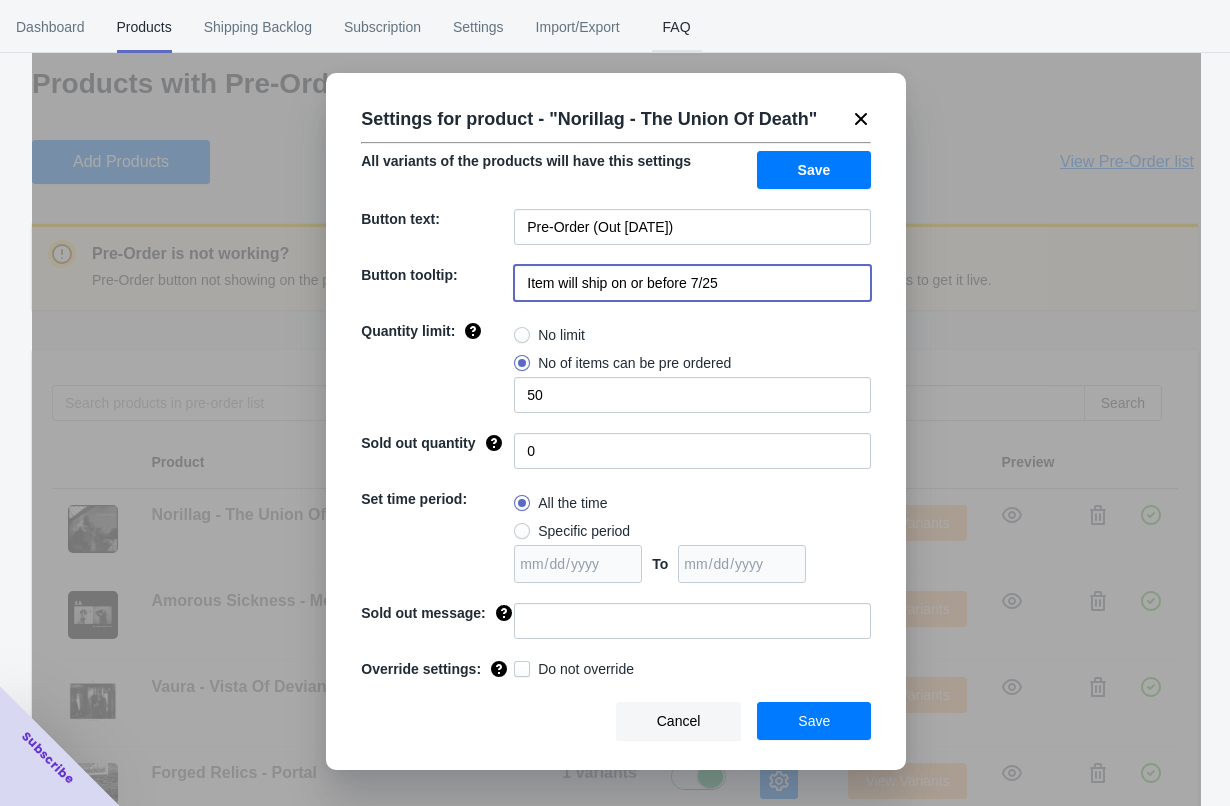 type on "Item will ship on or before 7/25" 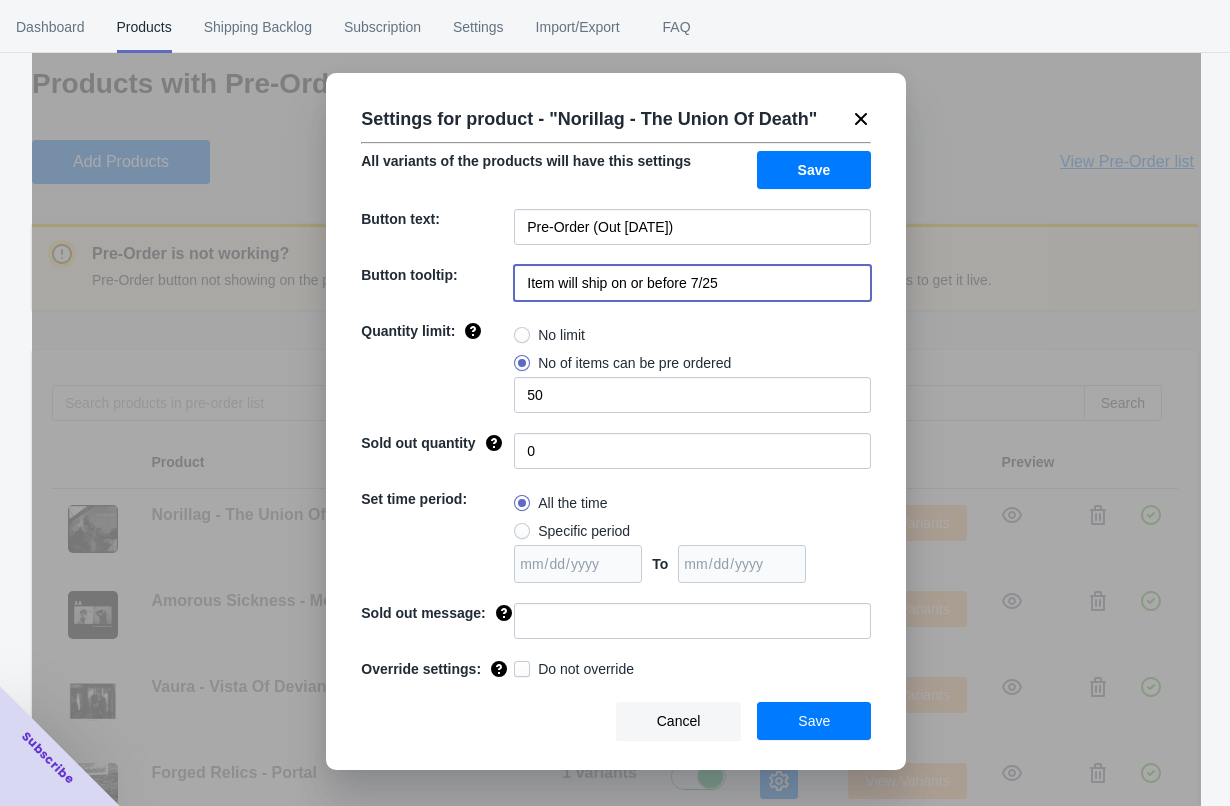 click at bounding box center [522, 531] 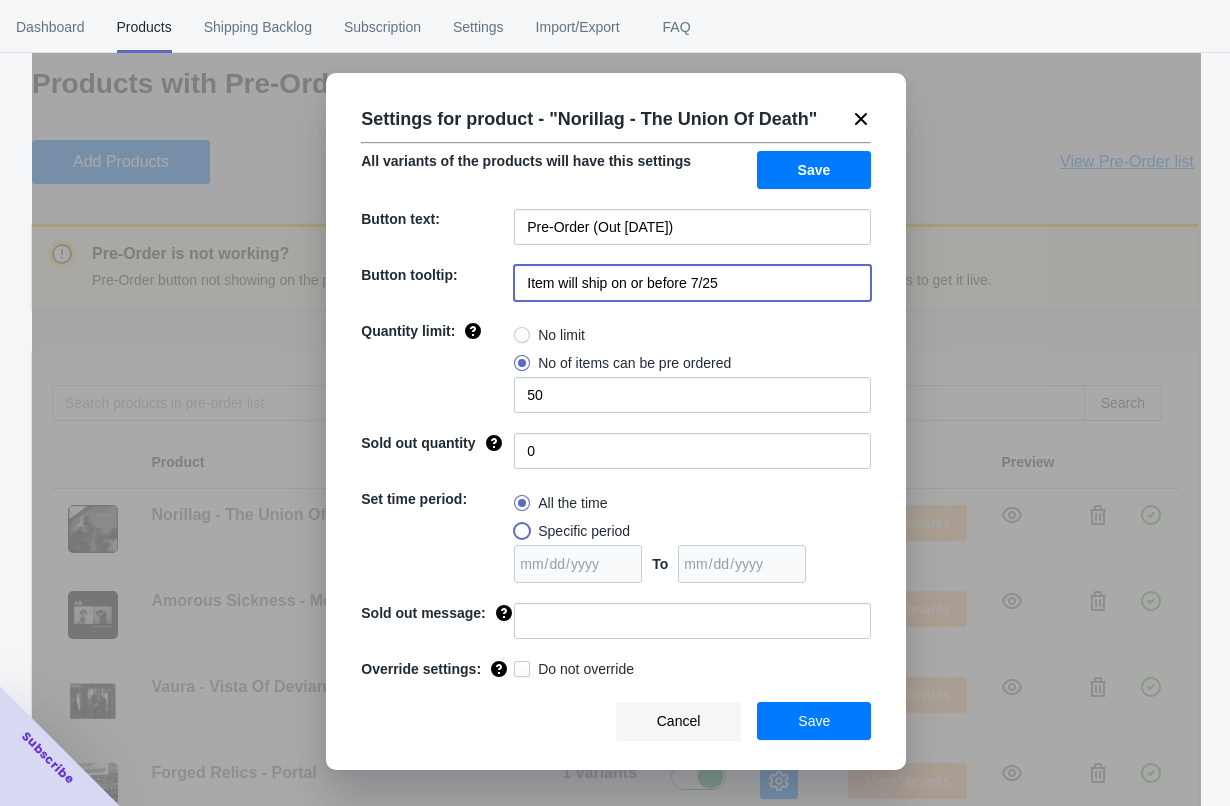 radio on "true" 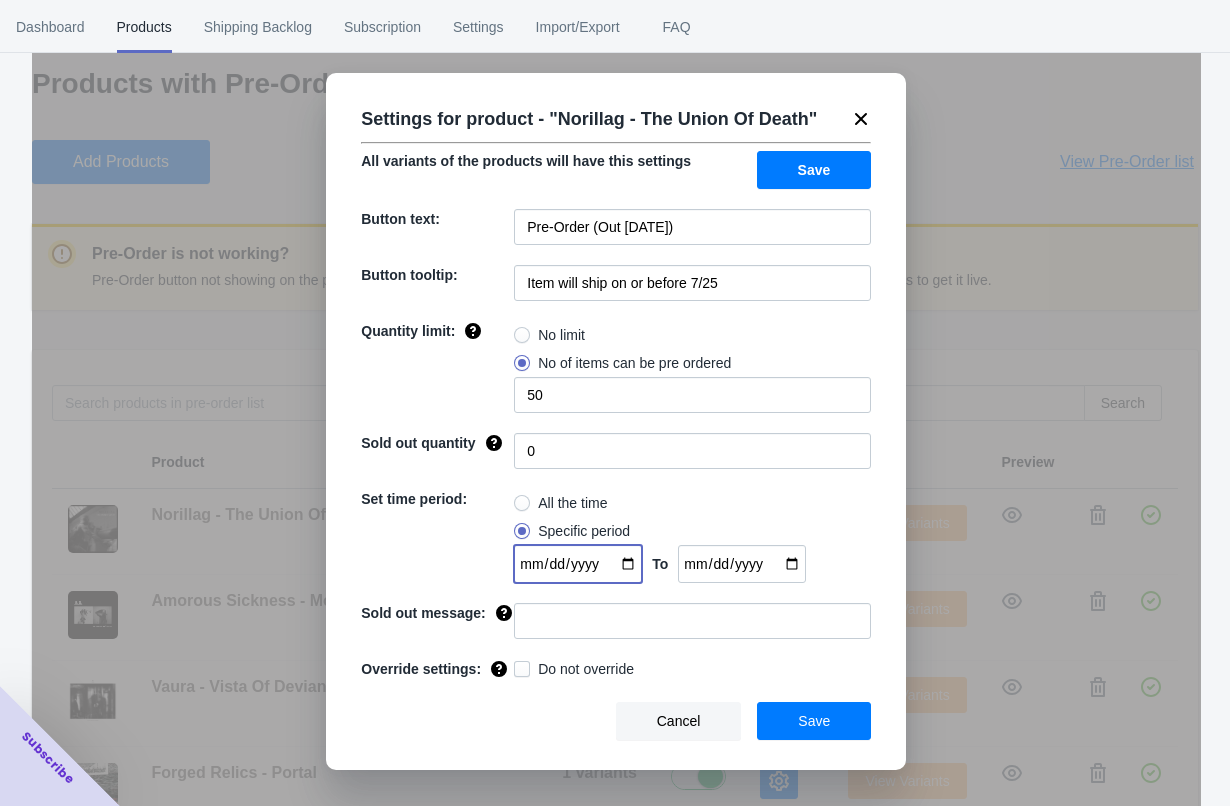click at bounding box center [578, 564] 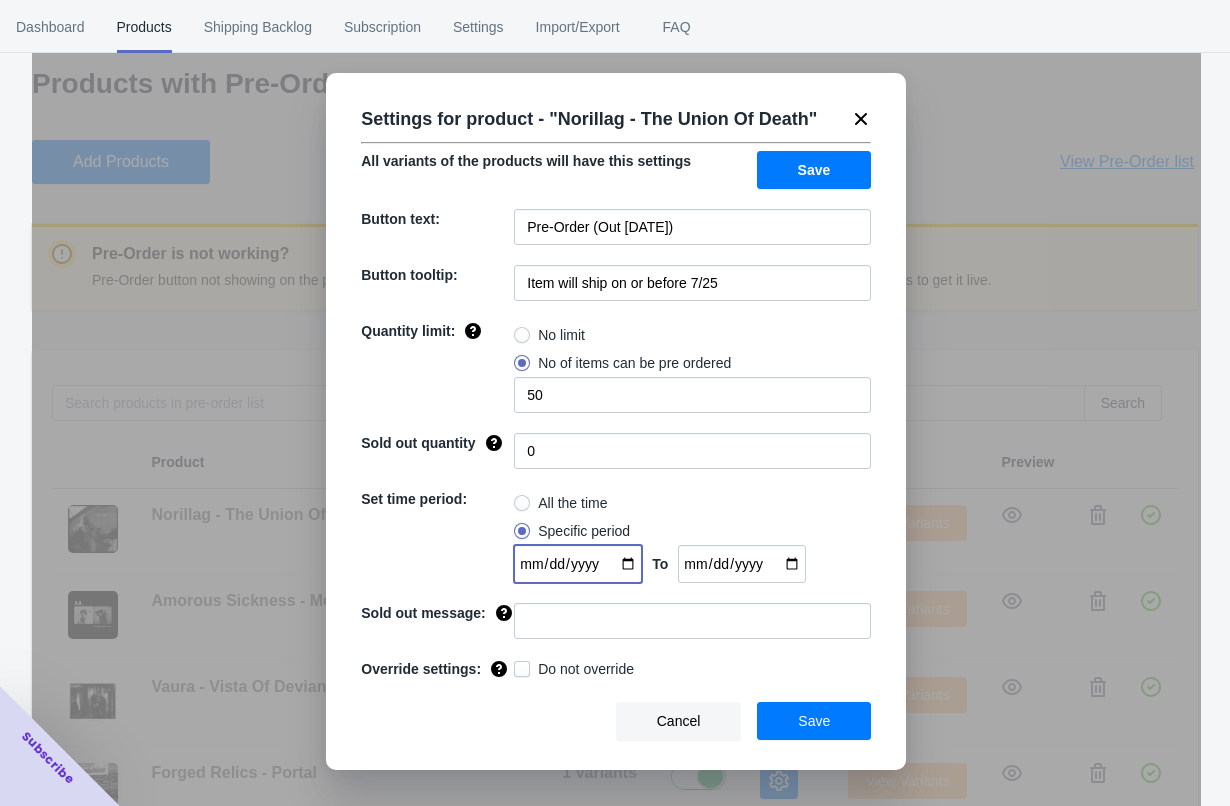 click at bounding box center [578, 564] 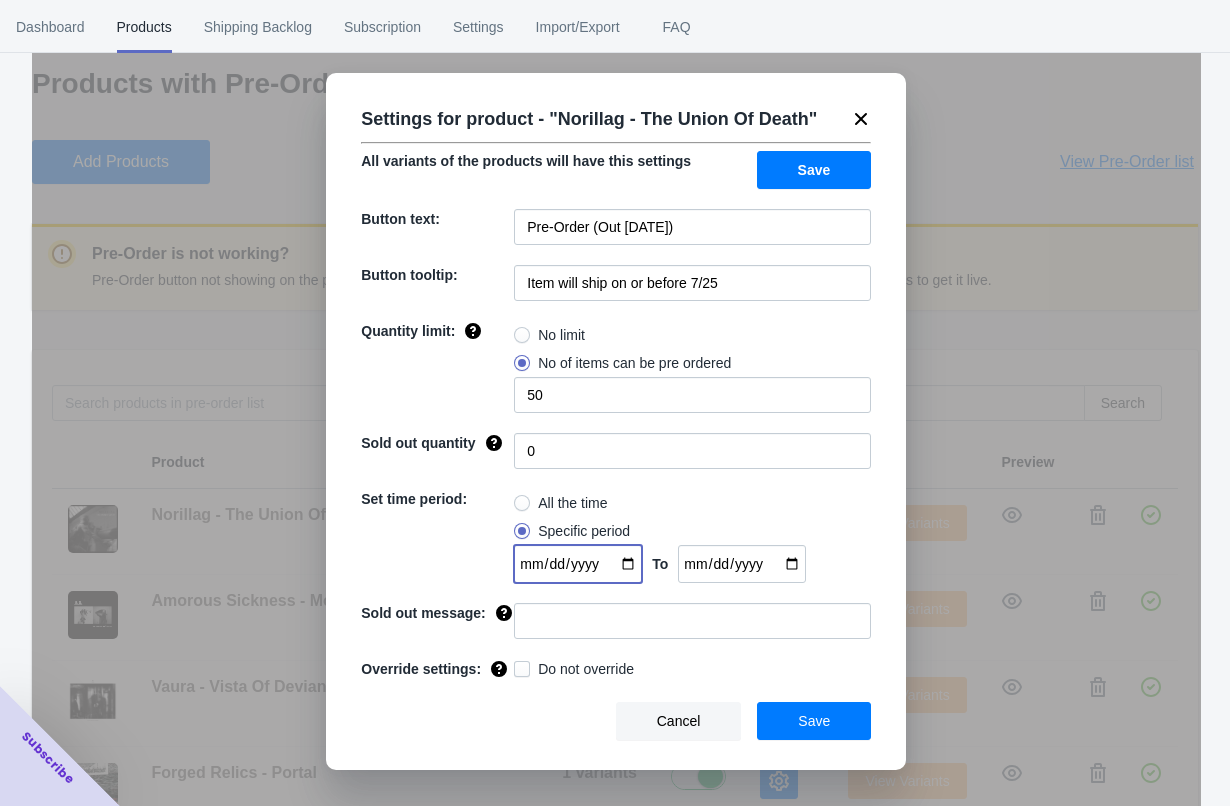 type on "[DATE]" 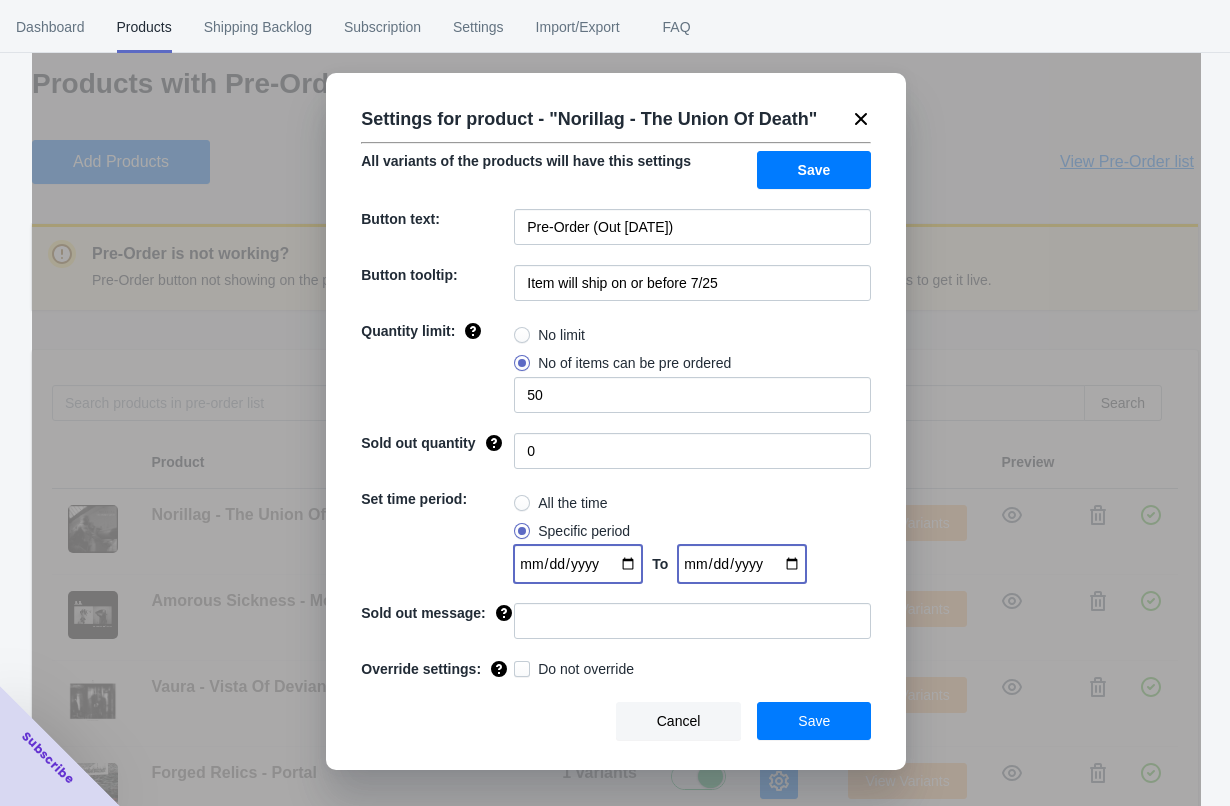 click at bounding box center (742, 564) 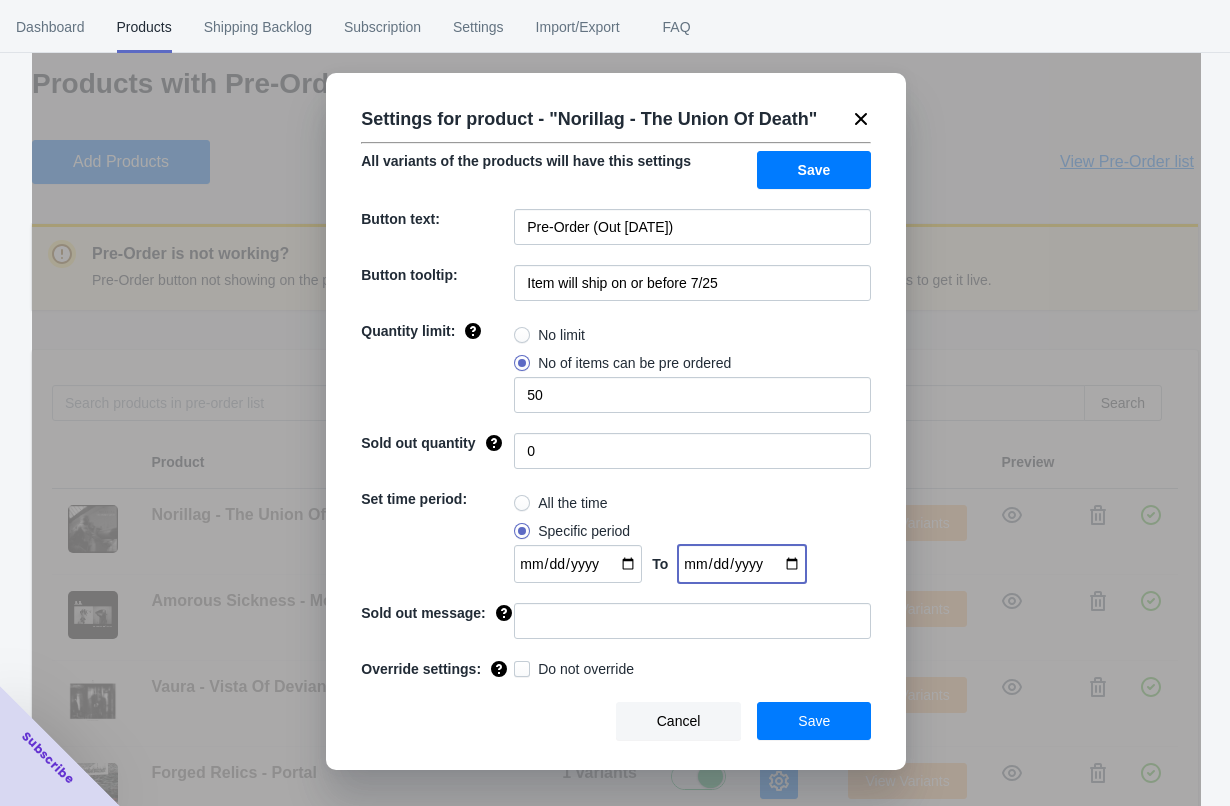 click at bounding box center (742, 564) 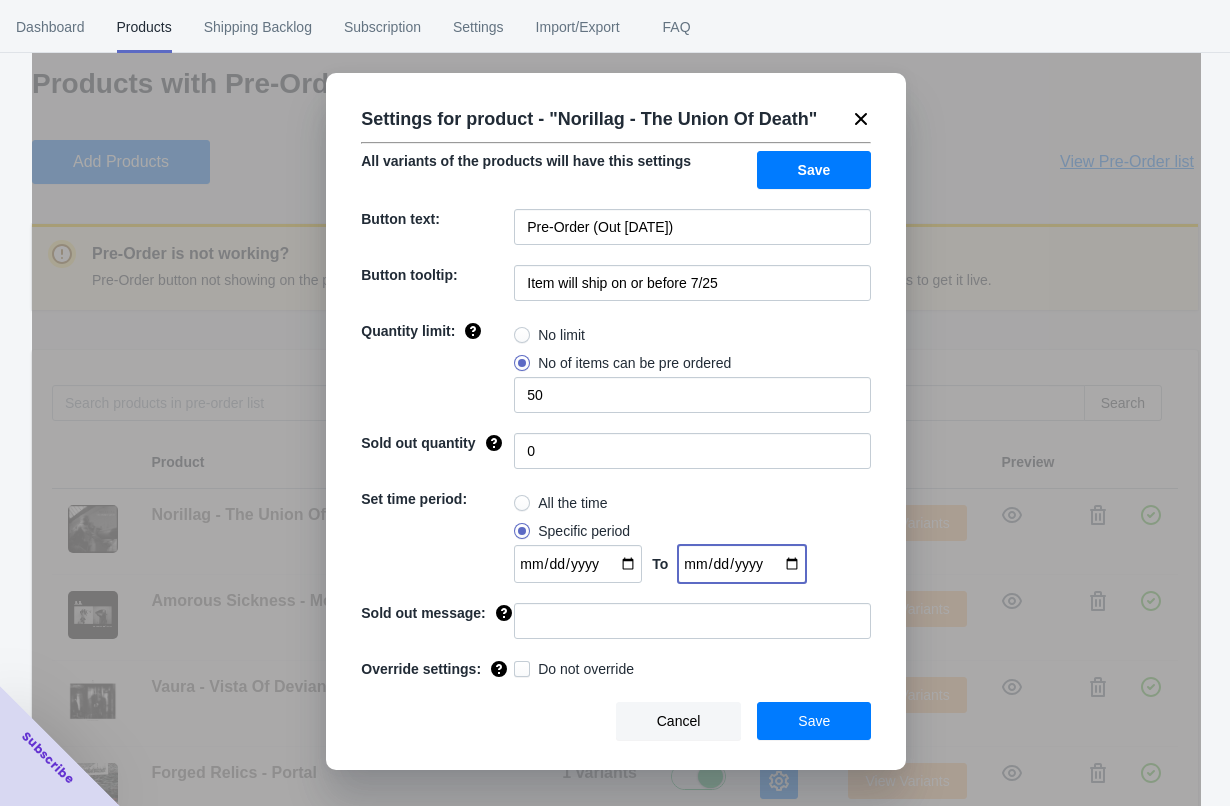 type on "[DATE]" 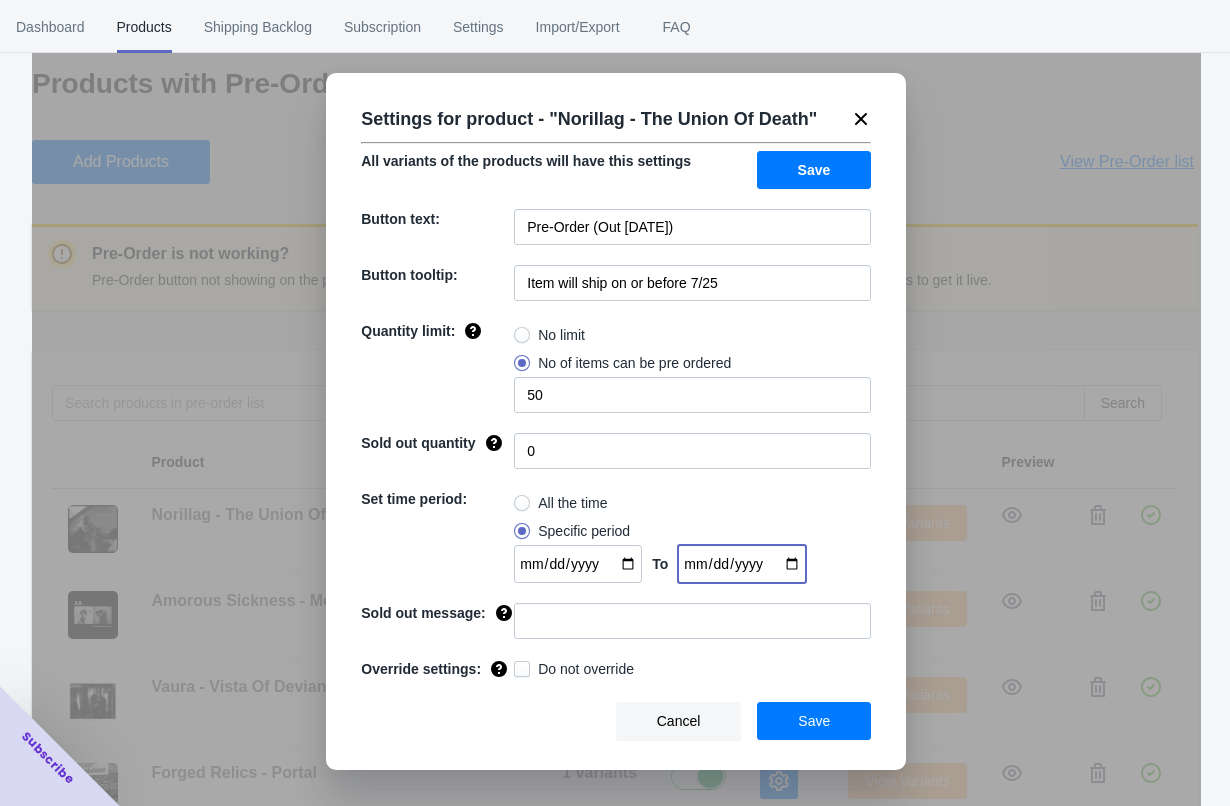 click on "Save" at bounding box center (814, 721) 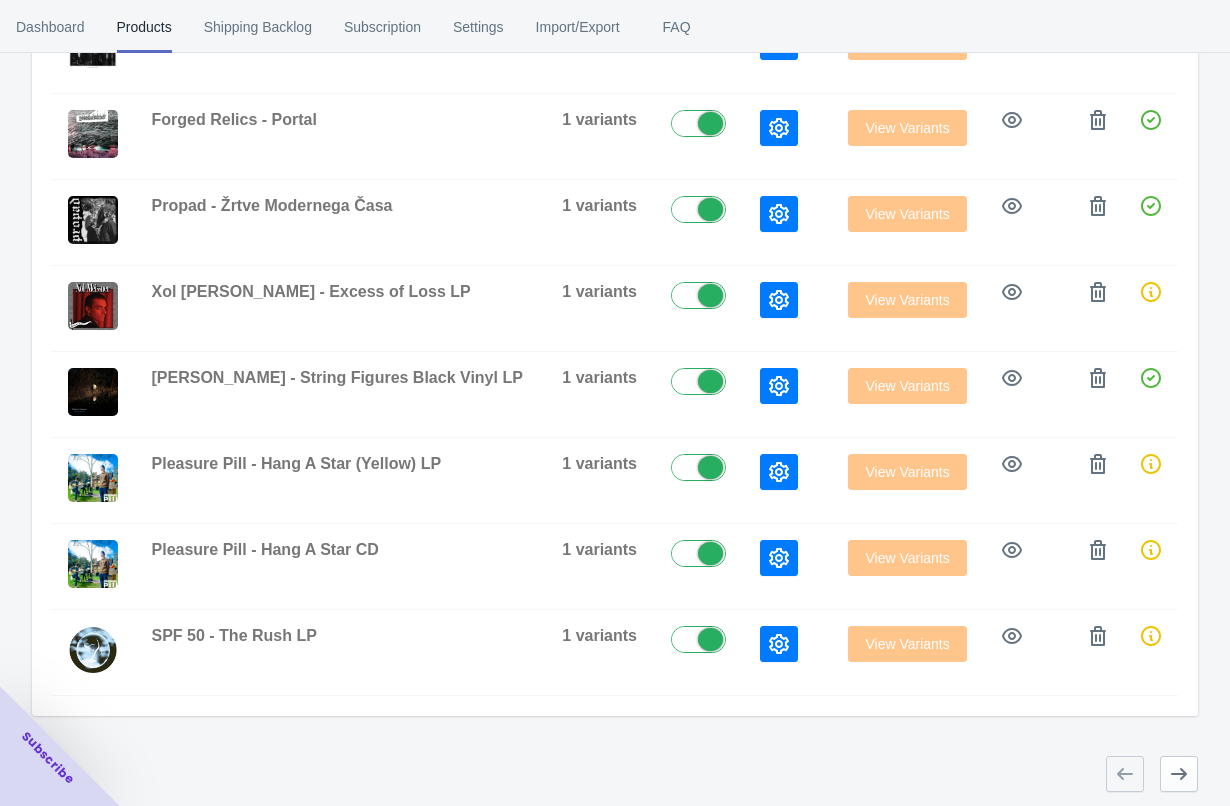 scroll, scrollTop: 684, scrollLeft: 0, axis: vertical 